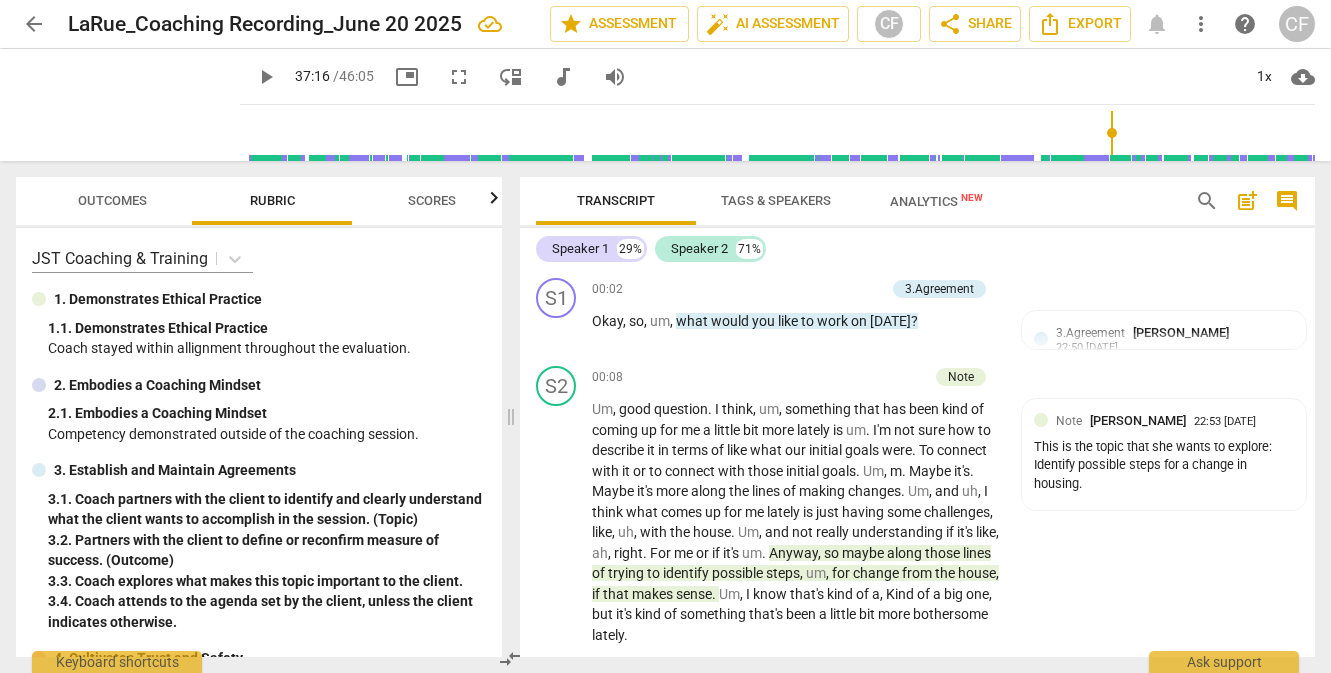 scroll, scrollTop: 0, scrollLeft: 0, axis: both 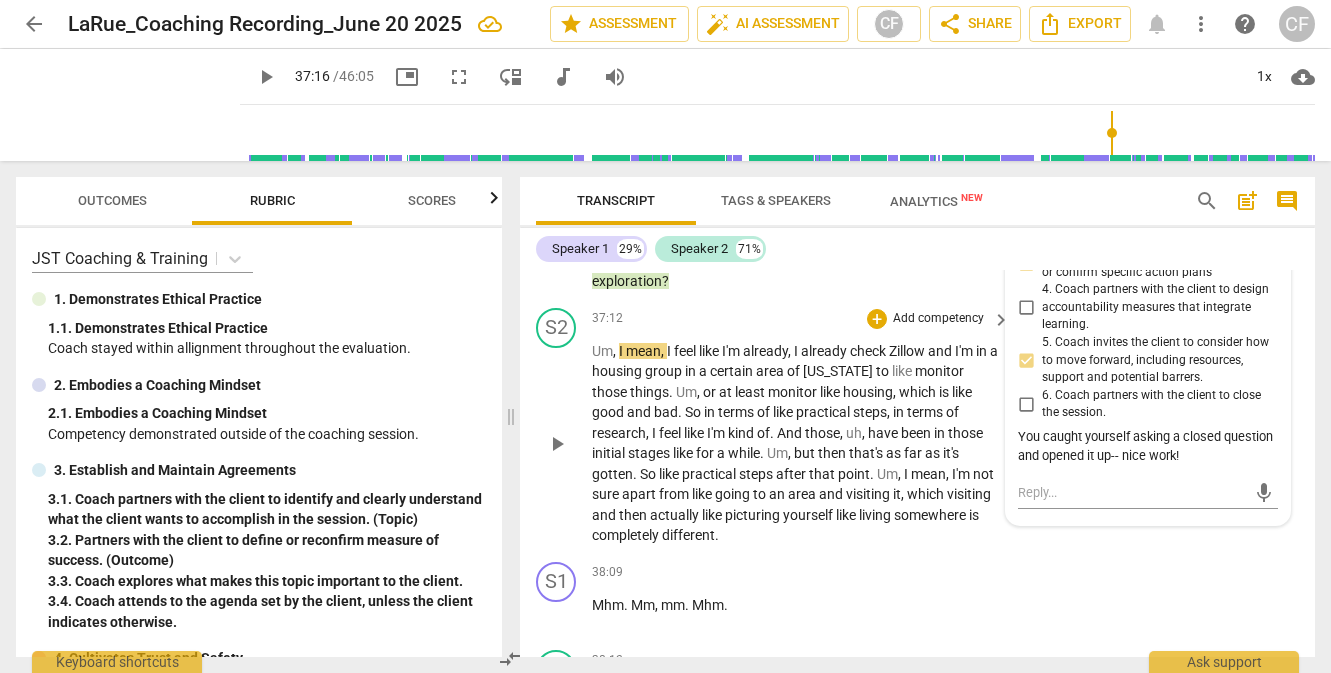 click on "play_arrow" at bounding box center (557, 444) 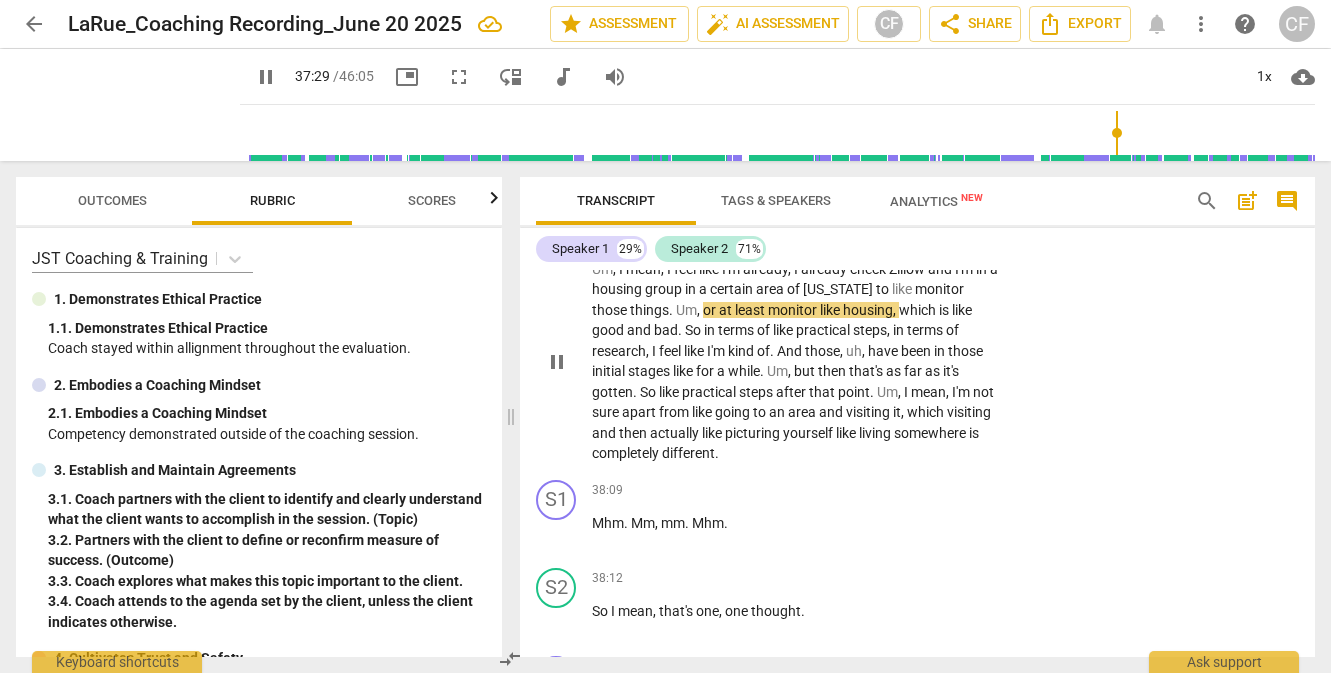 scroll, scrollTop: 12774, scrollLeft: 0, axis: vertical 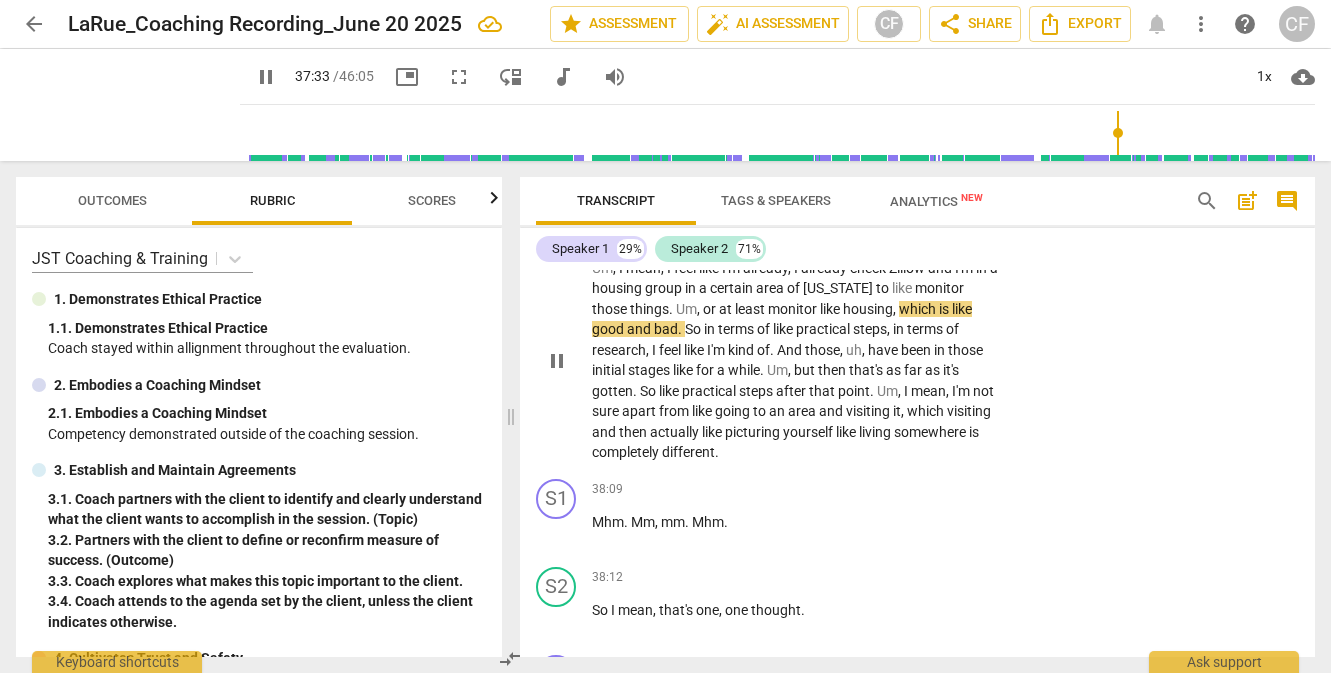click on "S2 play_arrow pause 37:12 + Add competency keyboard_arrow_right Um ,   I   mean ,   I   feel   like   I'm   already ,   I   already   check   Zillow   and   I'm   in   a   housing   group   in   a   certain   area   of   Colorado   to   like   monitor   those   things .   Um ,   or   at   least   monitor   like   housing ,   which   is   like   good   and   bad .   So   in   terms   of   like   practical   steps ,   in   terms   of   research ,   I   feel   like   I'm   kind   of .   And   those ,   uh ,   have   been   in   those   initial   stages   like   for   a   while .   Um ,   but   then   that's   as   far   as   it's   gotten .   So   like   practical   steps   after   that   point .   Um ,   I   mean ,   I'm   not   sure   apart   from   like   going   to   an   area   and   visiting   it ,   which   visiting   and   then   actually   like   picturing   yourself   like   living   somewhere   is   completely   different ." at bounding box center (917, 344) 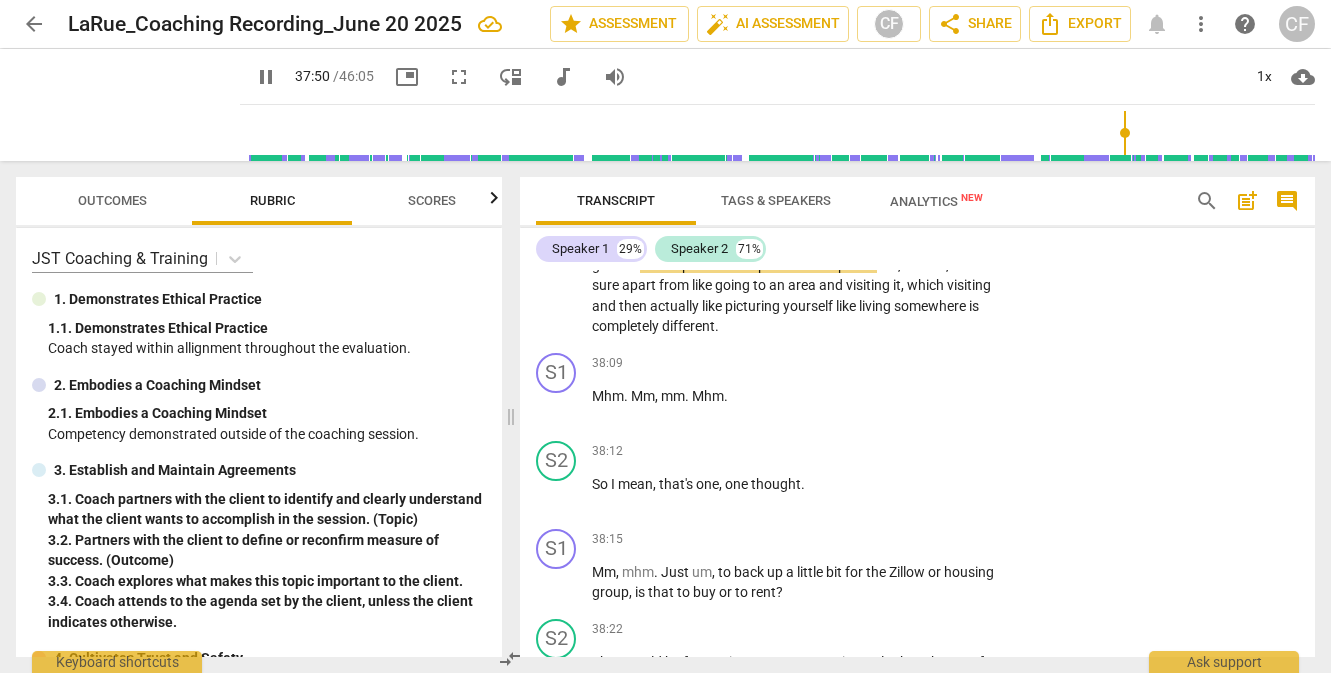 scroll, scrollTop: 12902, scrollLeft: 0, axis: vertical 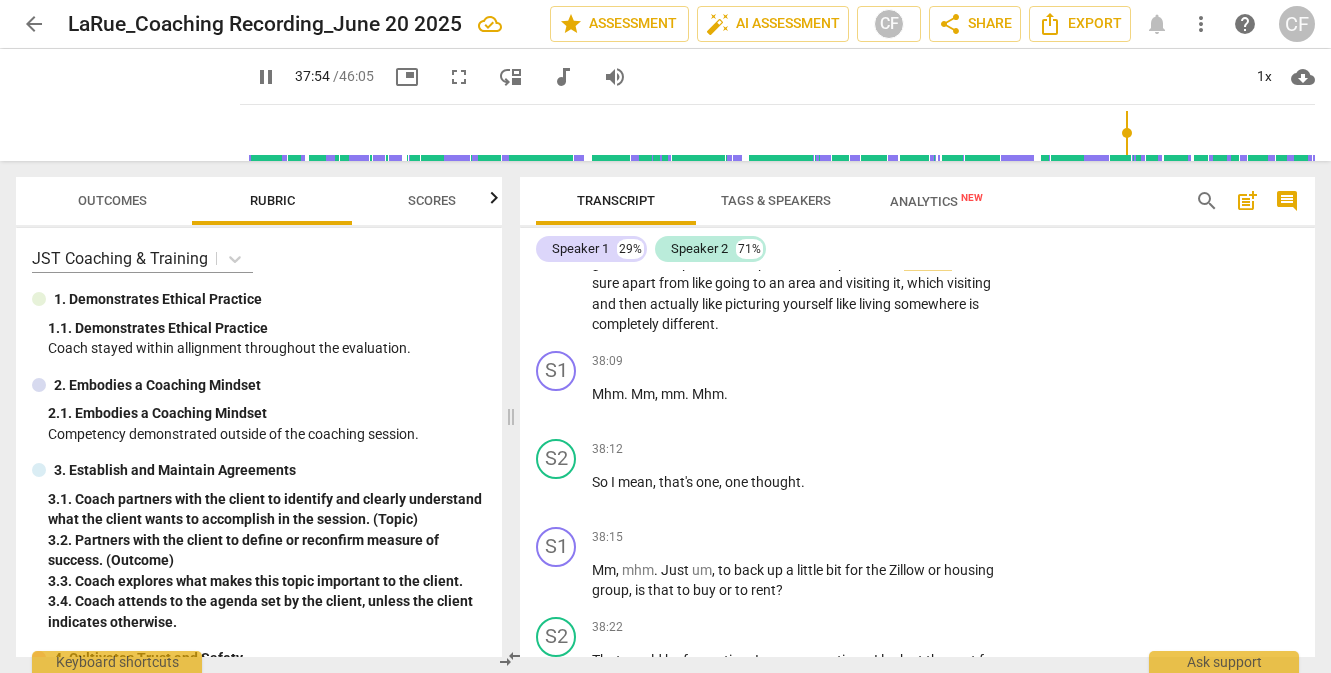 click on "pause" at bounding box center (557, 233) 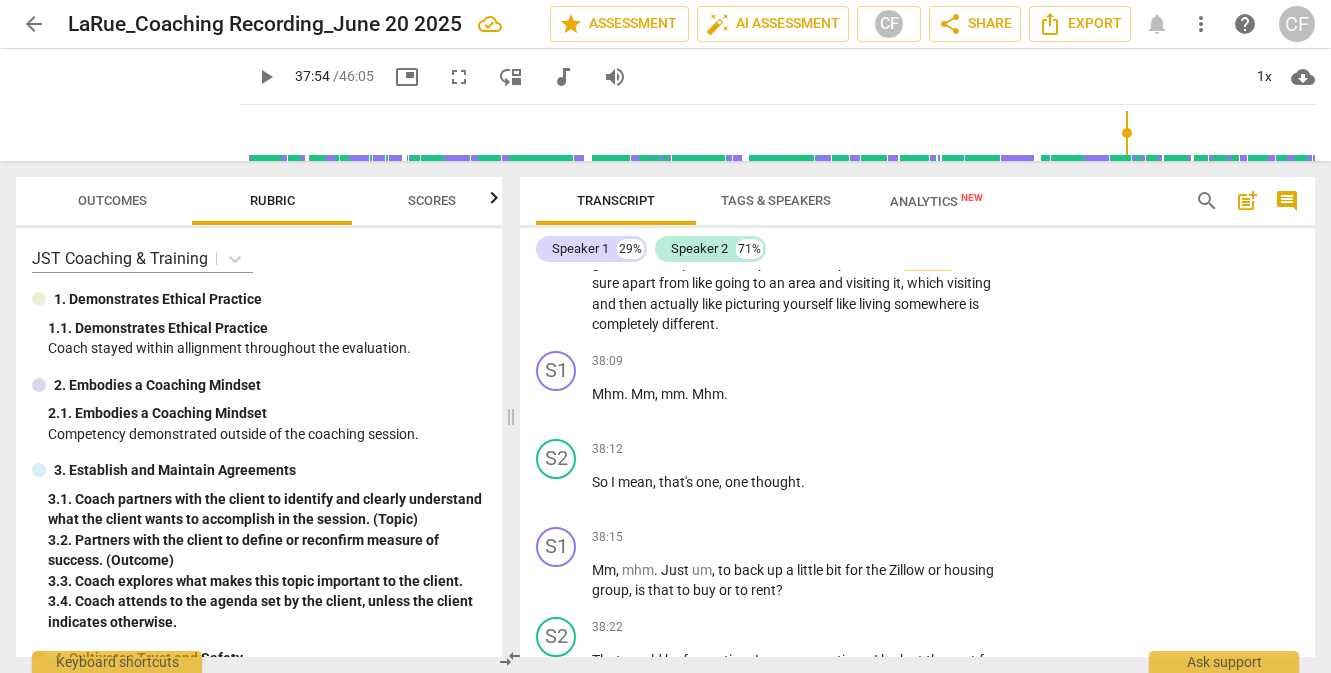 click on "play_arrow" at bounding box center [266, 77] 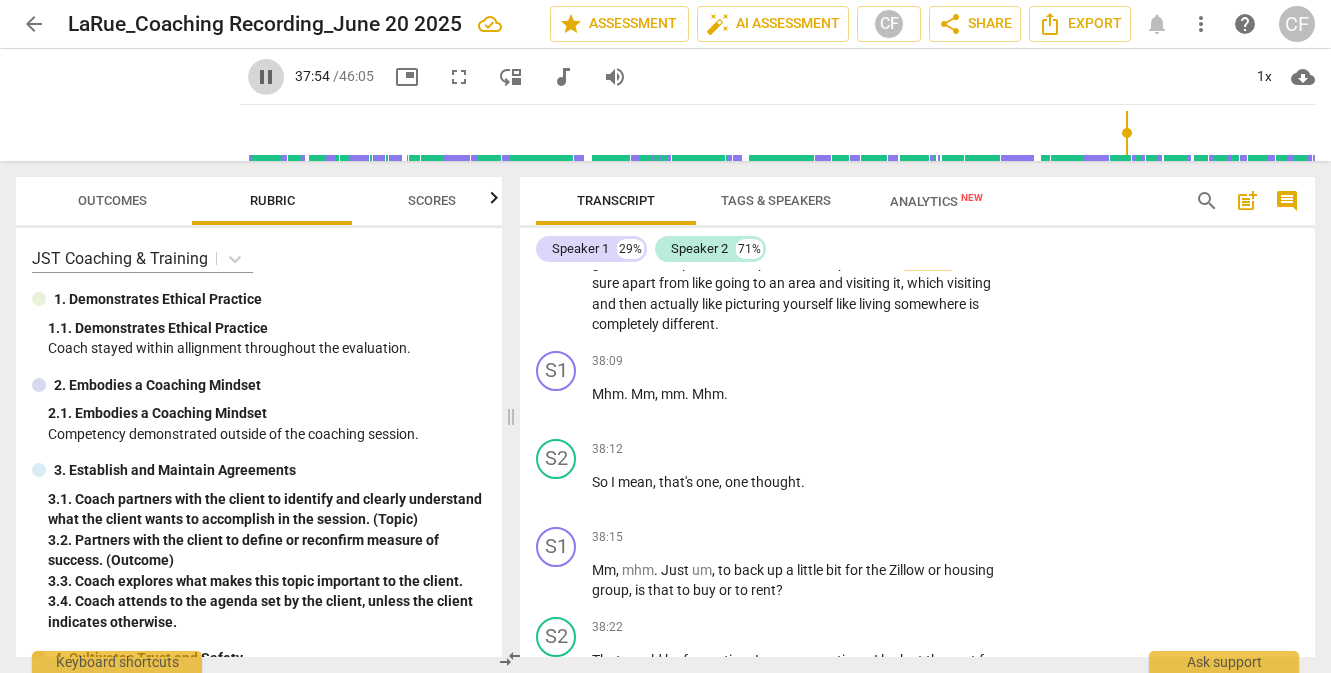 click on "pause" at bounding box center (266, 77) 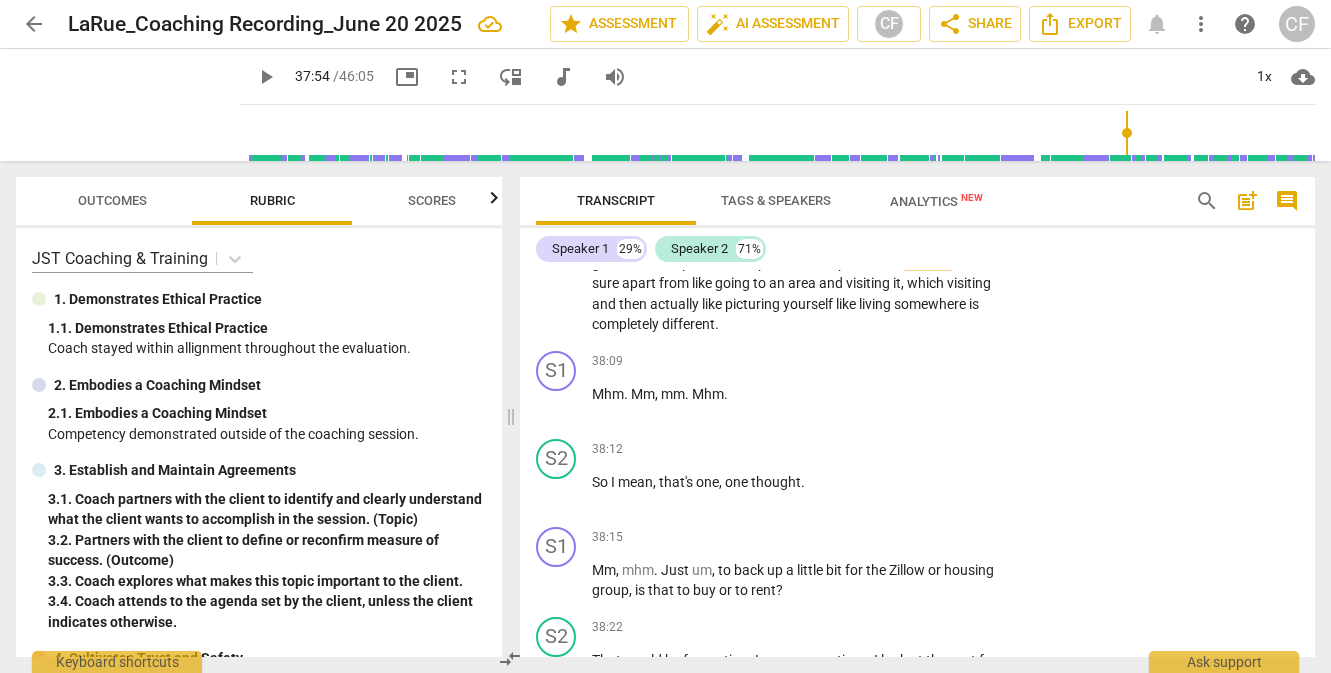 type on "2274" 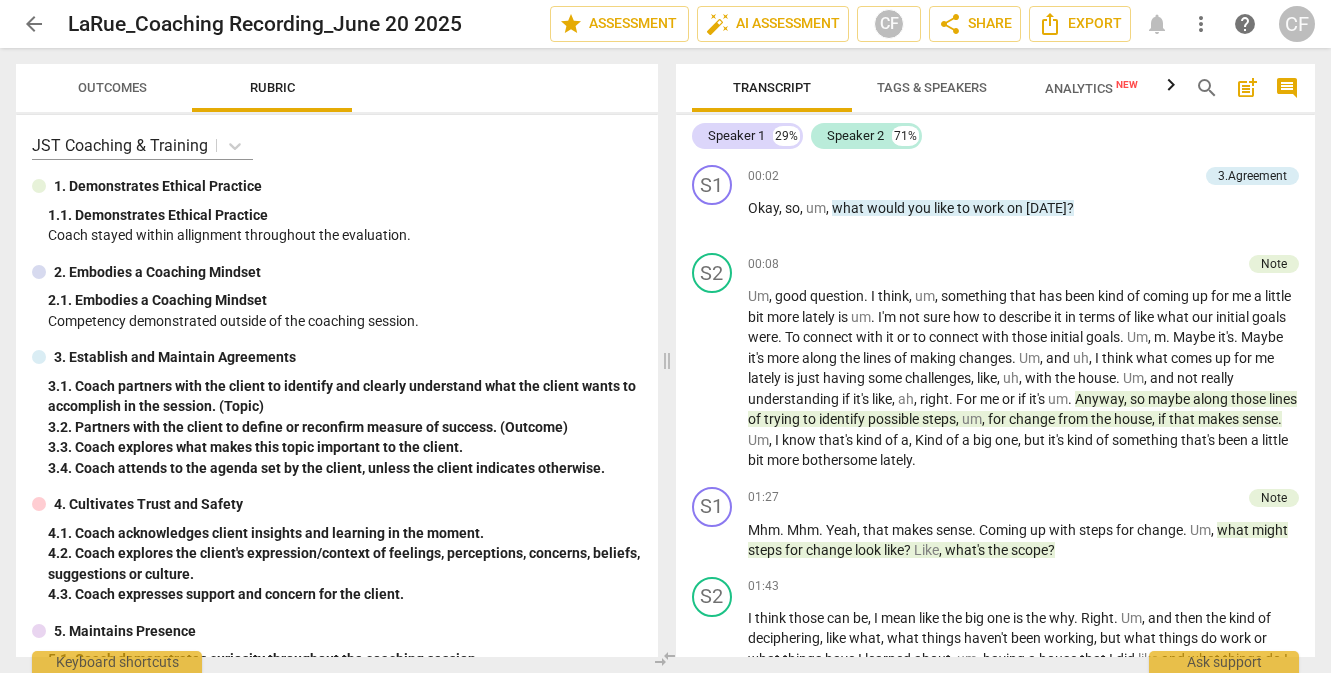 scroll, scrollTop: 0, scrollLeft: 0, axis: both 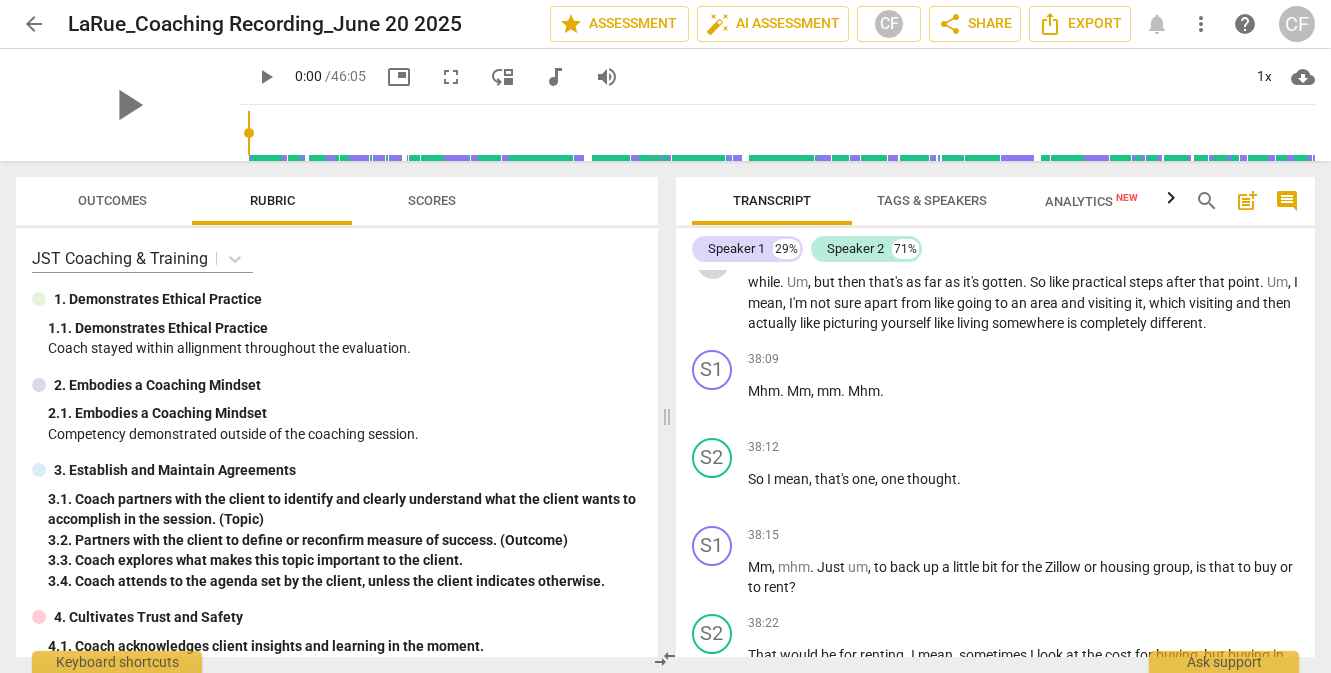 click on "play_arrow" at bounding box center [713, 263] 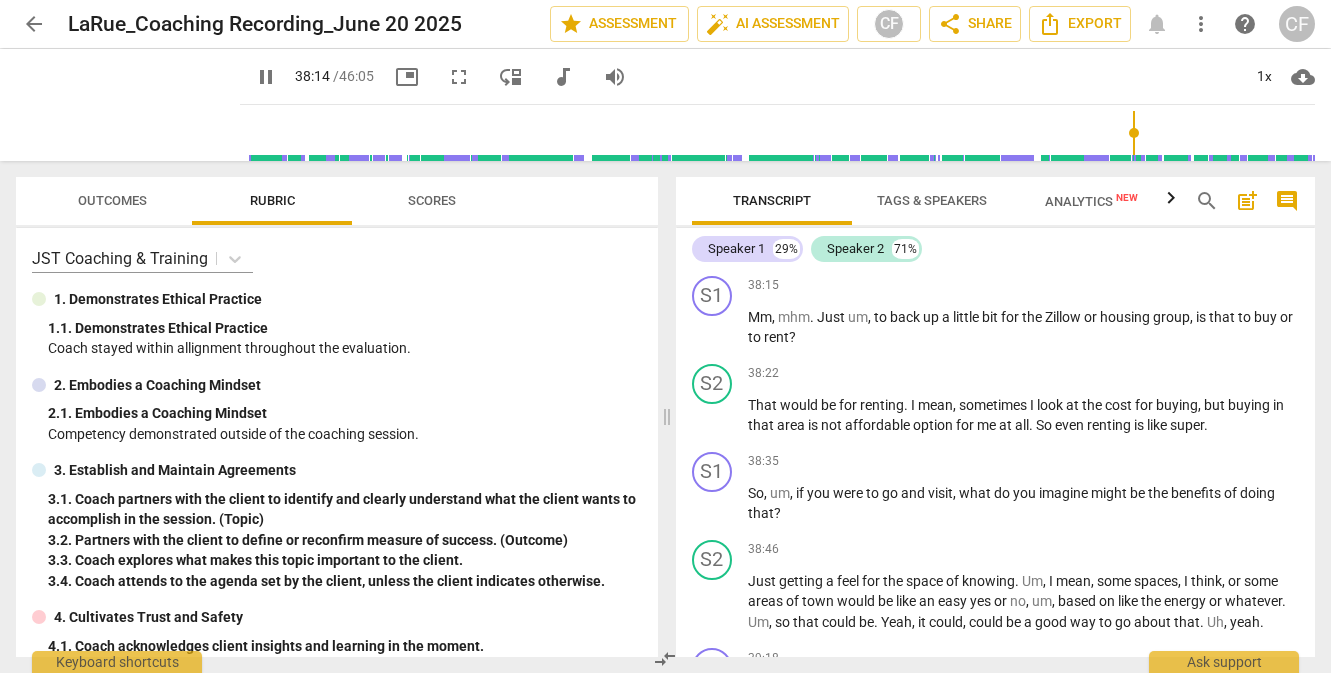 scroll, scrollTop: 11040, scrollLeft: 0, axis: vertical 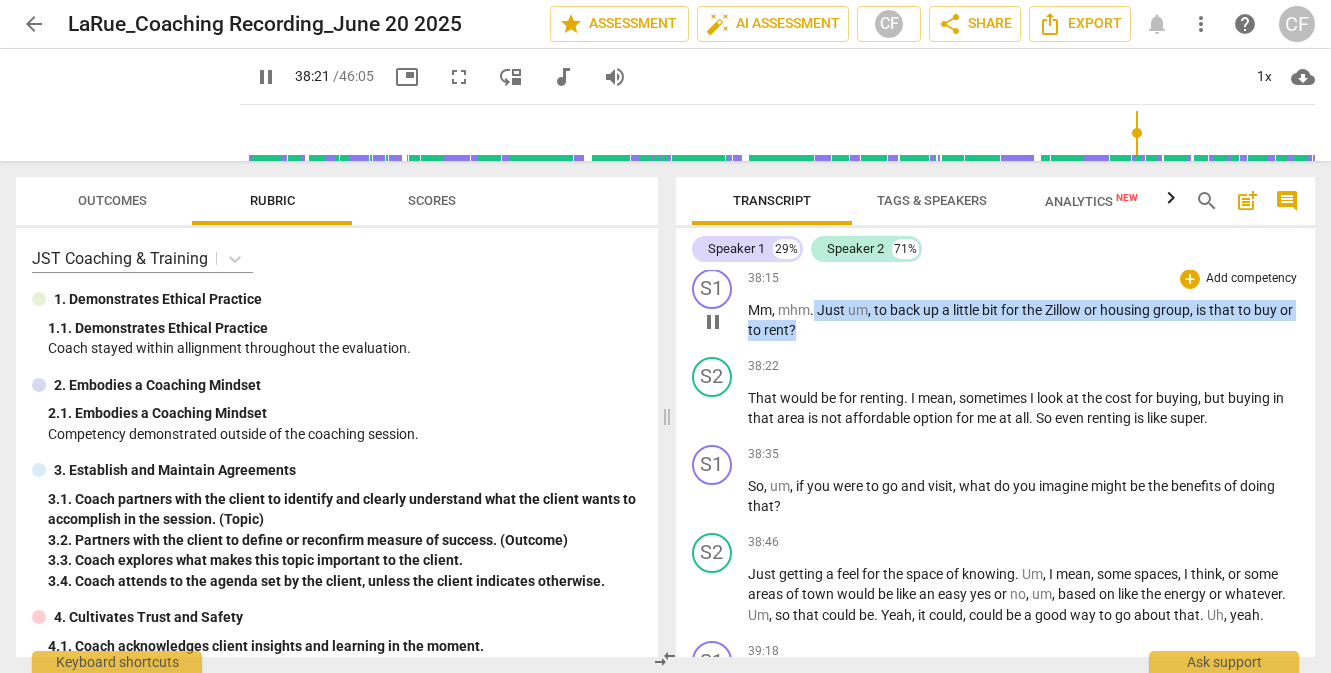 drag, startPoint x: 822, startPoint y: 497, endPoint x: 815, endPoint y: 469, distance: 28.86174 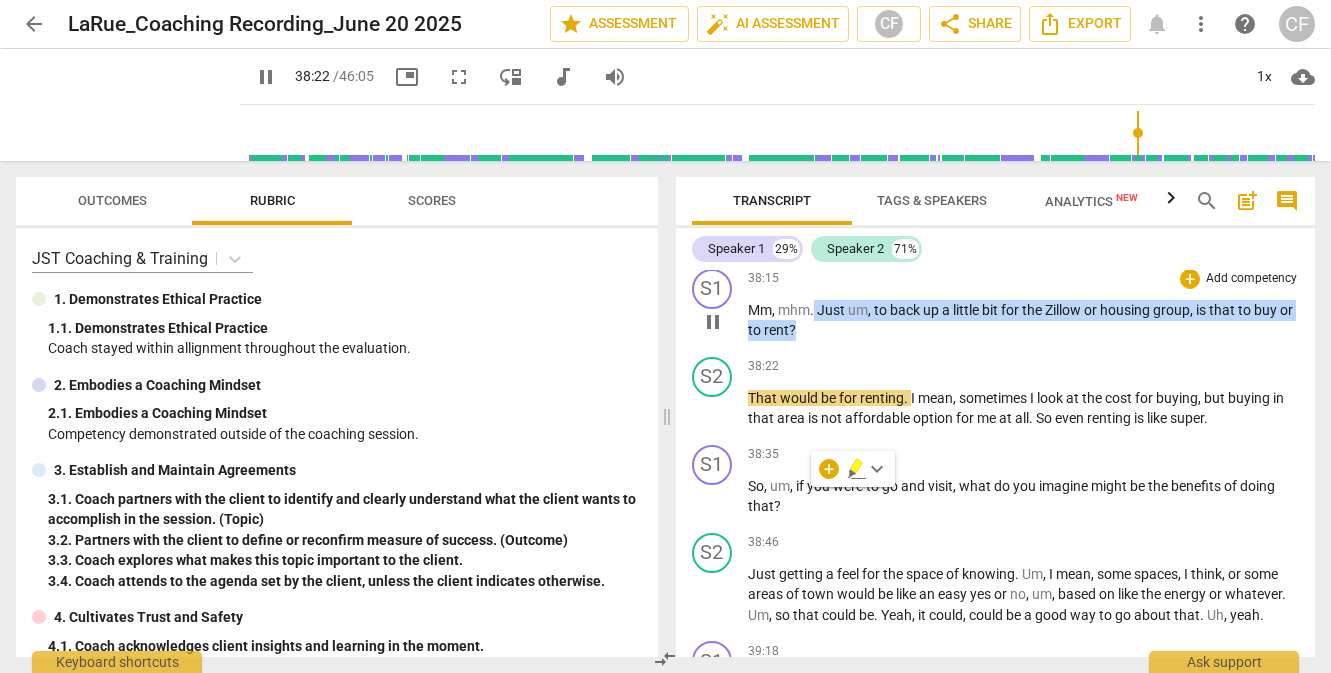 click on "Add competency" at bounding box center [1251, 279] 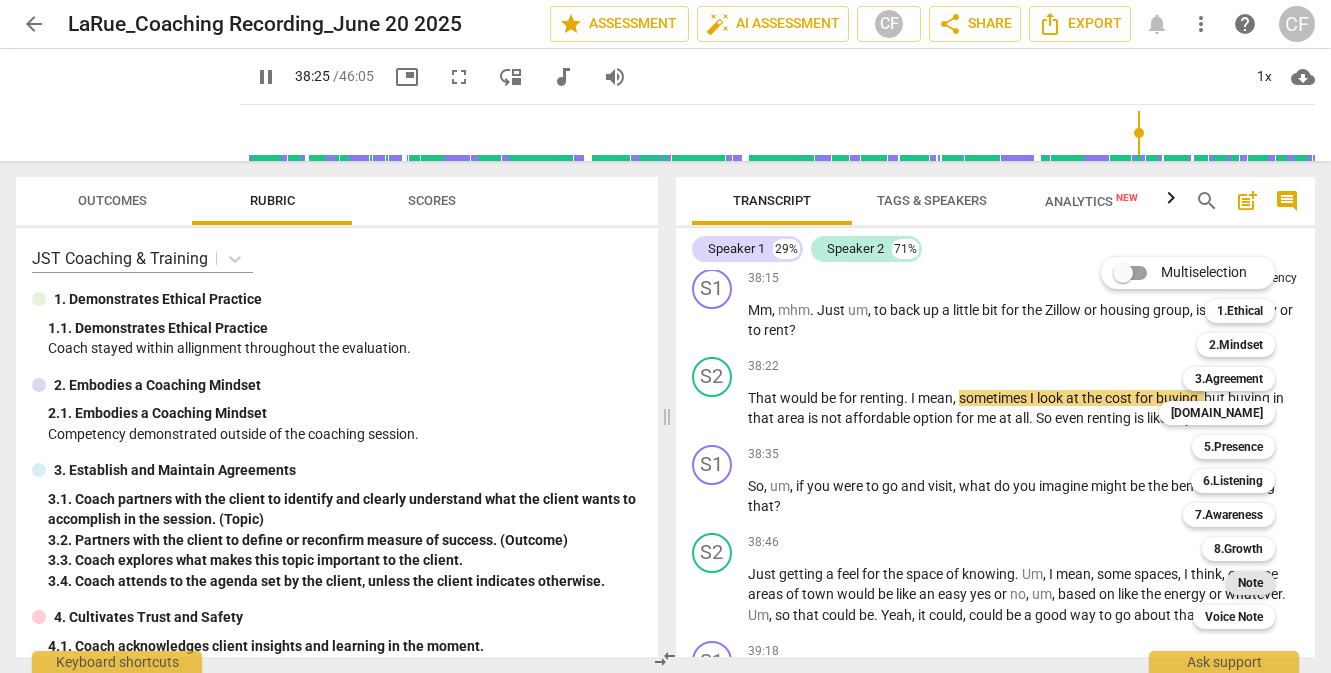 click on "Note" at bounding box center (1250, 583) 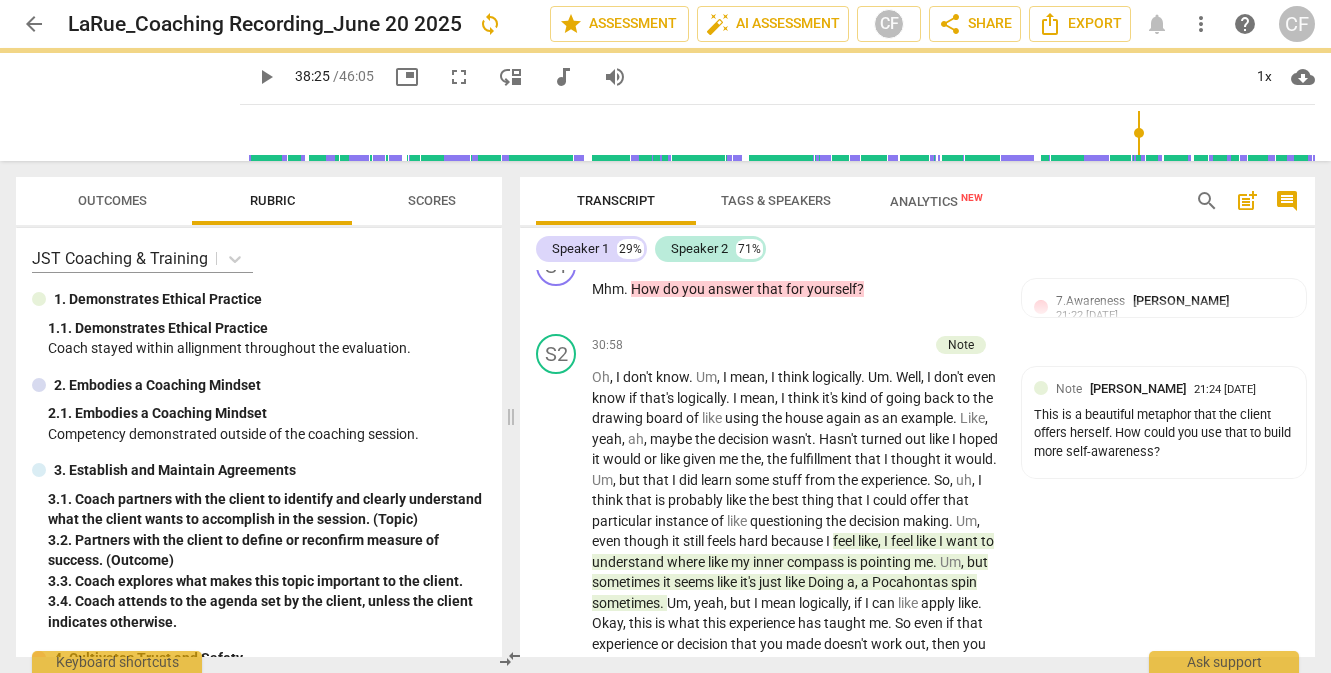 scroll, scrollTop: 13056, scrollLeft: 0, axis: vertical 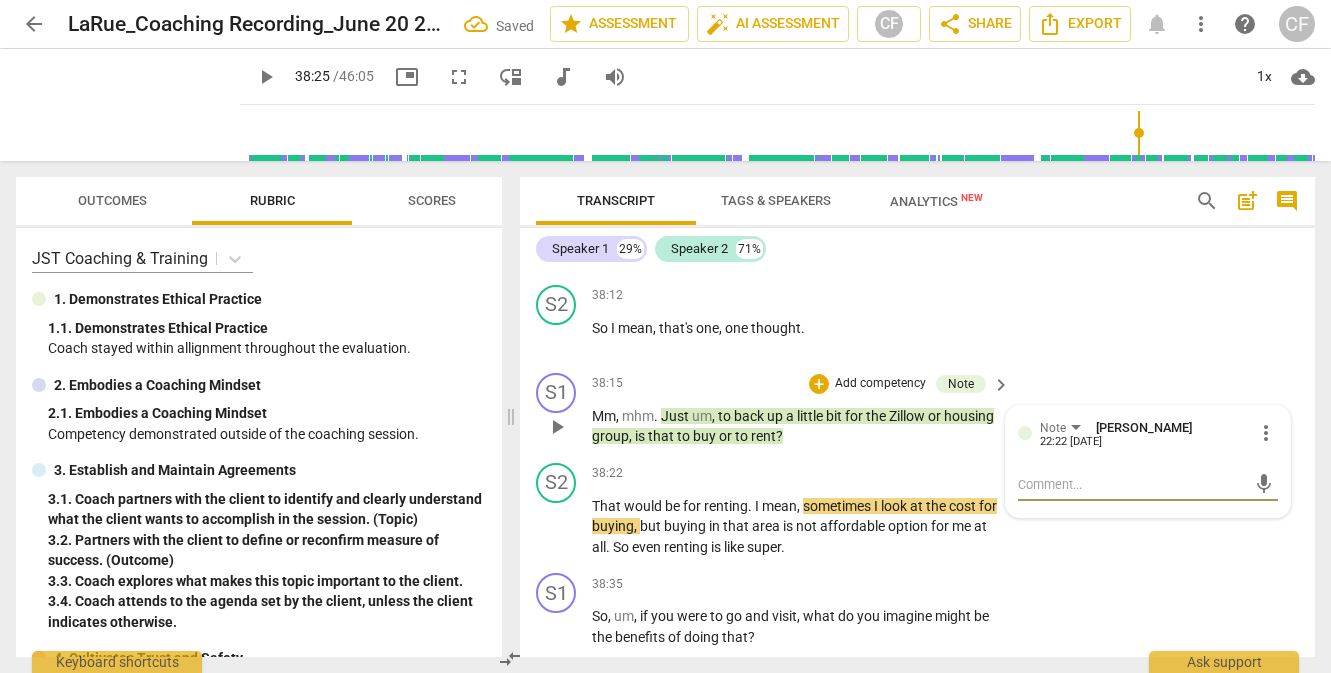 click on "mic" at bounding box center [1148, 485] 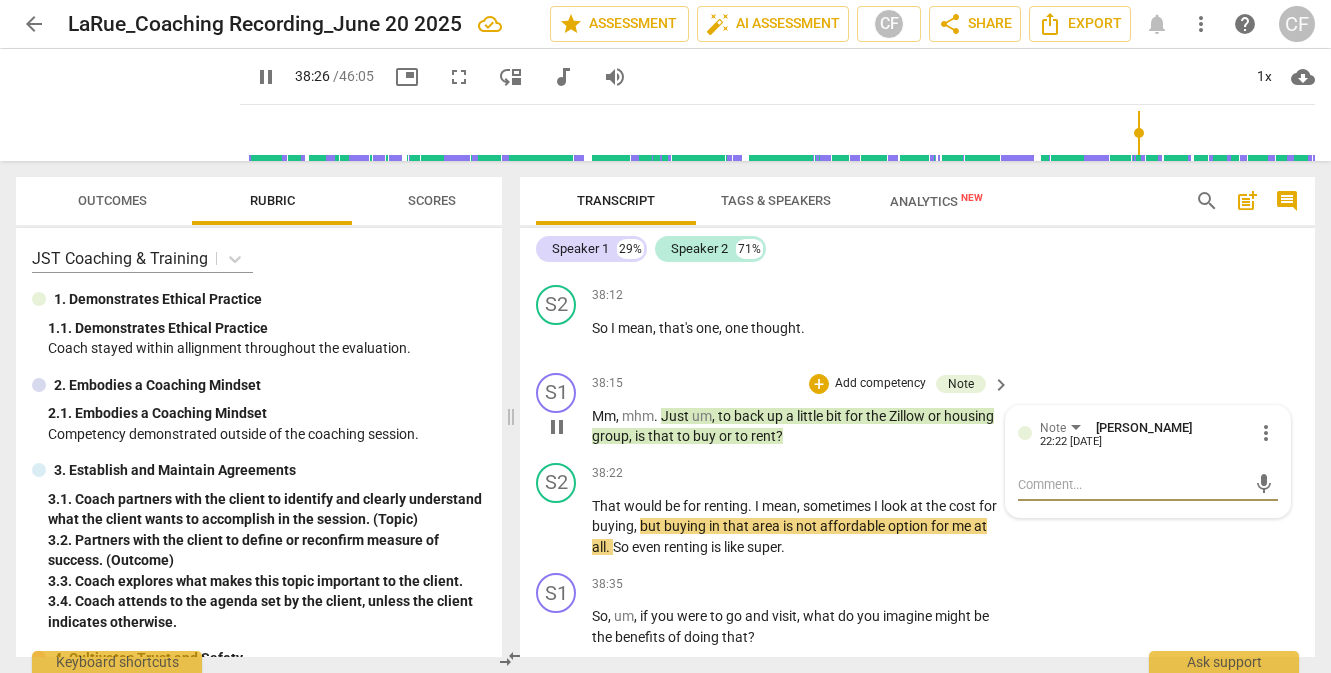 click at bounding box center [1132, 484] 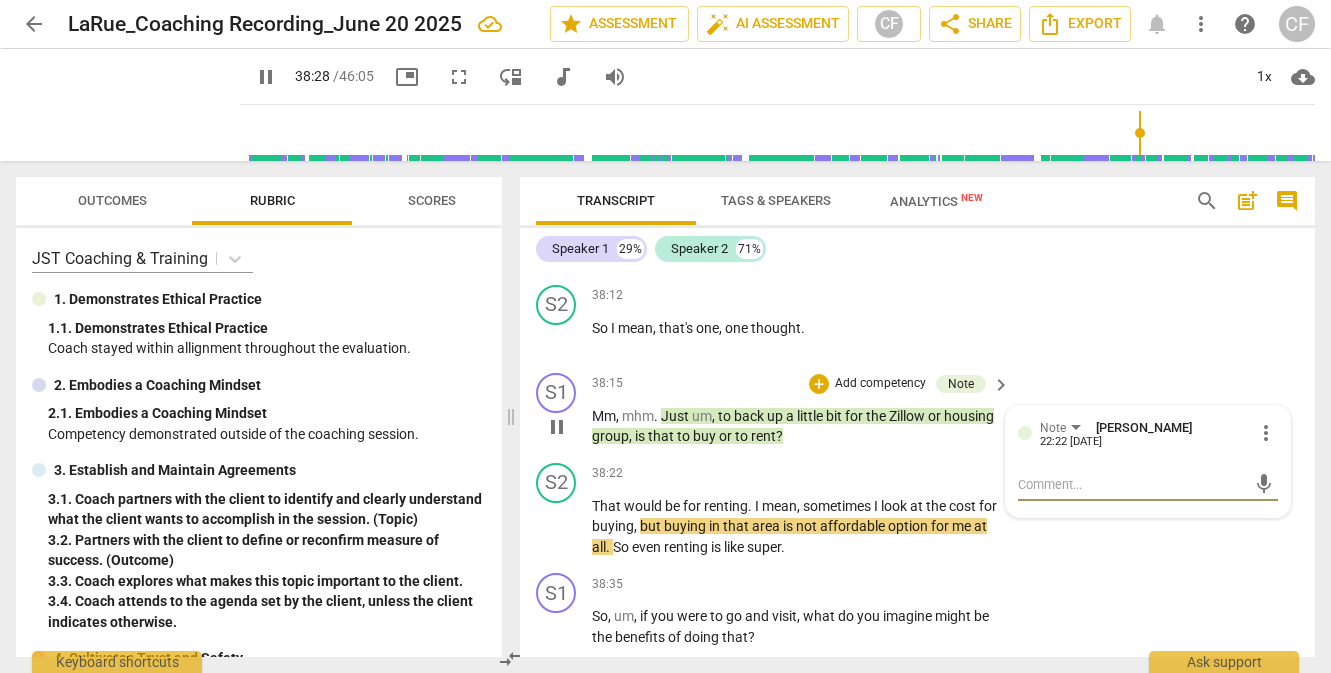 type on "2309" 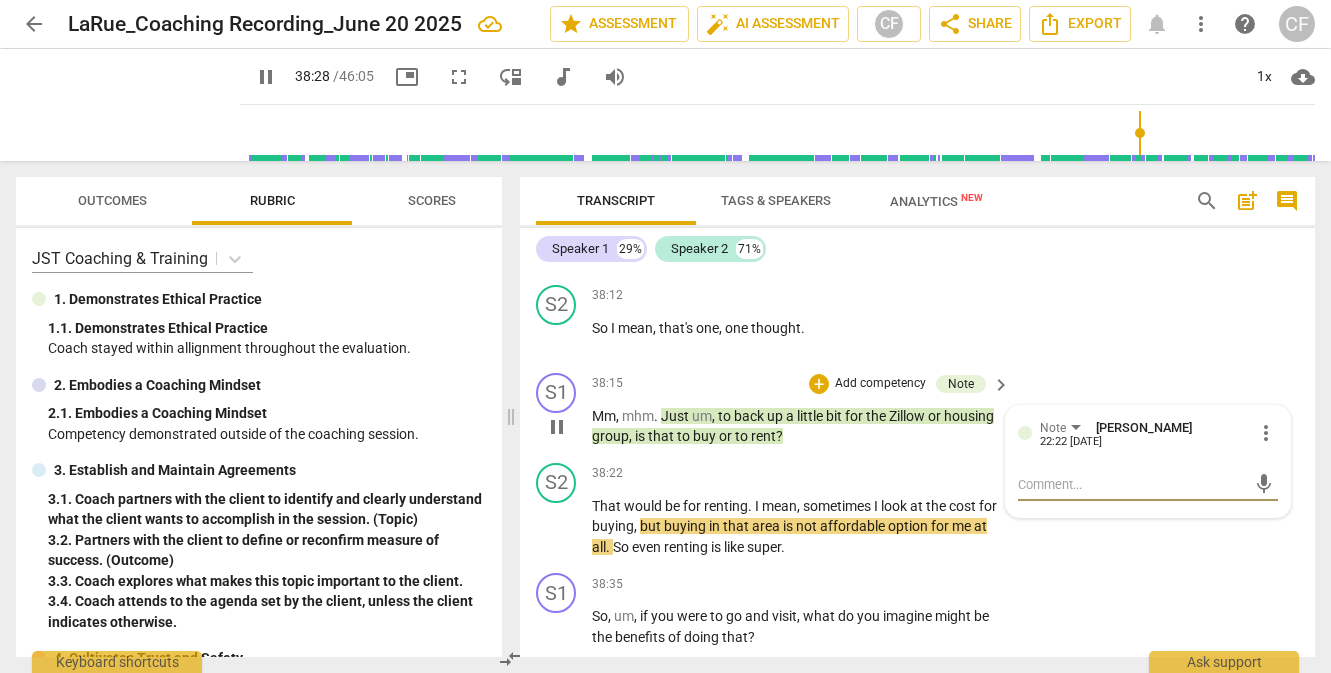 type on "H" 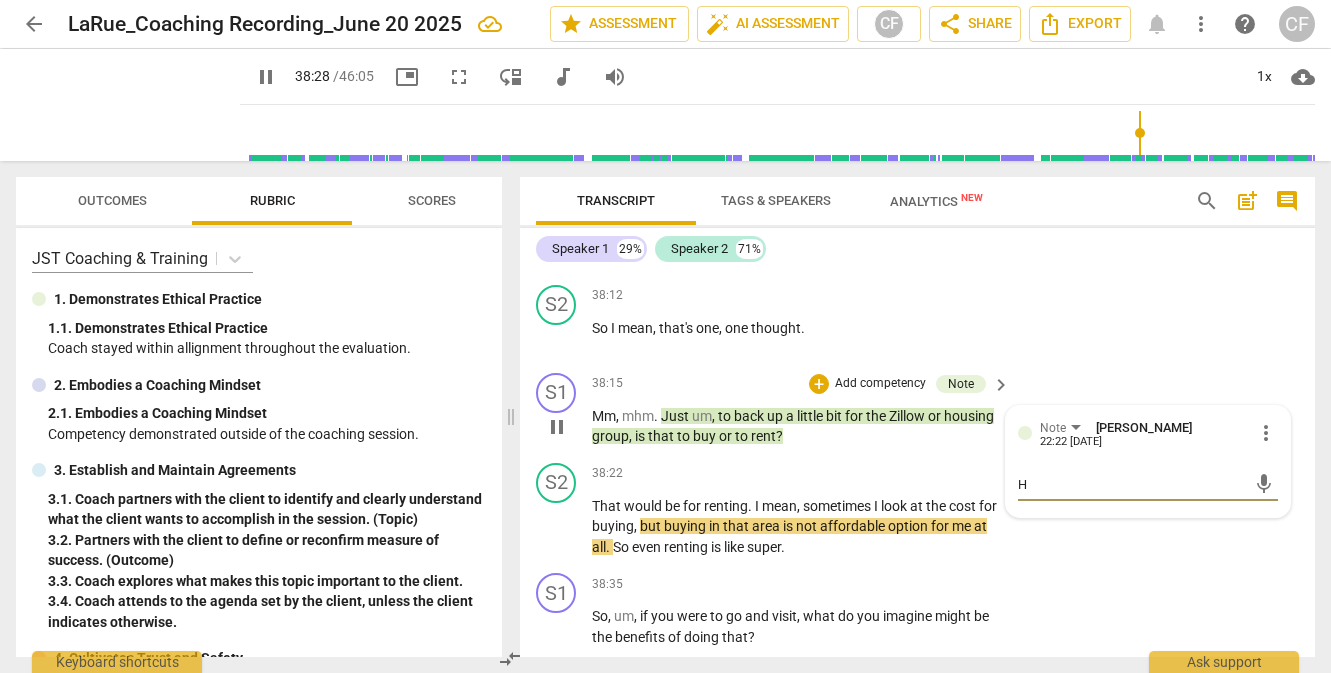 type on "2309" 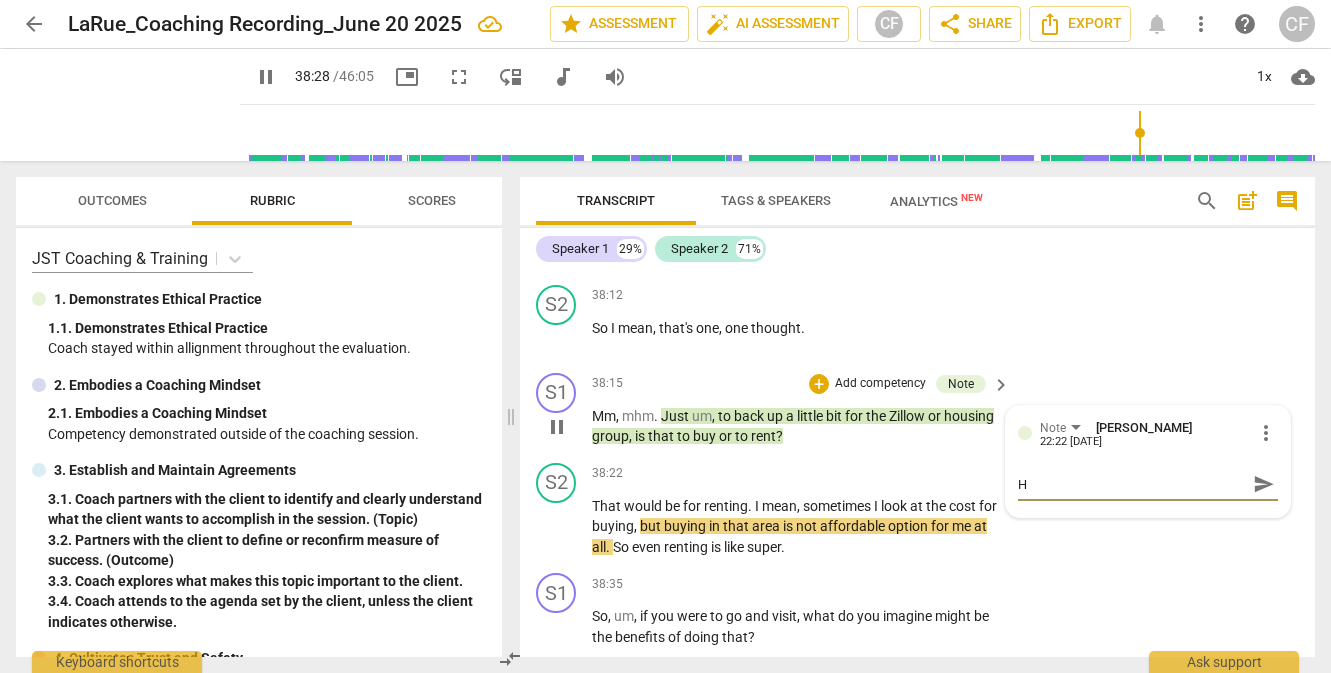 type on "Ho" 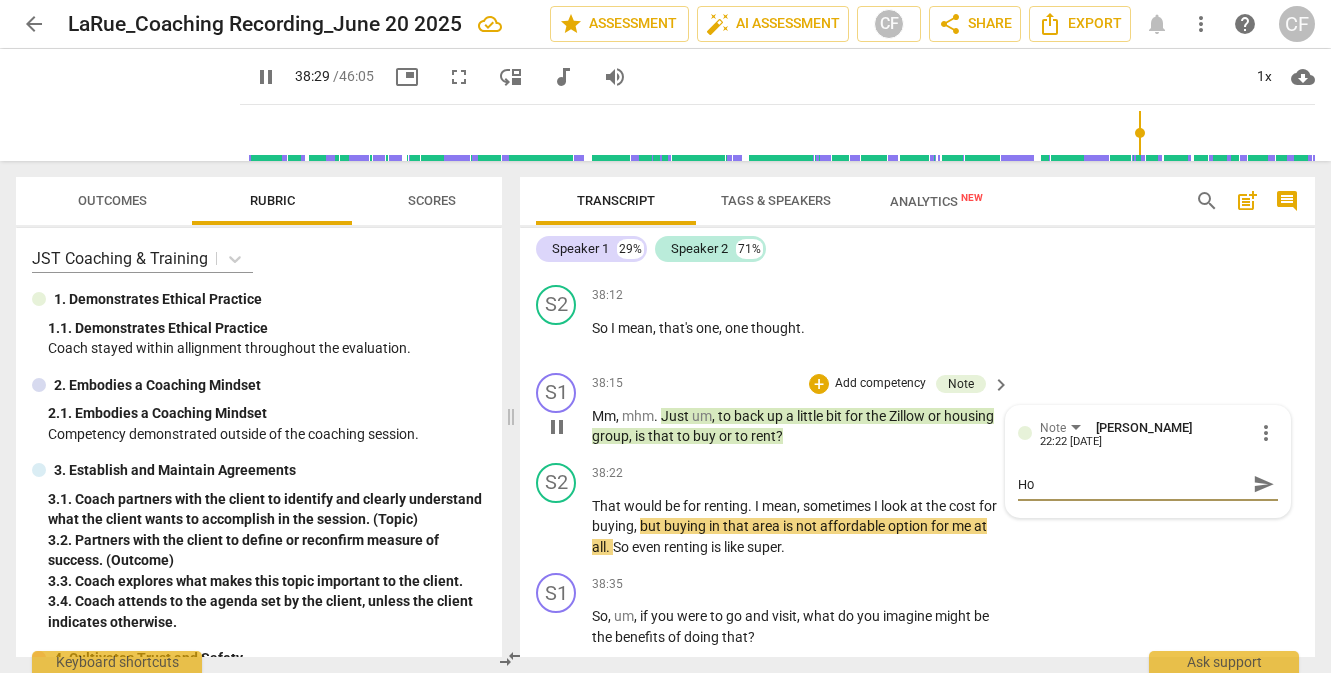 type on "2309" 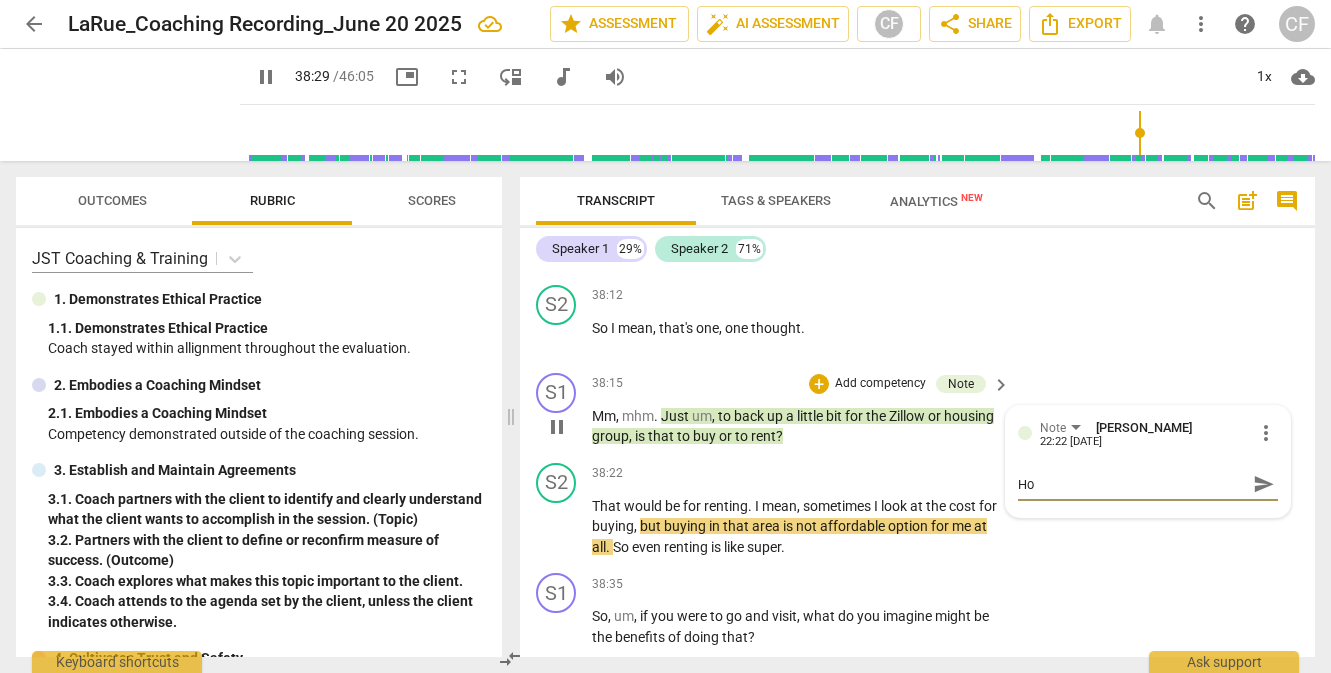 type on "How" 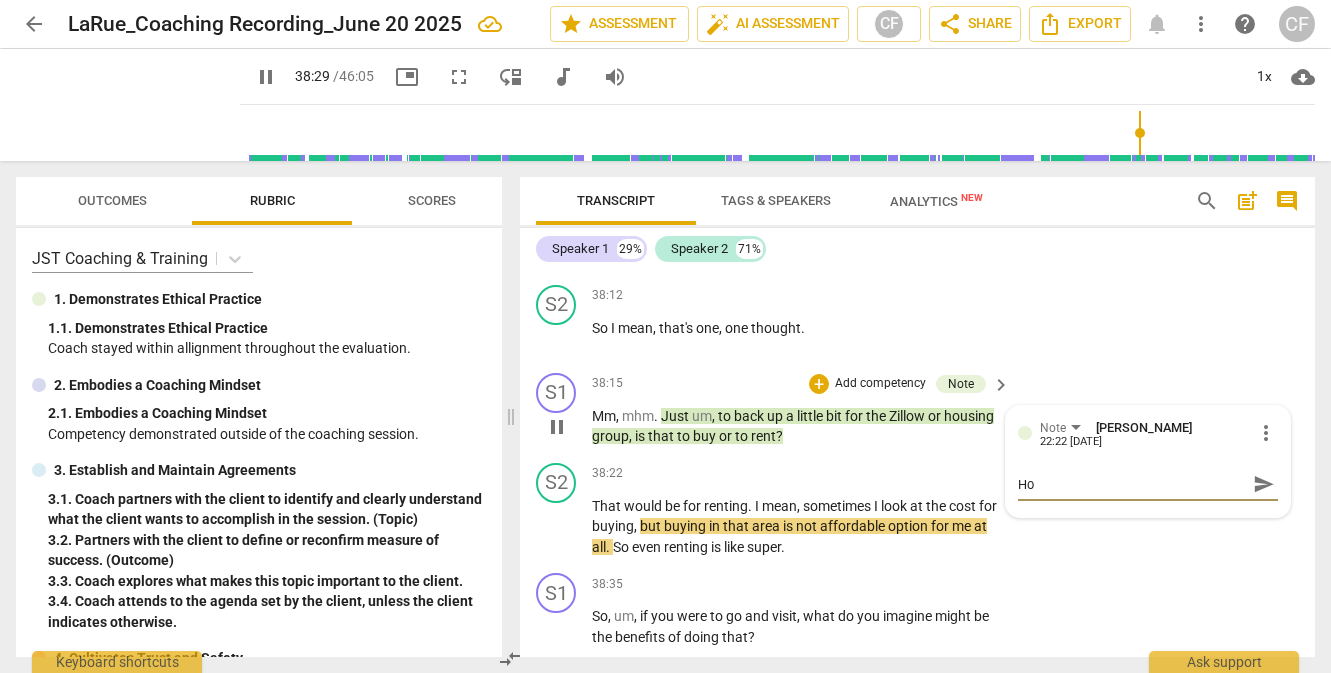 type on "How" 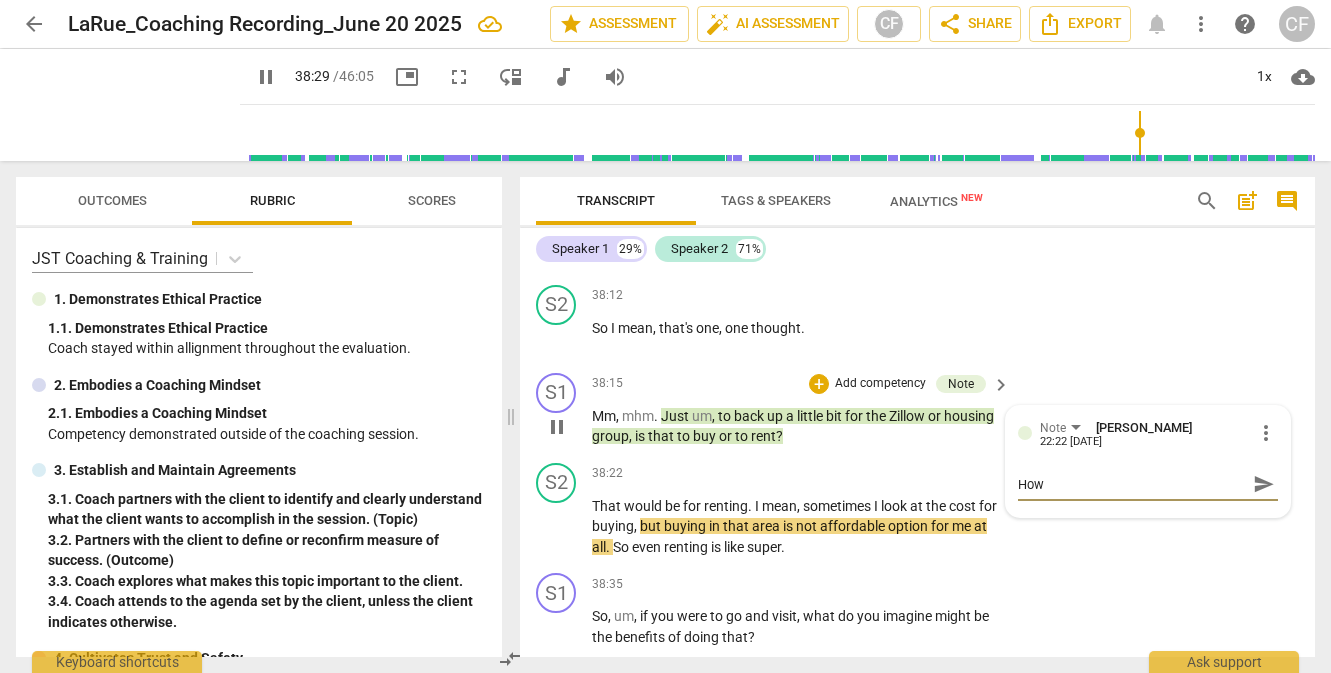 type on "How" 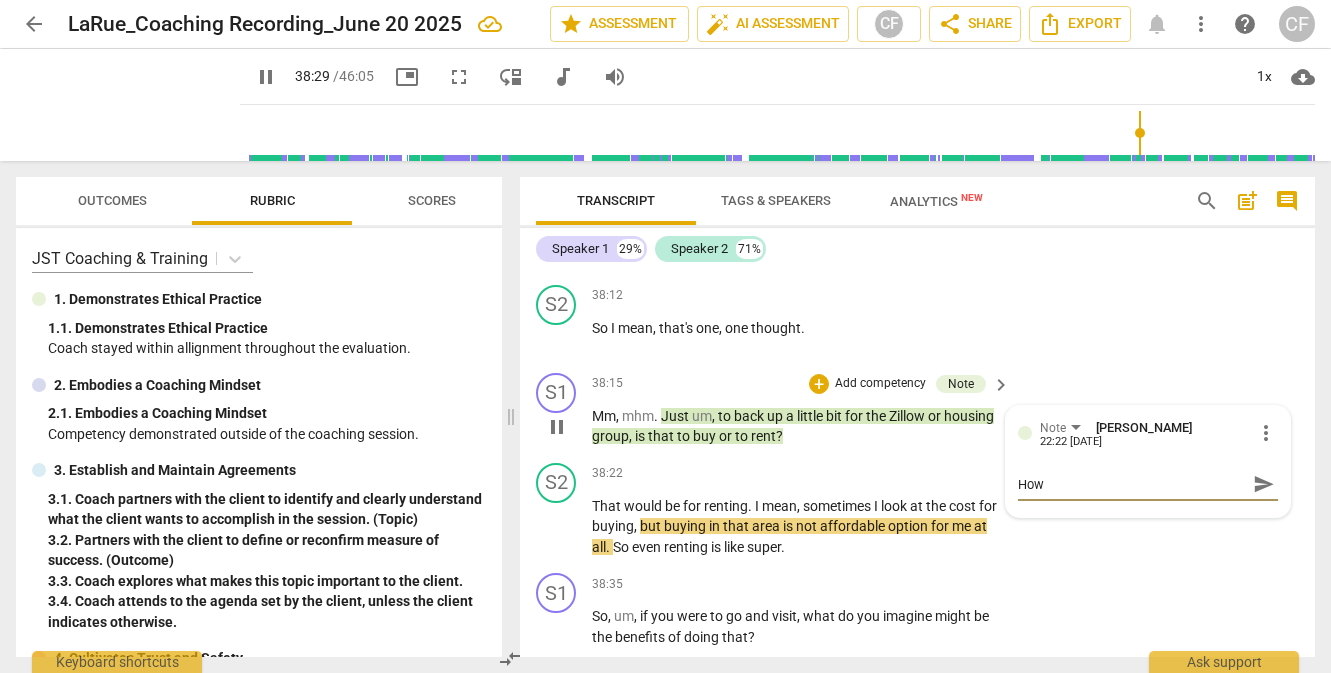 type on "How" 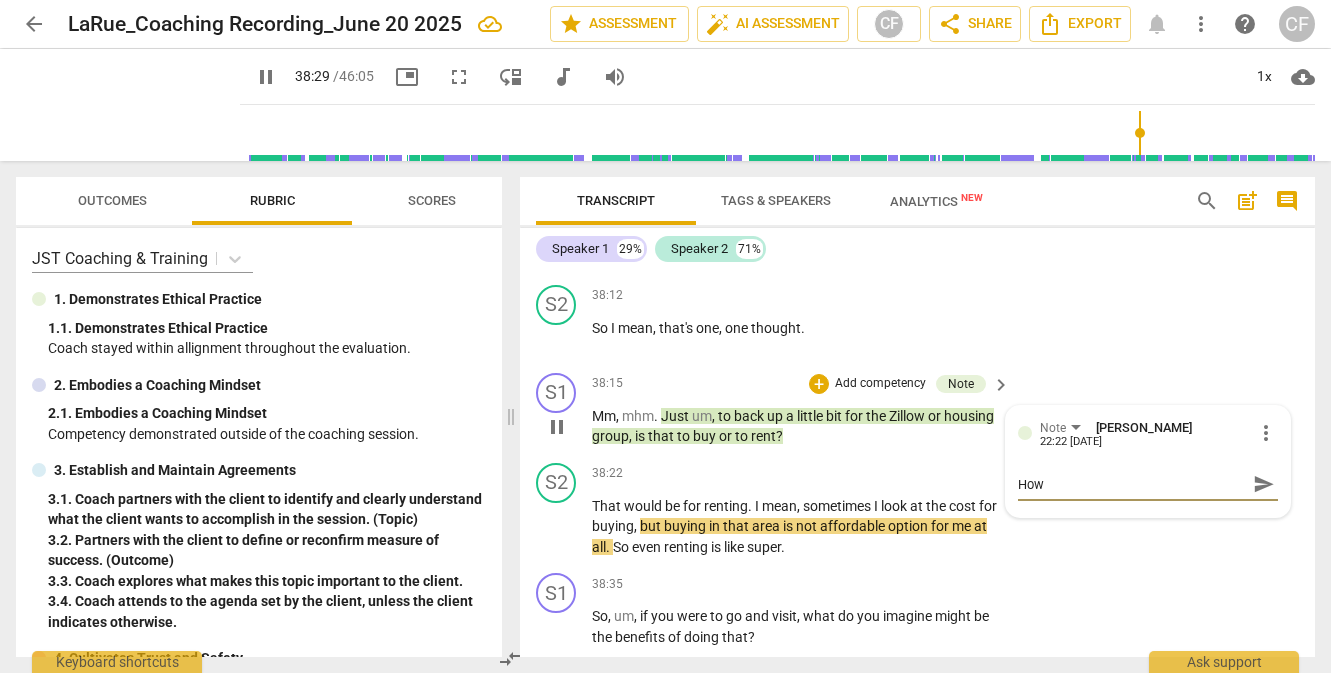 type on "How a" 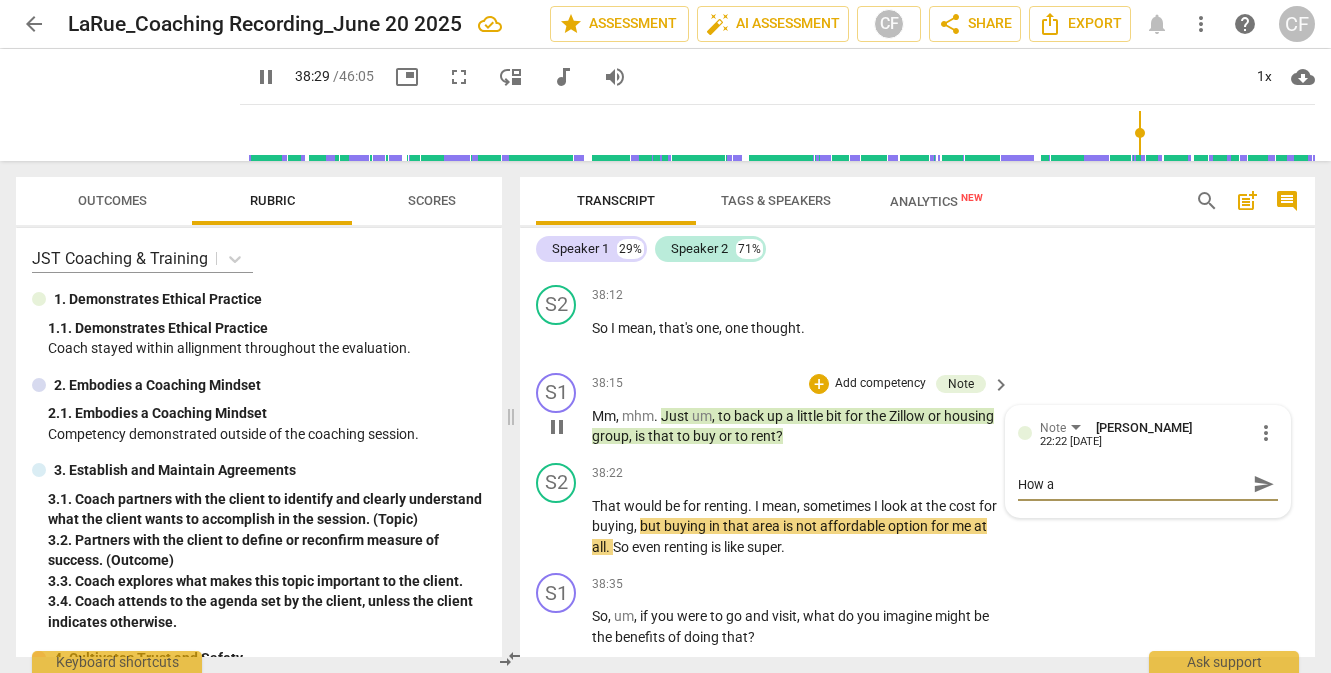 type on "How an" 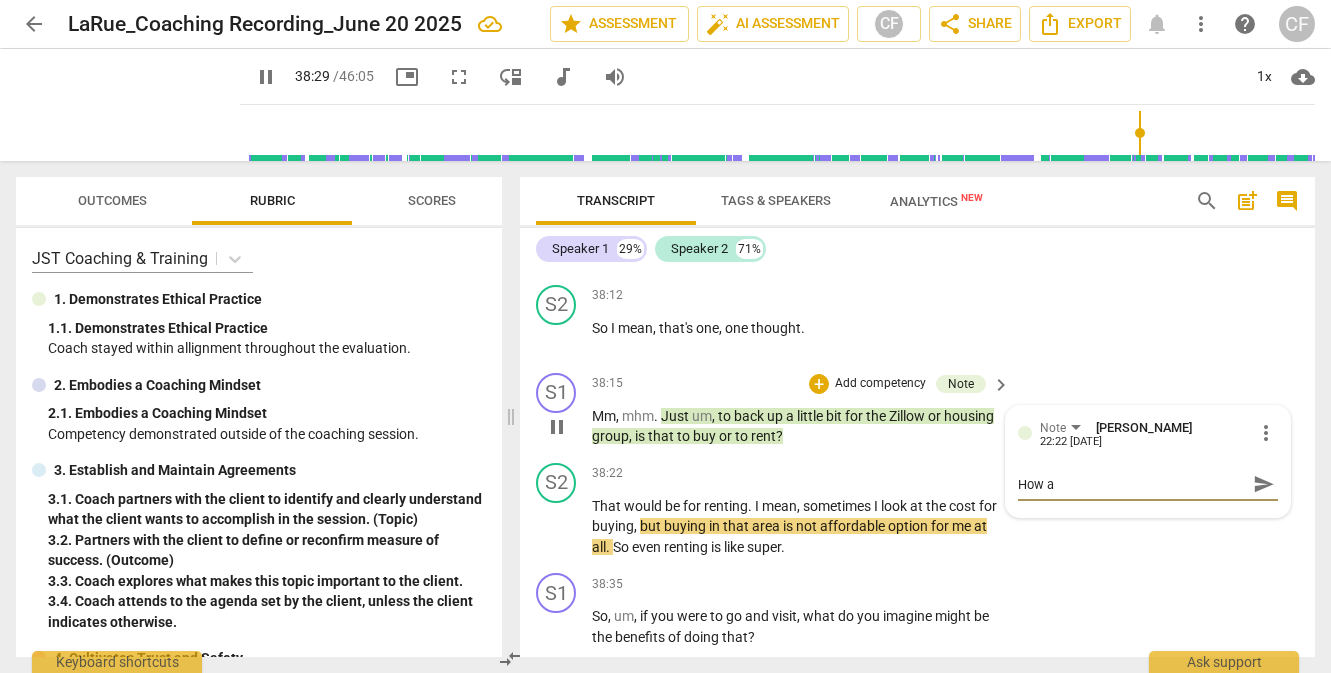 type on "How an" 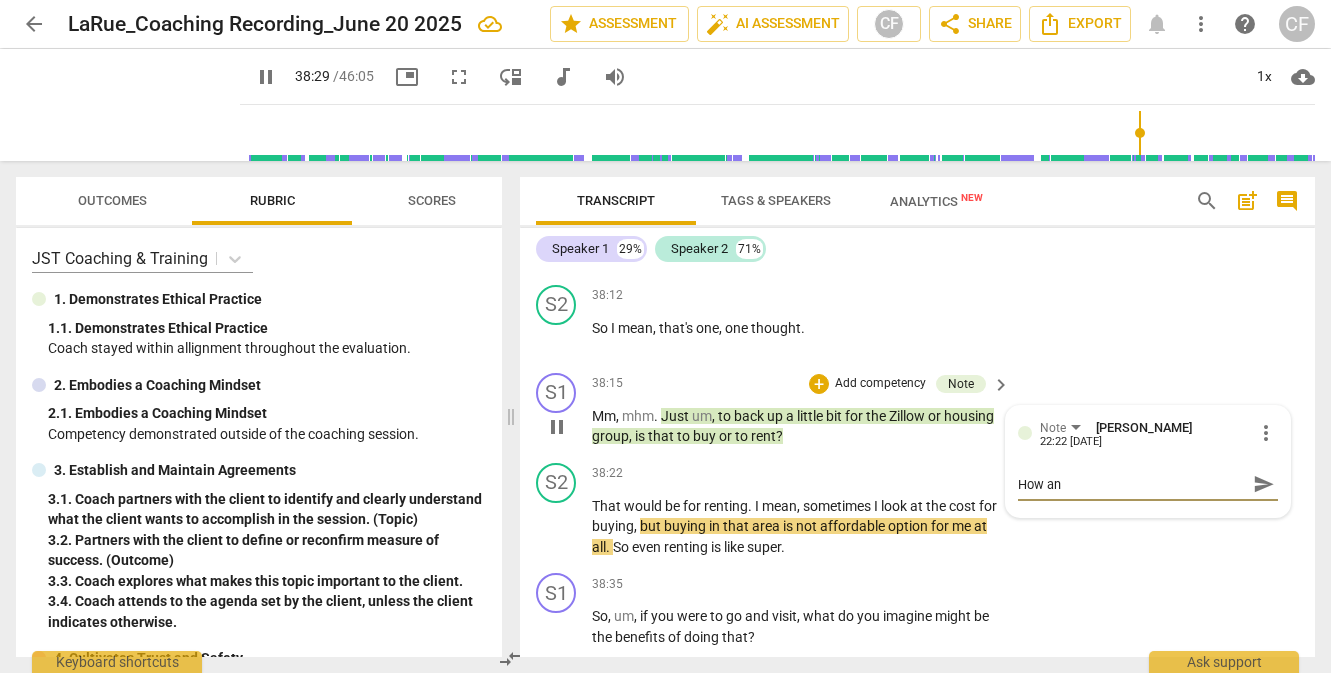 type on "2310" 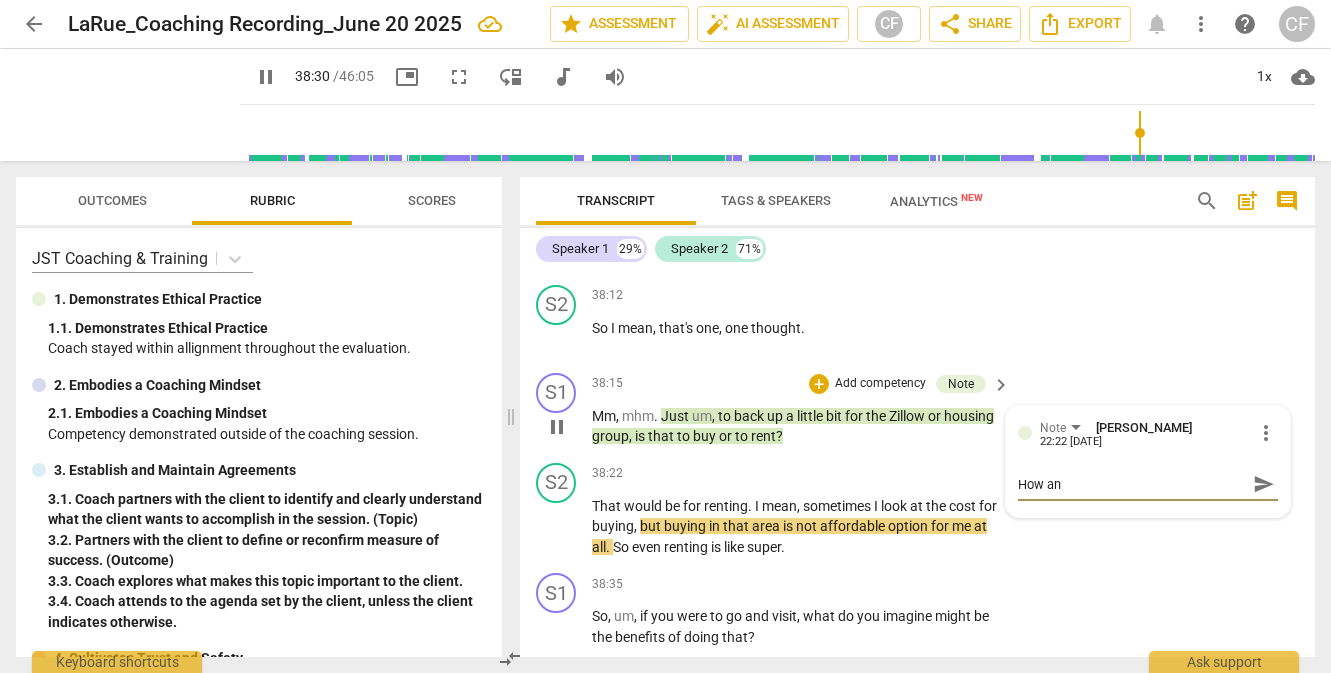 type on "How an" 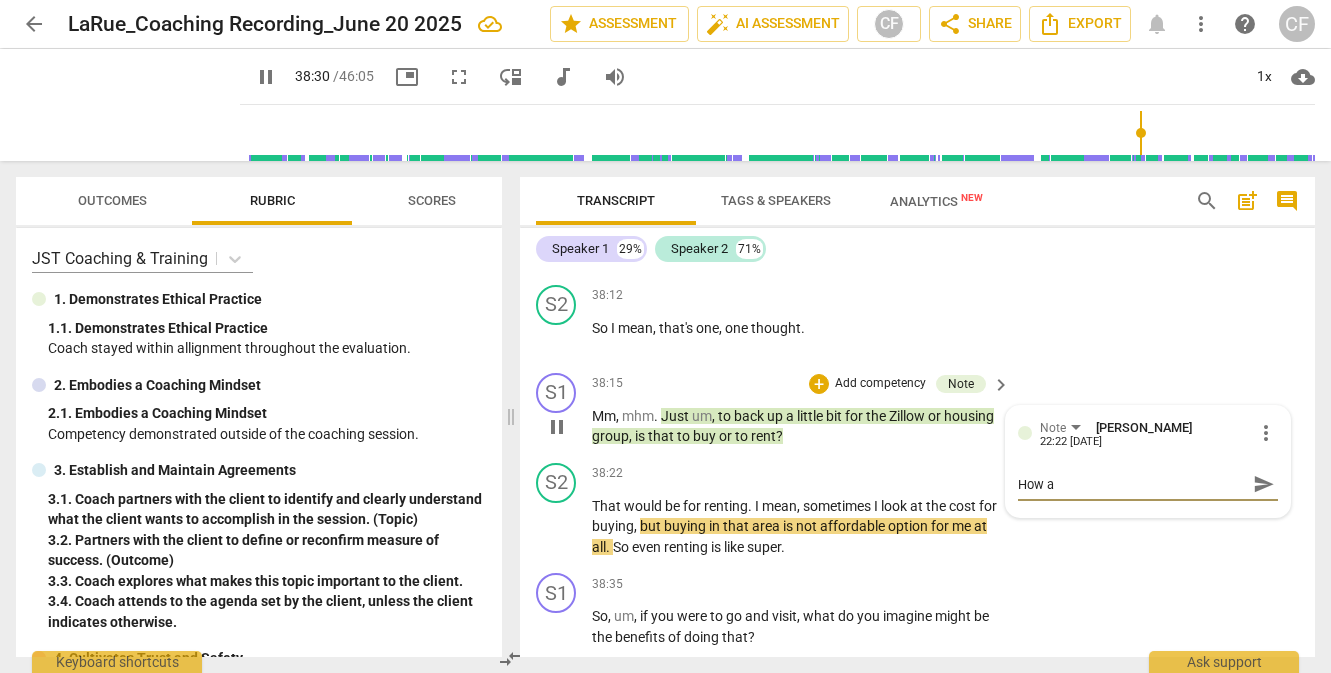 type on "How" 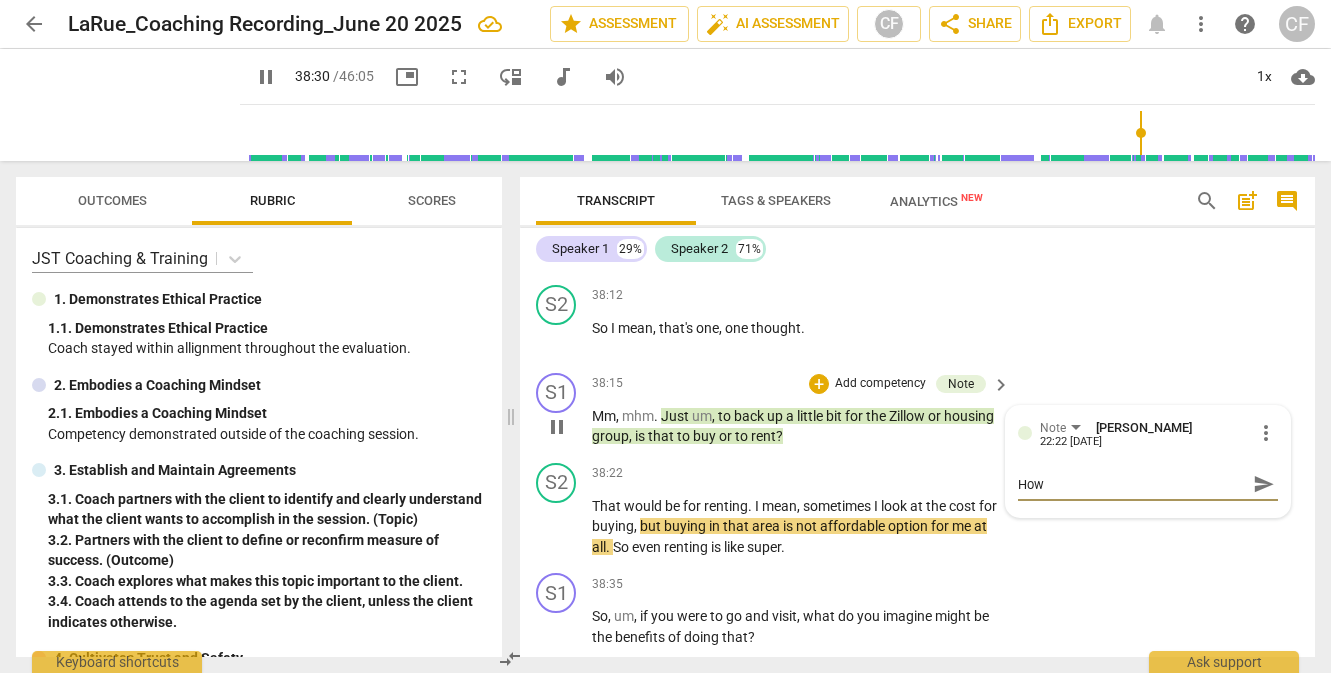type on "2311" 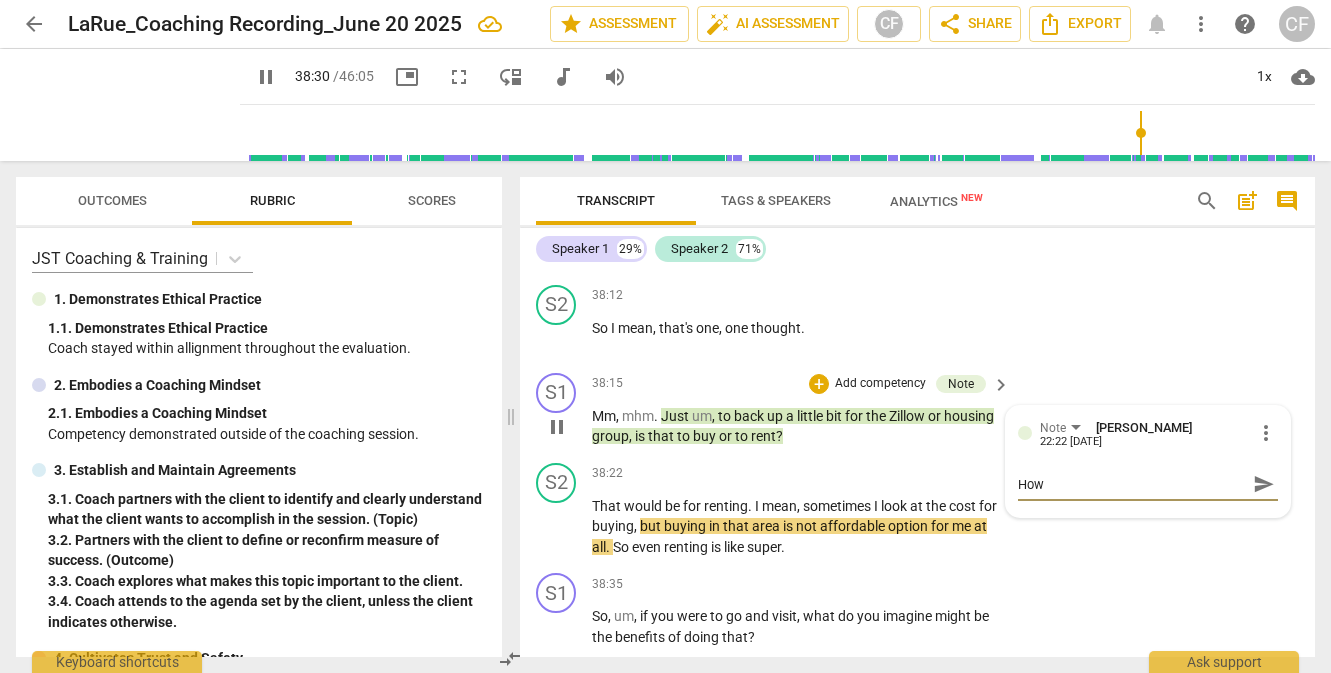 type on "How v" 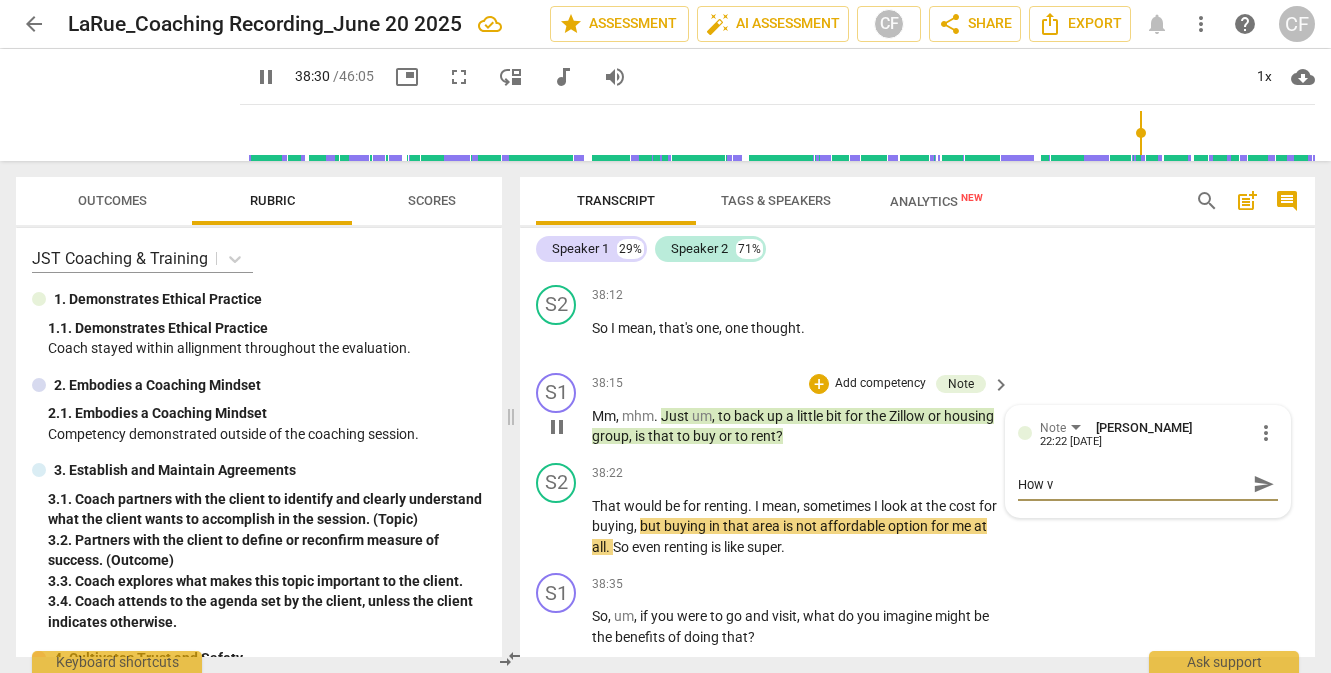 type on "How va" 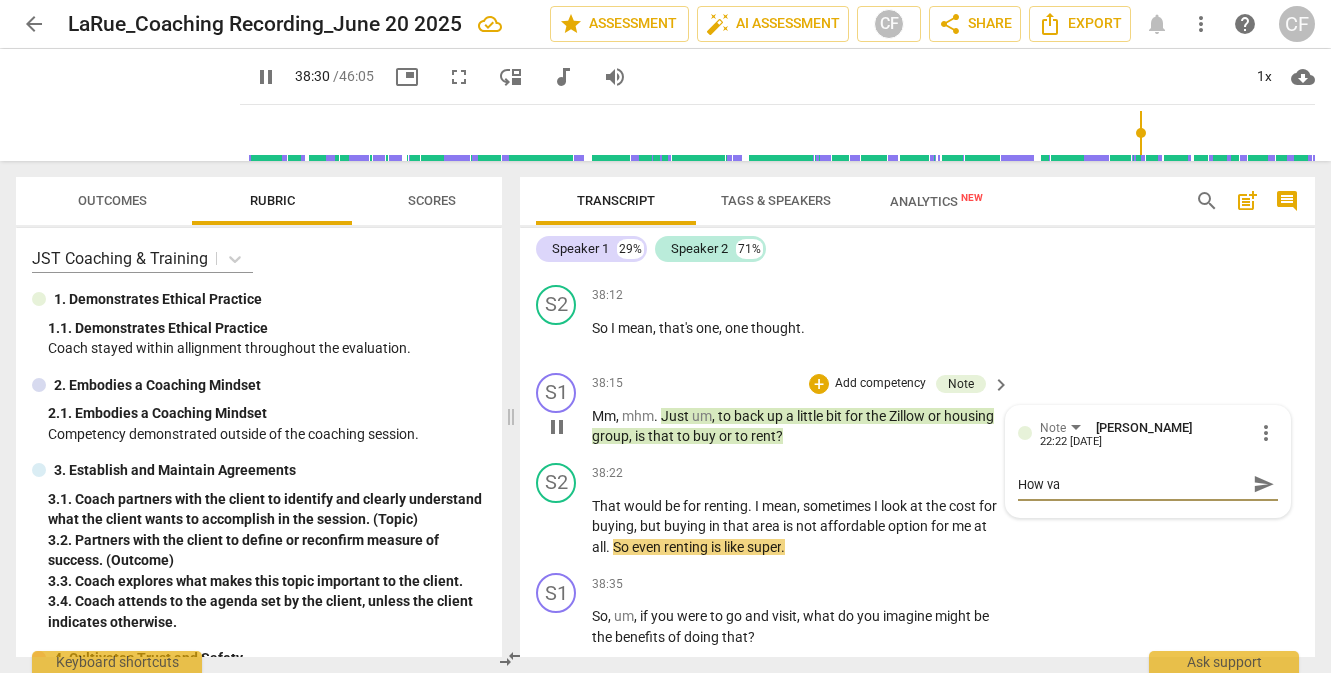 type on "2311" 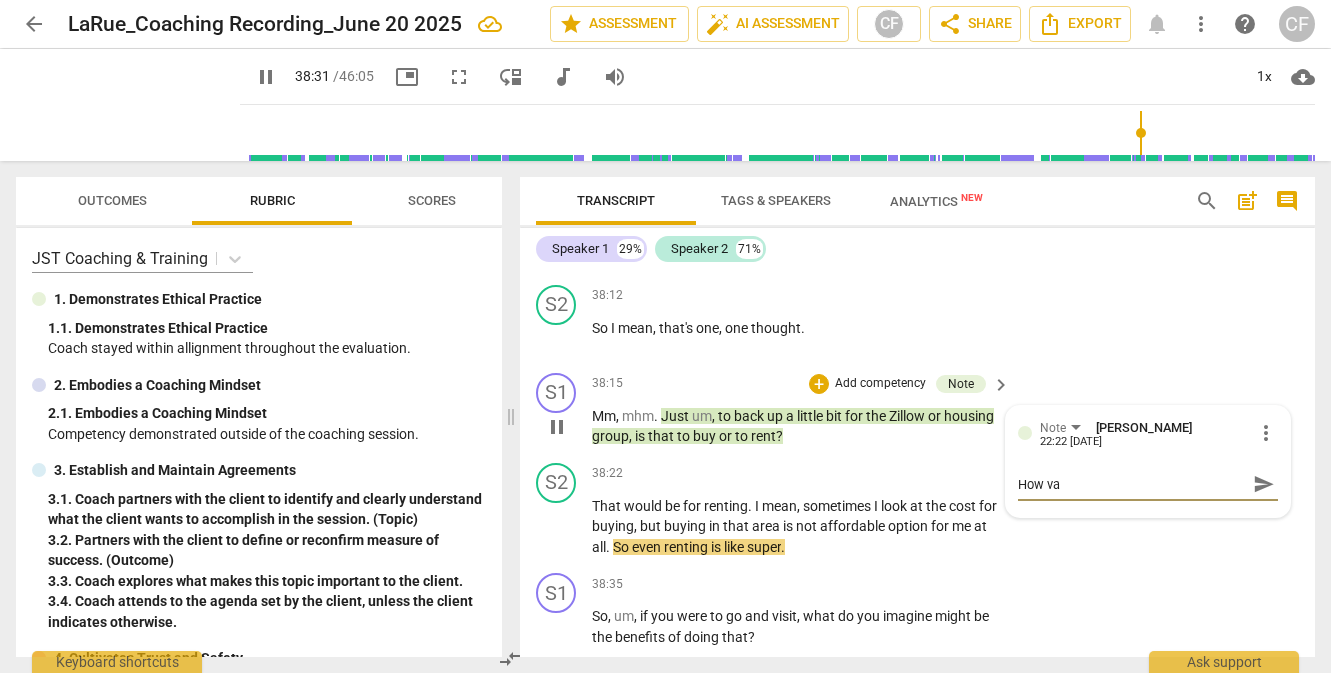 type on "How v" 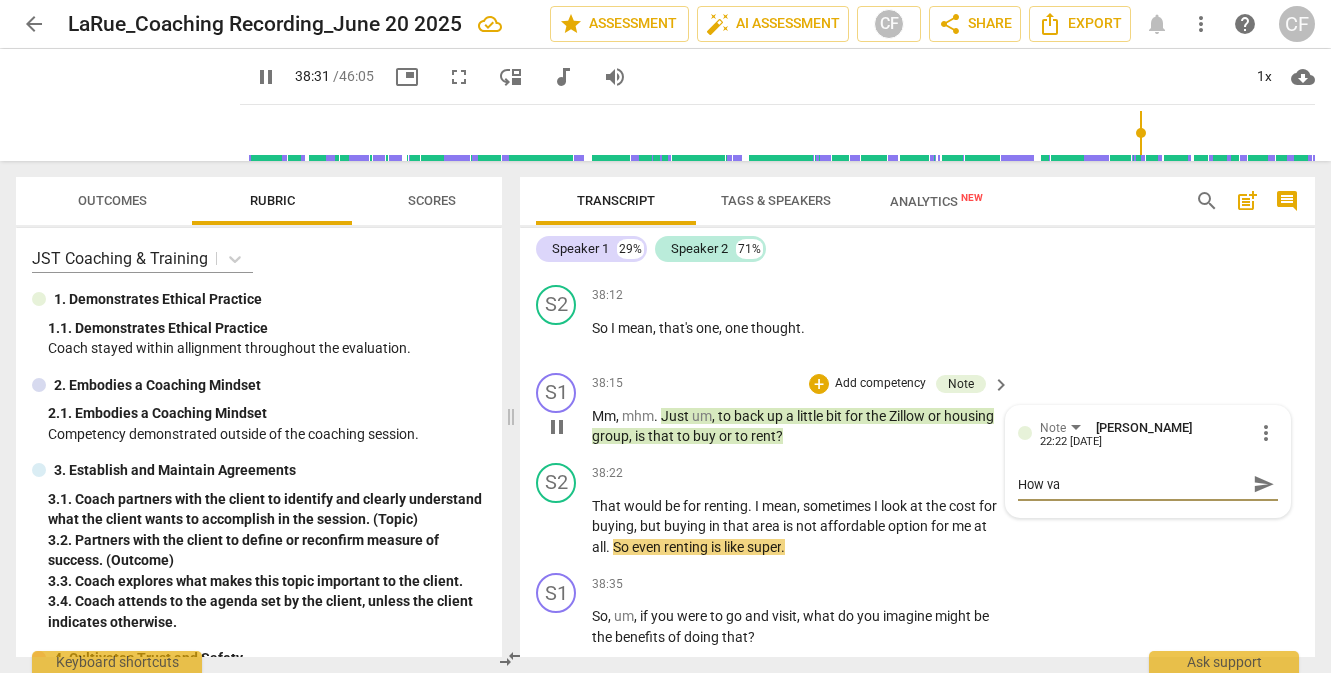 type on "How v" 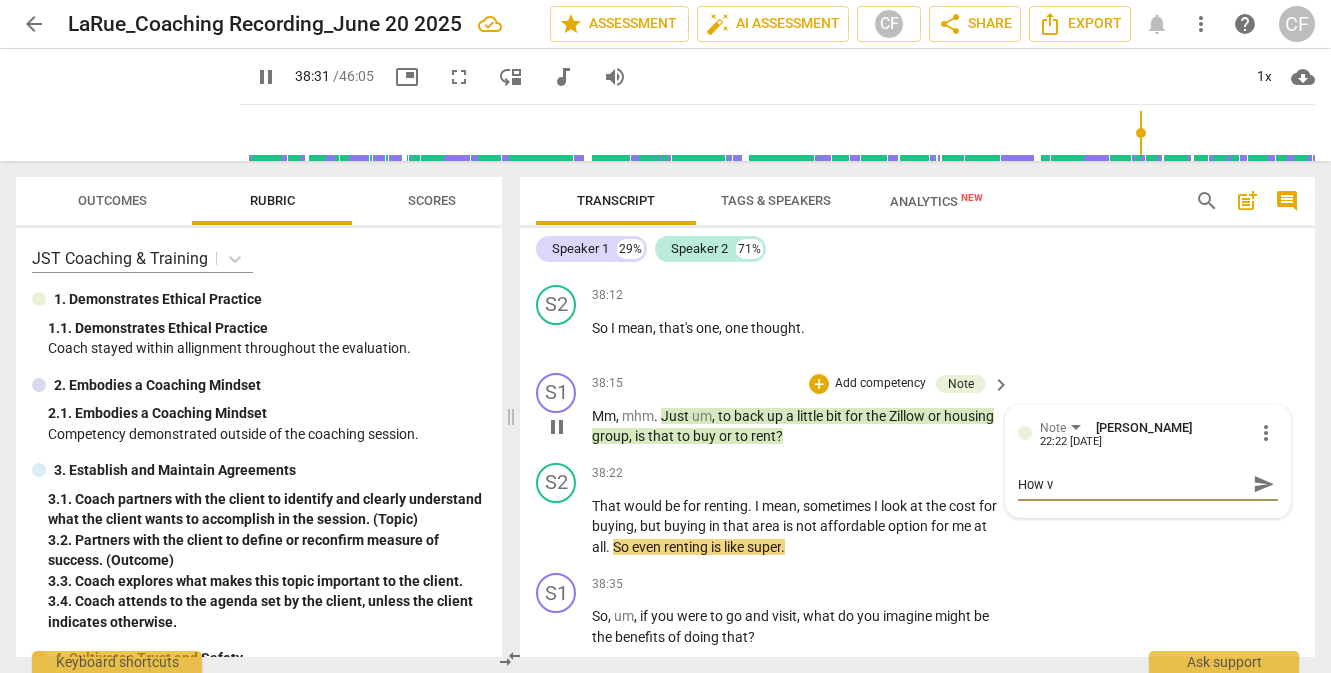type on "2312" 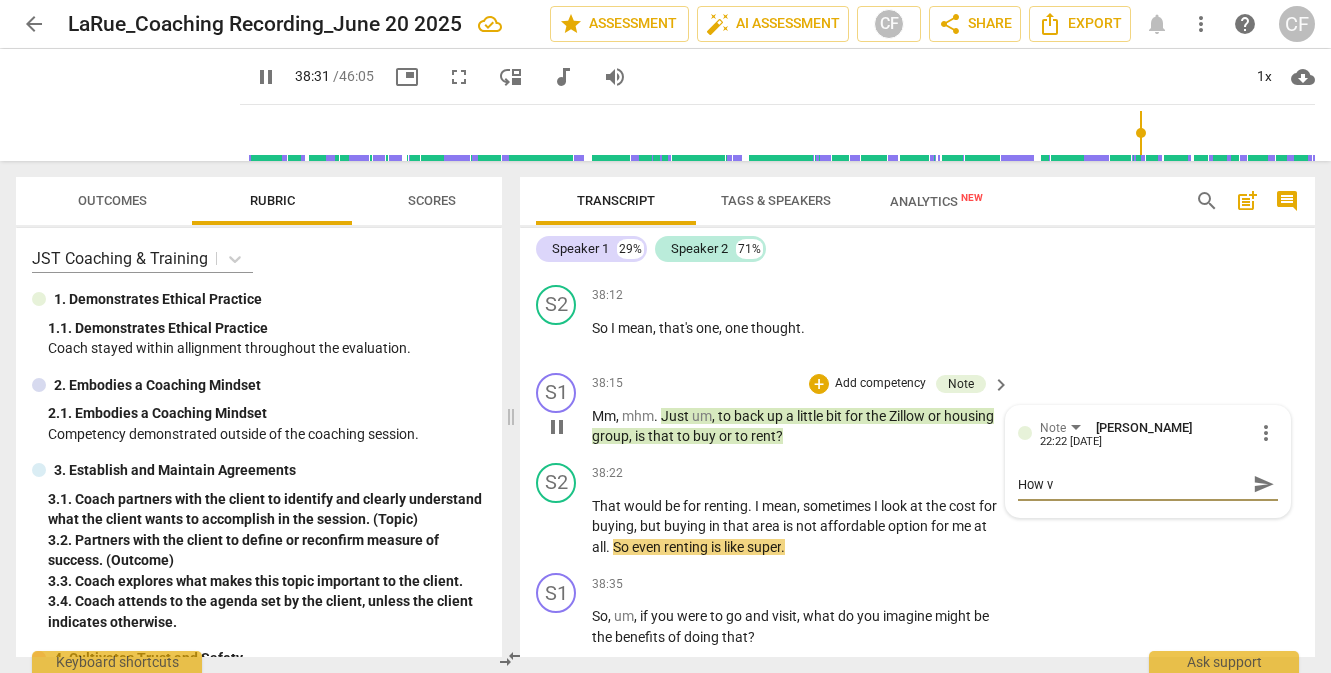 type on "How" 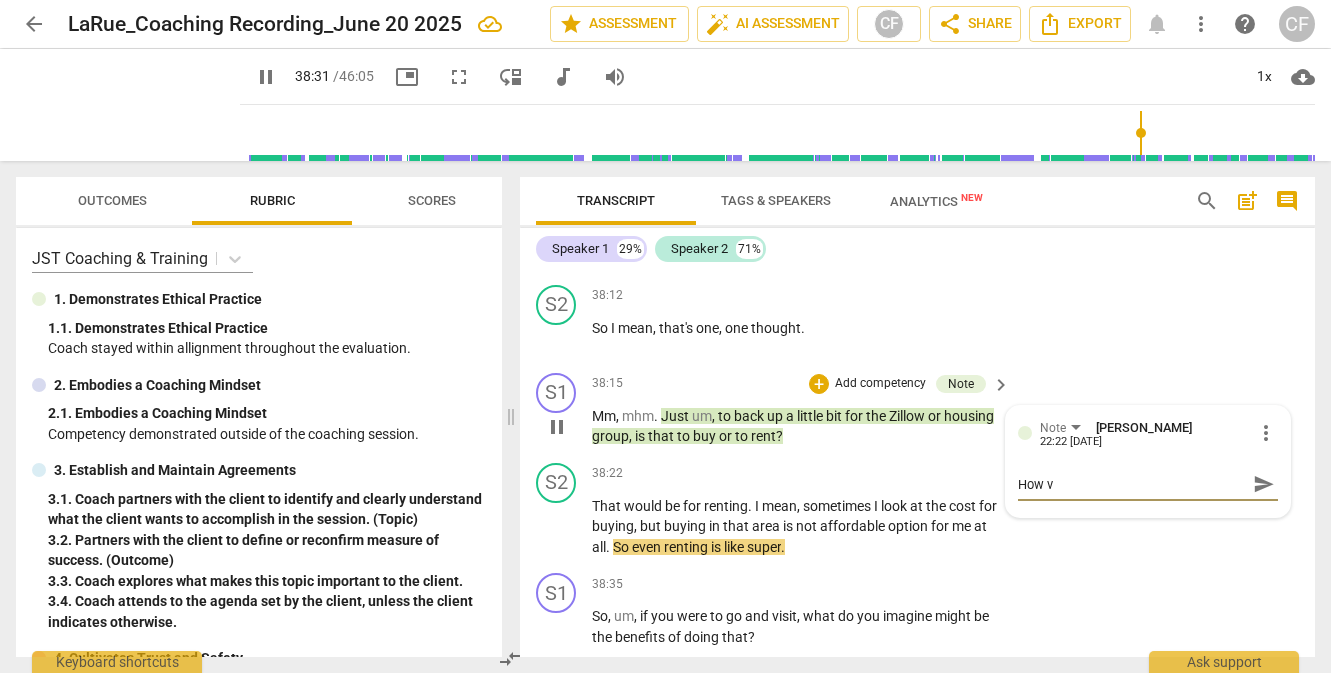 type on "How" 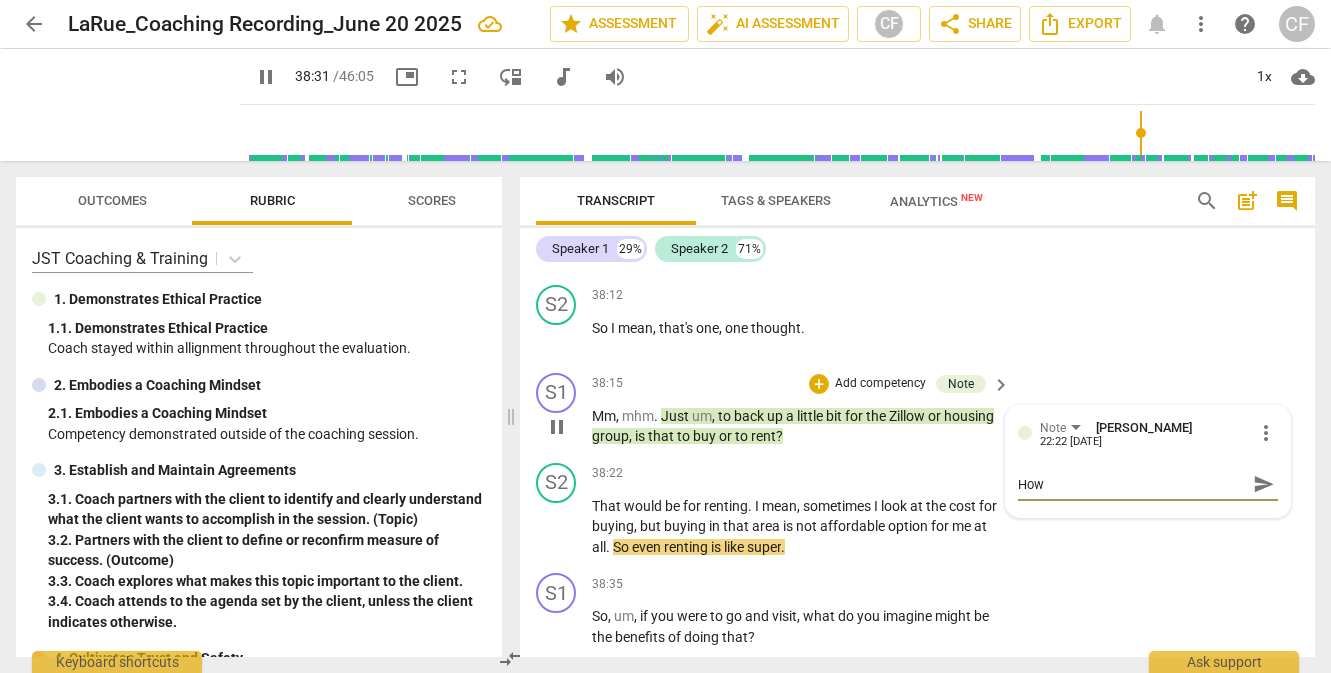 type on "How c" 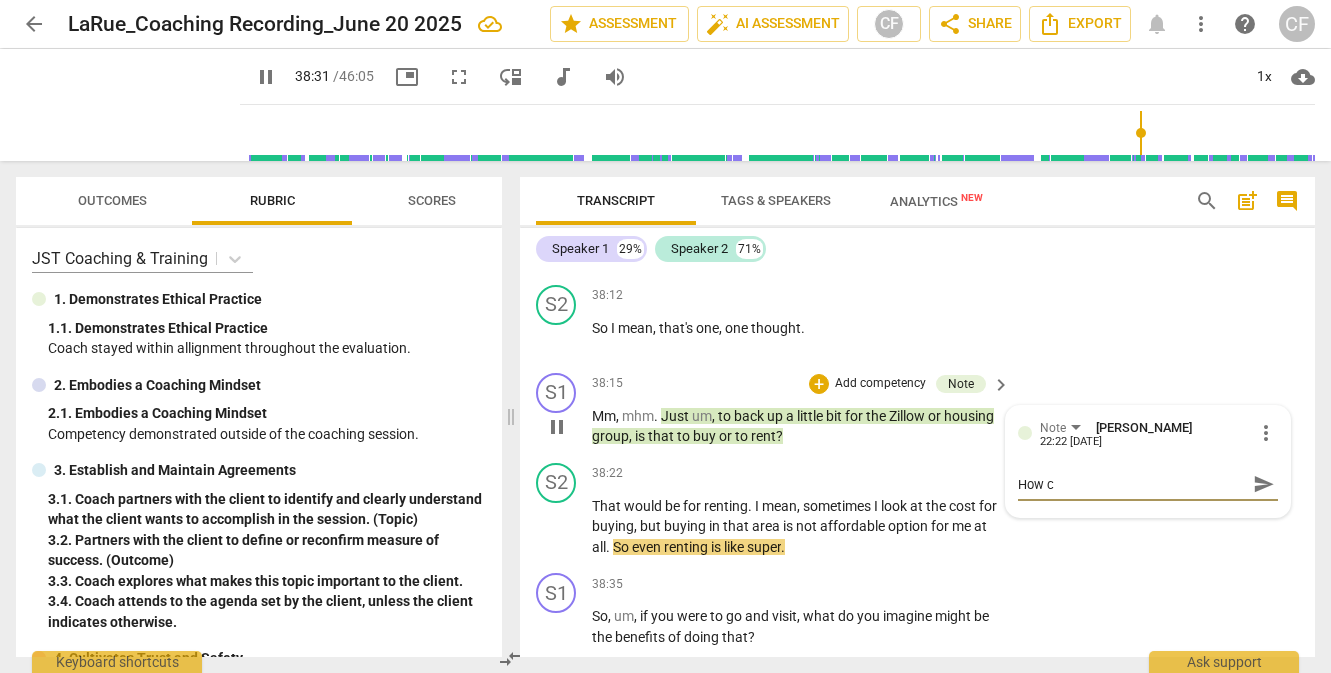 type on "How ca" 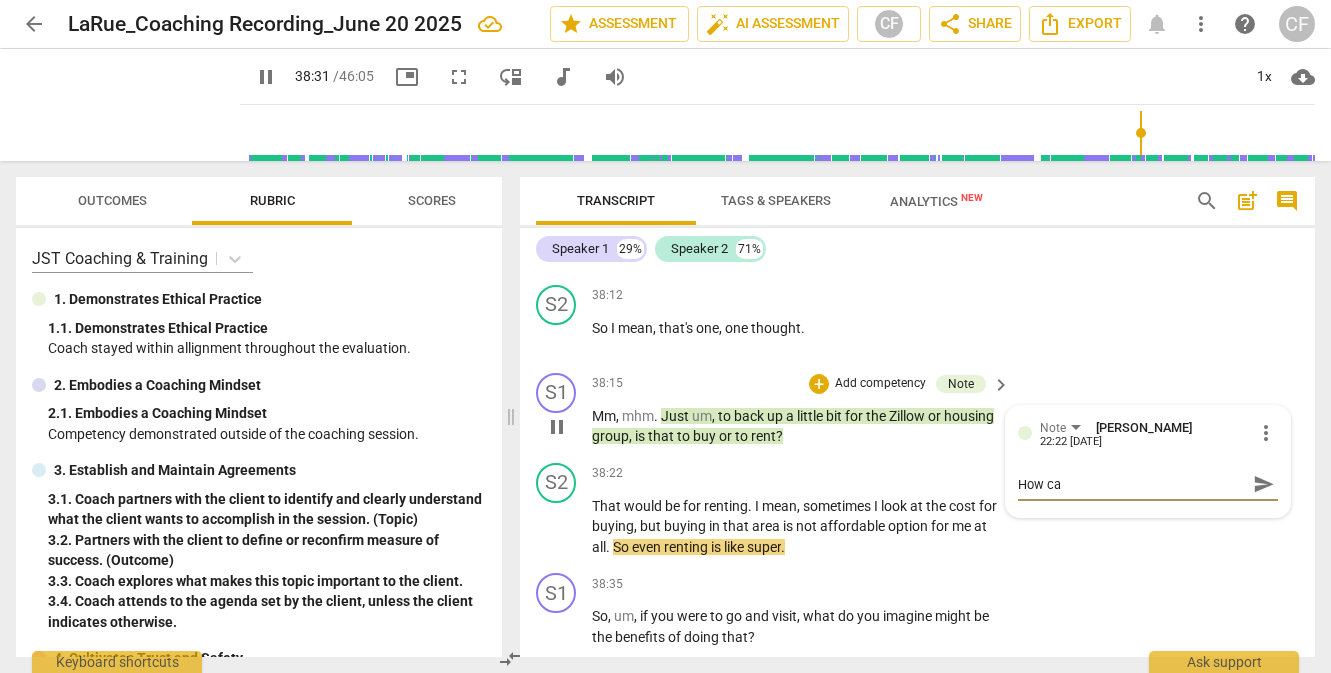 type on "2312" 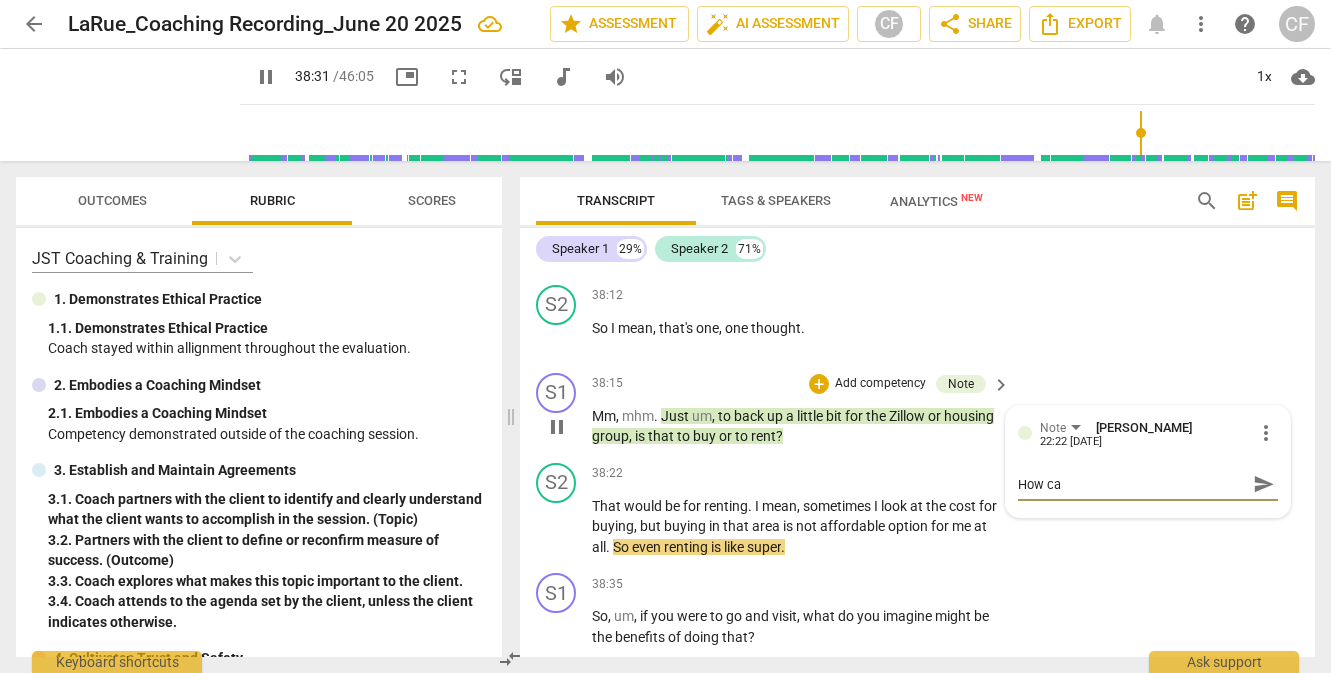 type on "How can" 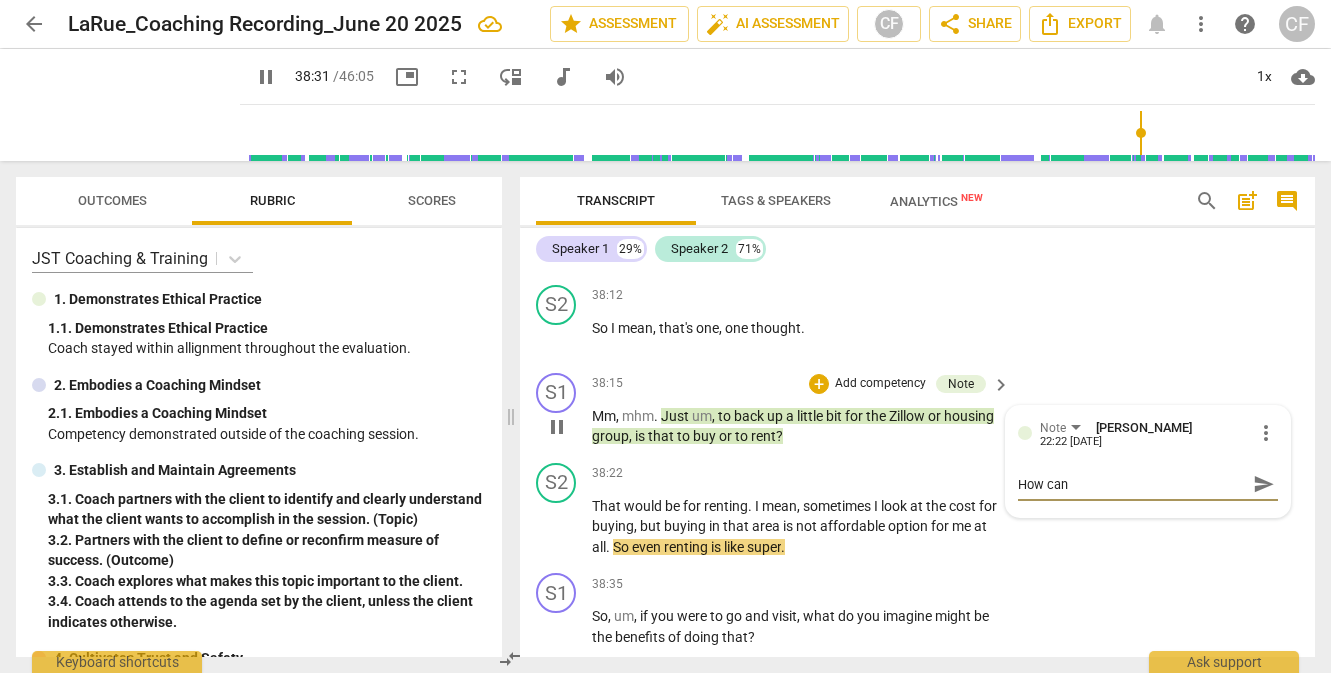 type on "How can" 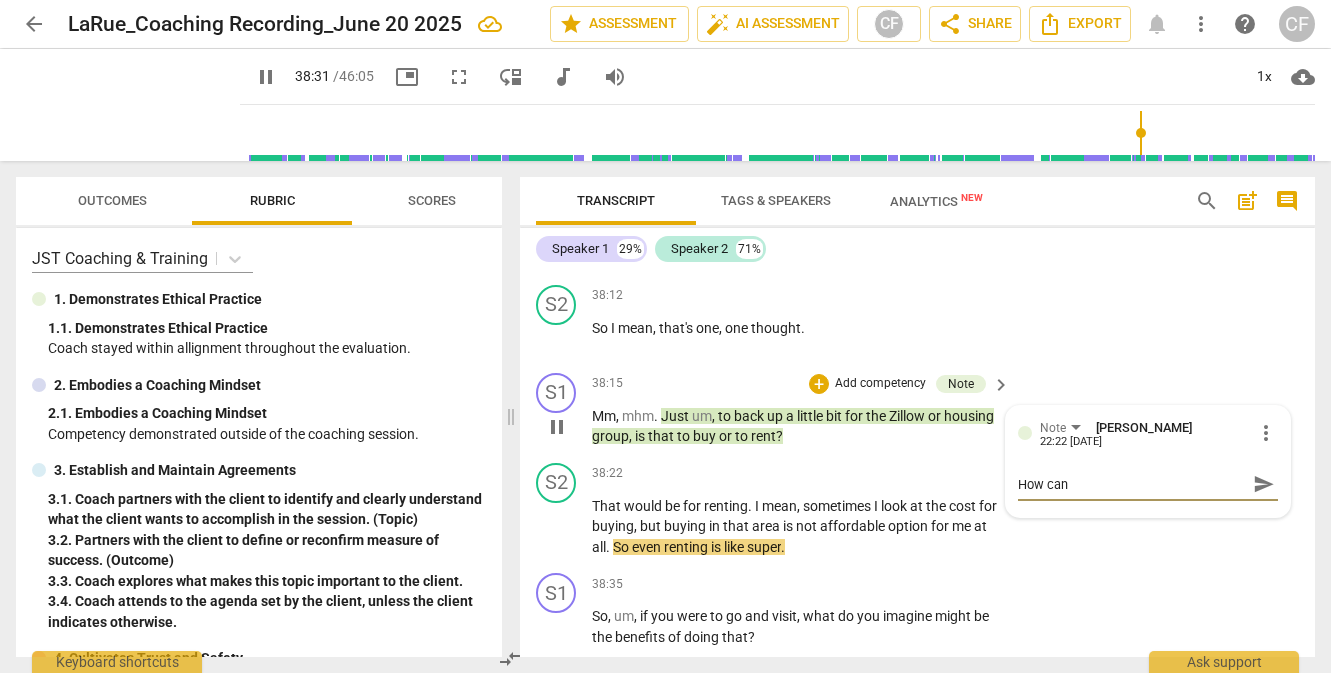 type on "2312" 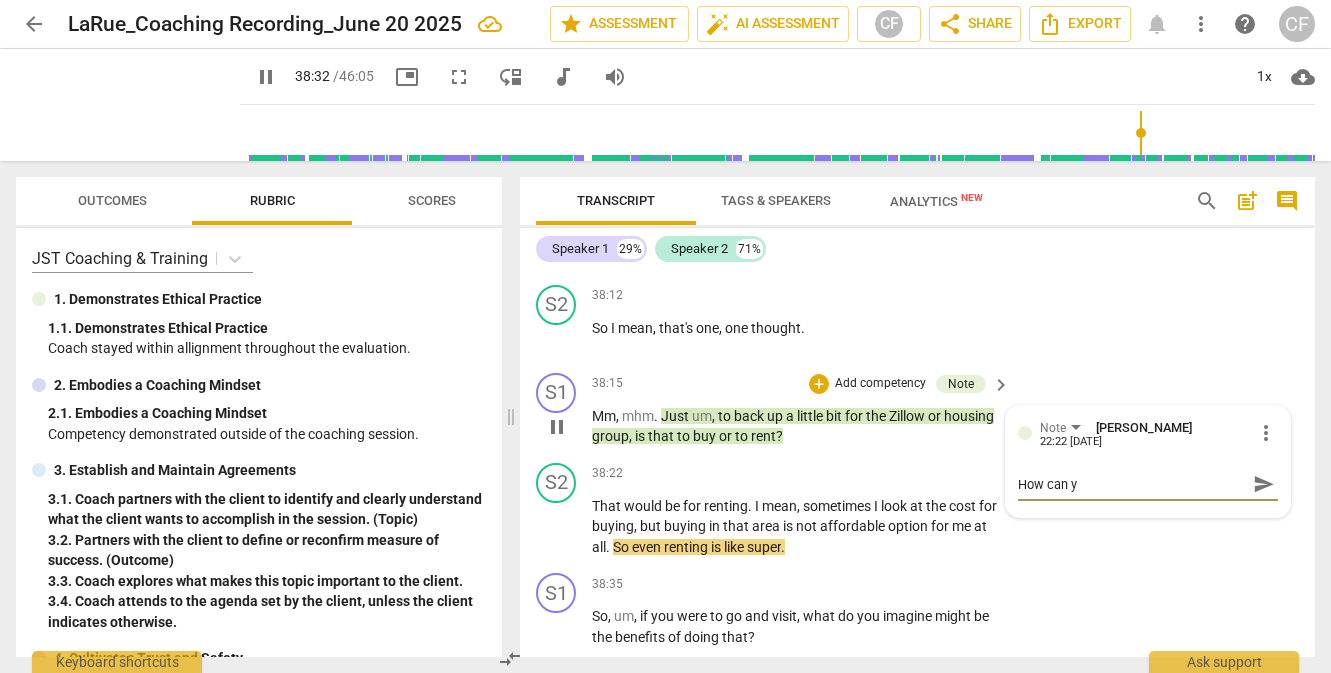 type on "How can yo" 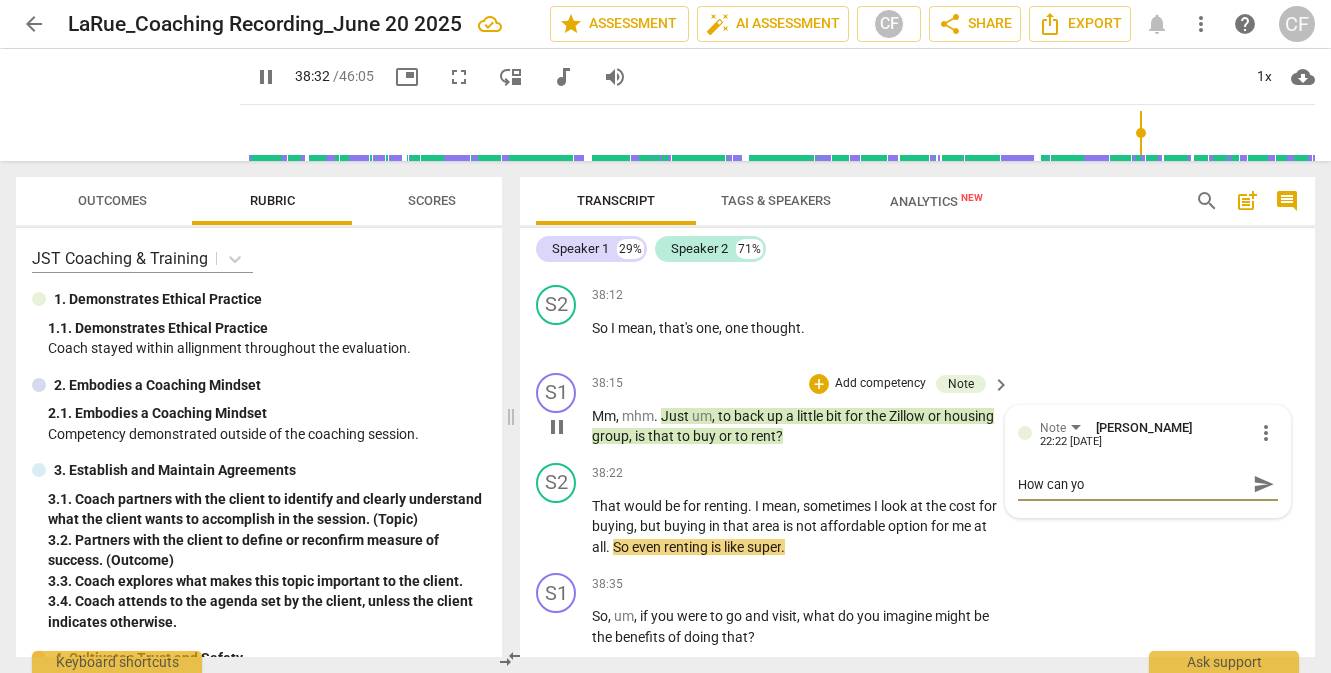 type on "How can you" 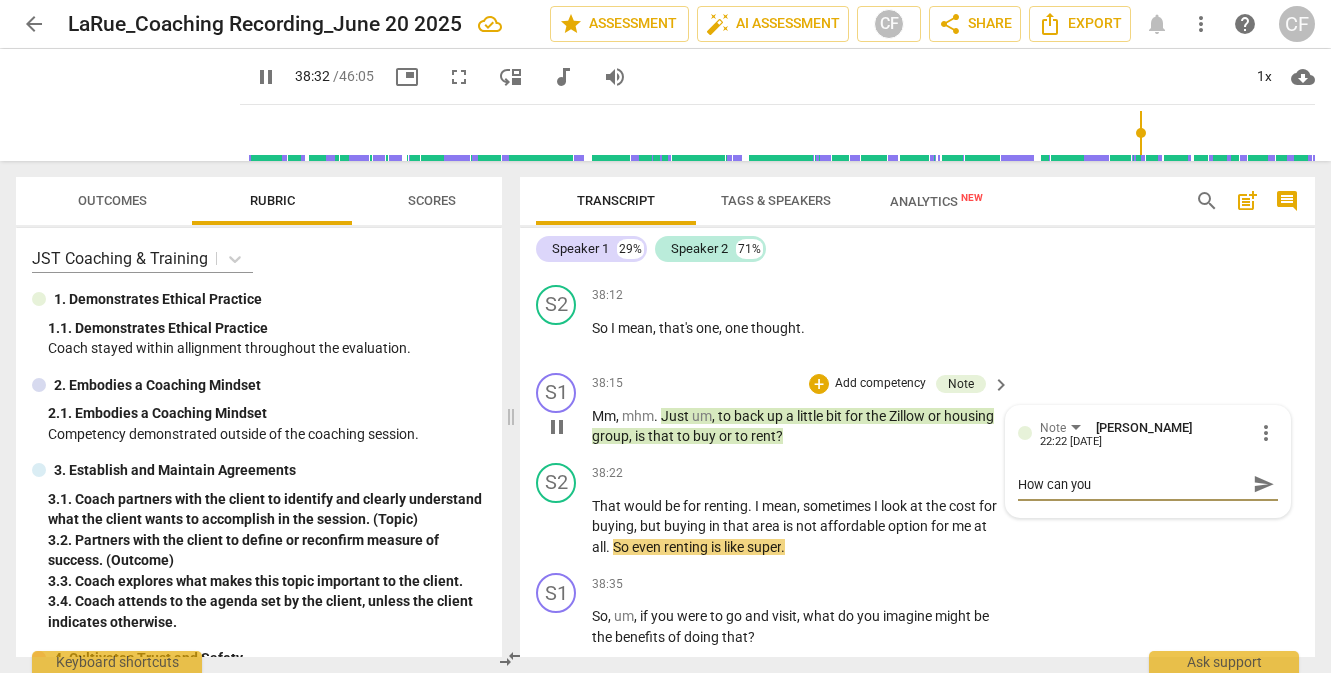 type on "How can you" 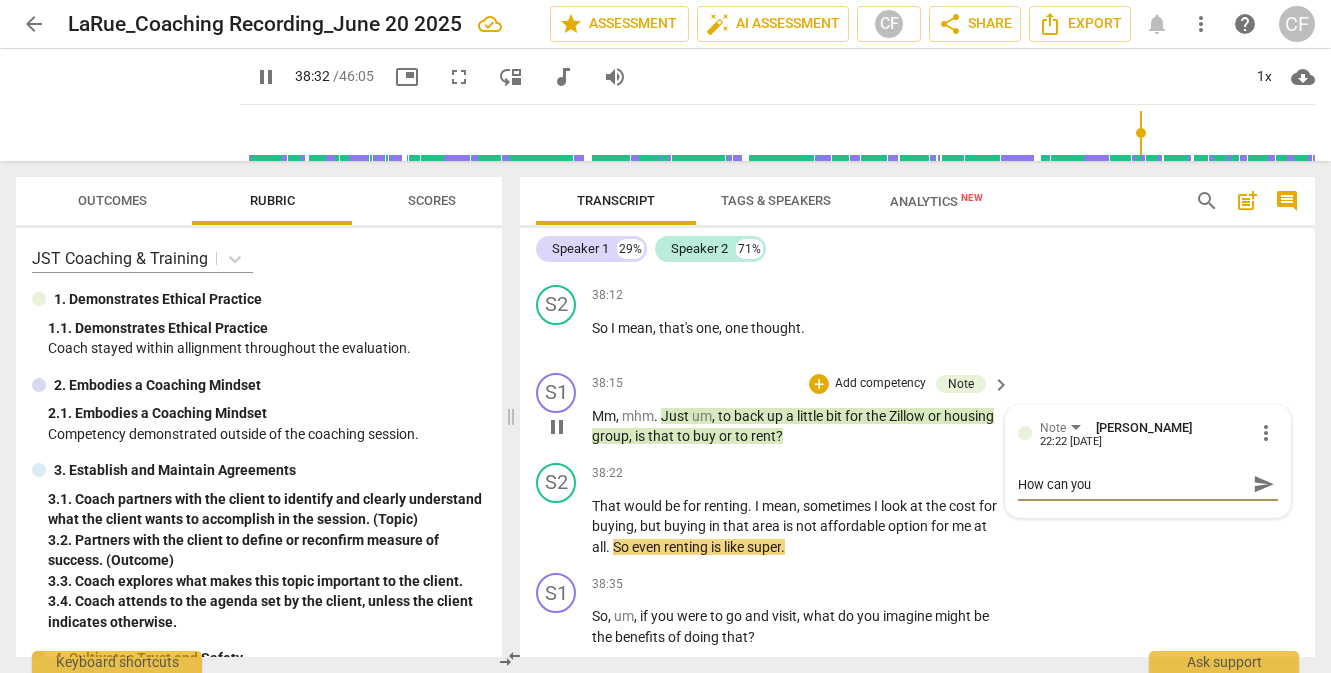 type on "2312" 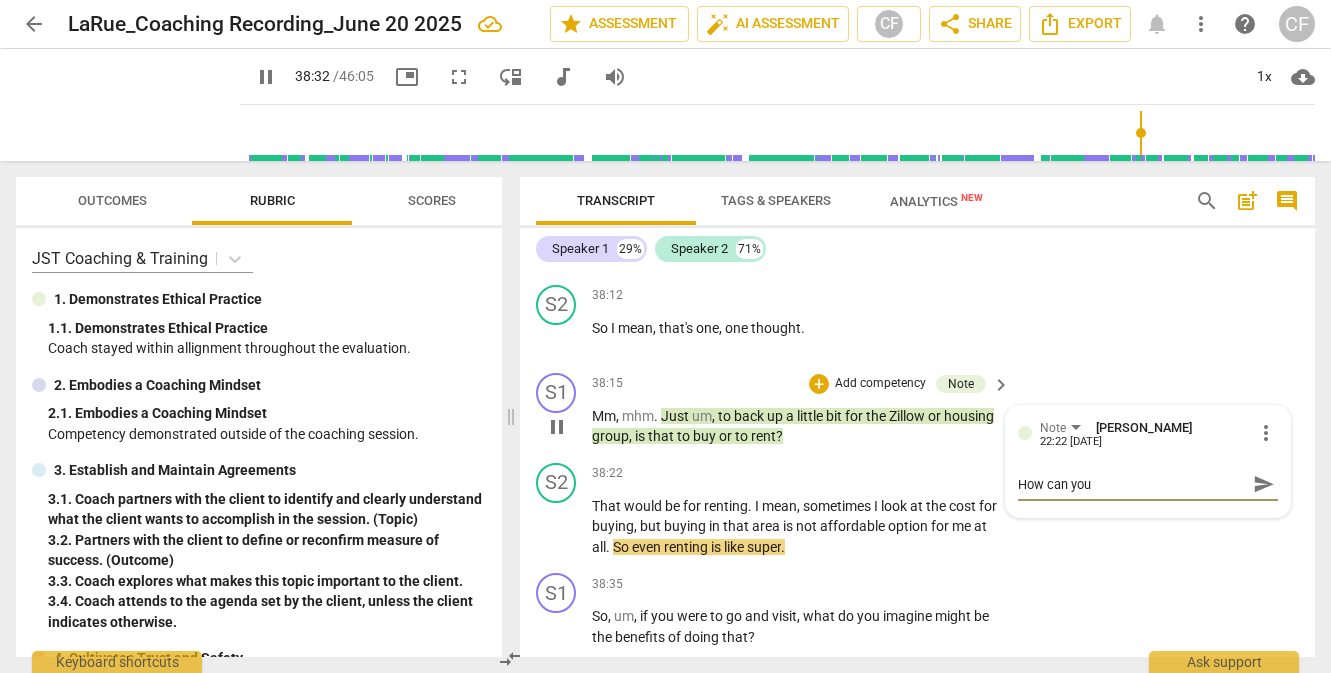type on "How can you o" 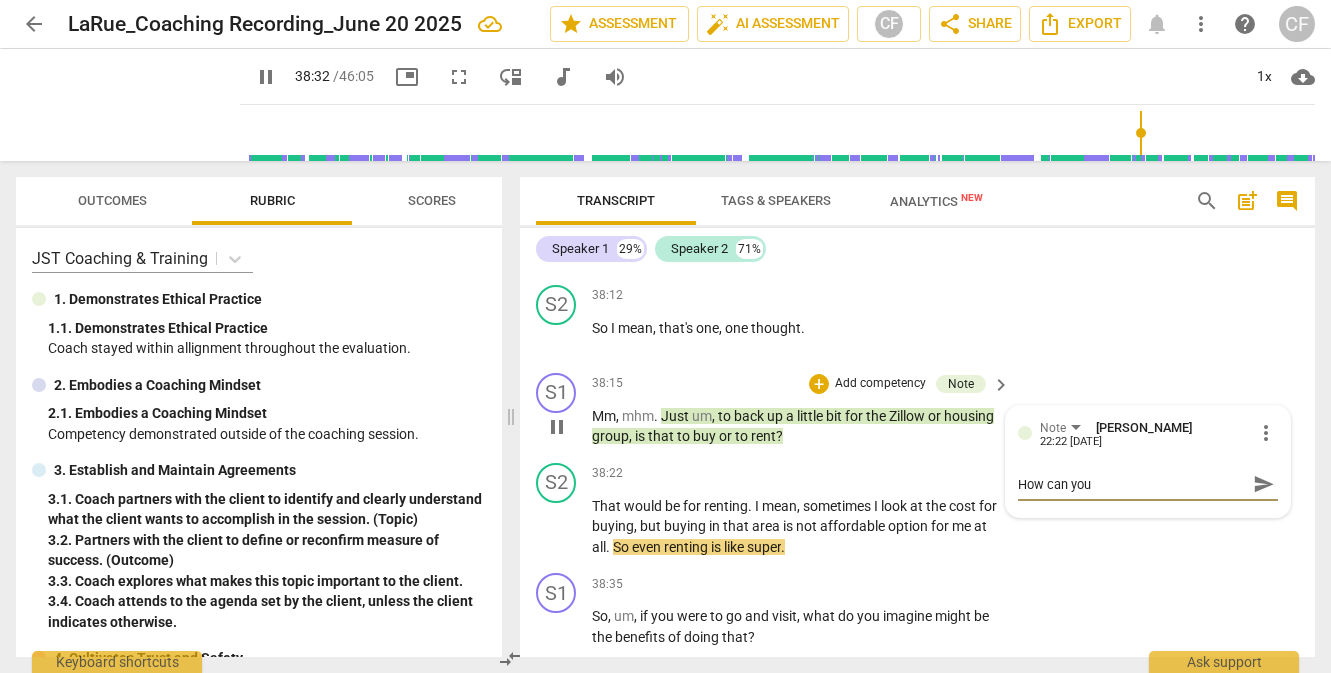 type on "How can you o" 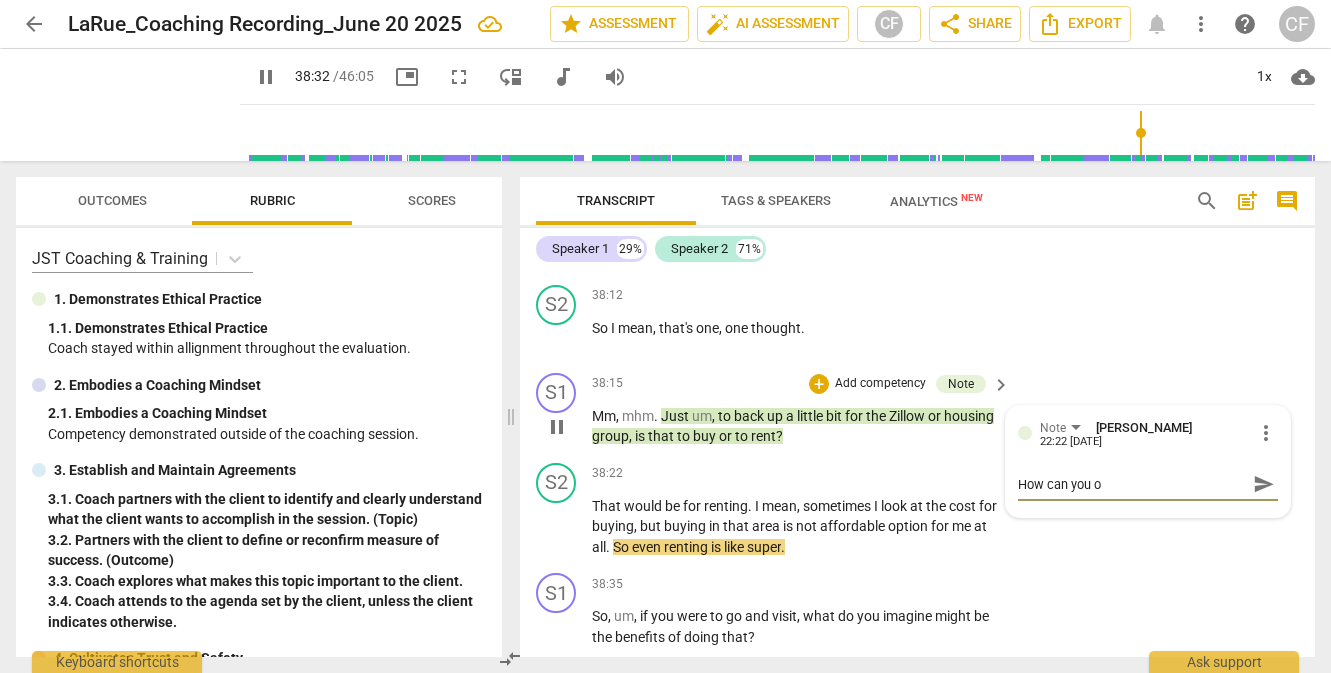 type on "2313" 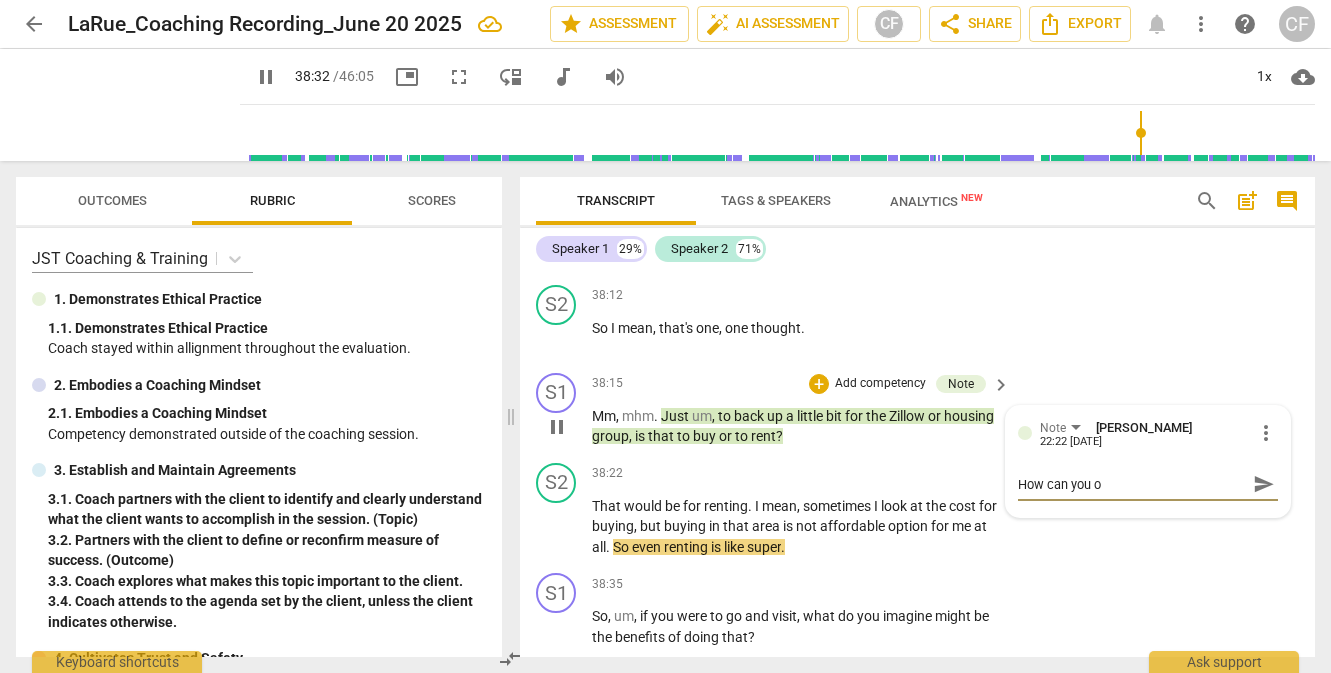 type on "How can you o[" 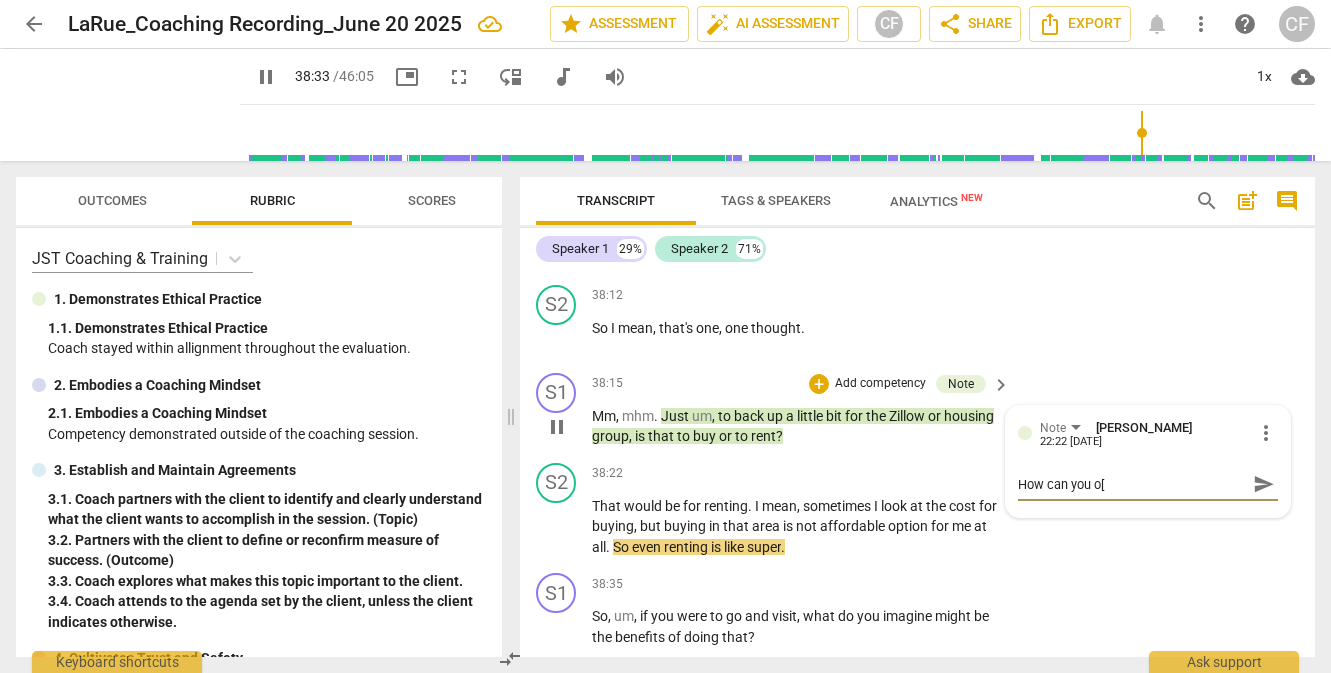 type on "How can you o[e" 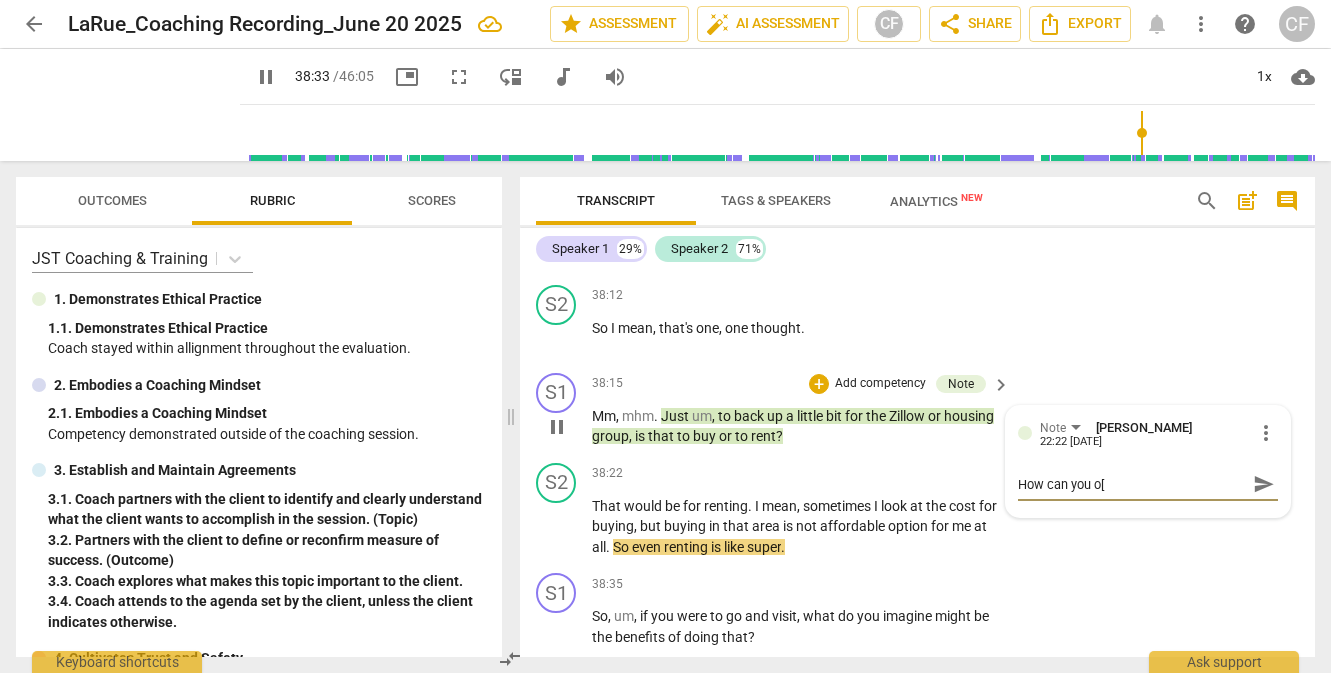 type on "How can you o[e" 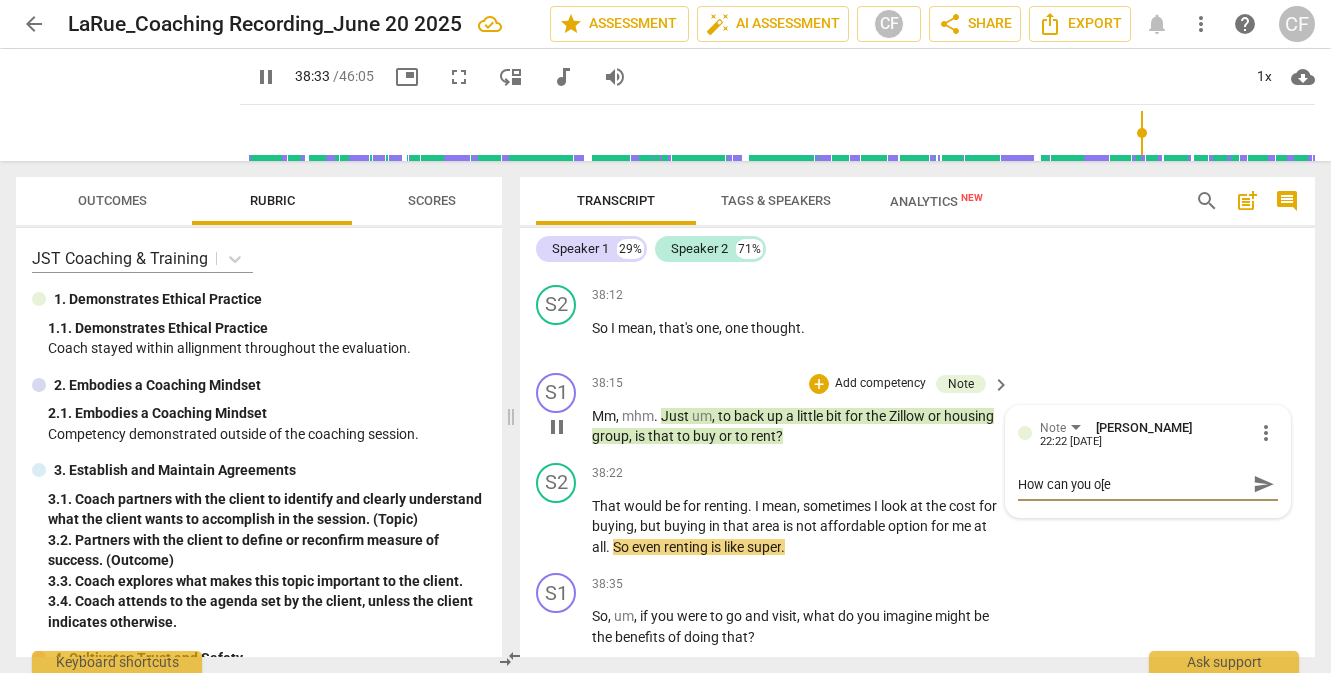 type on "2313" 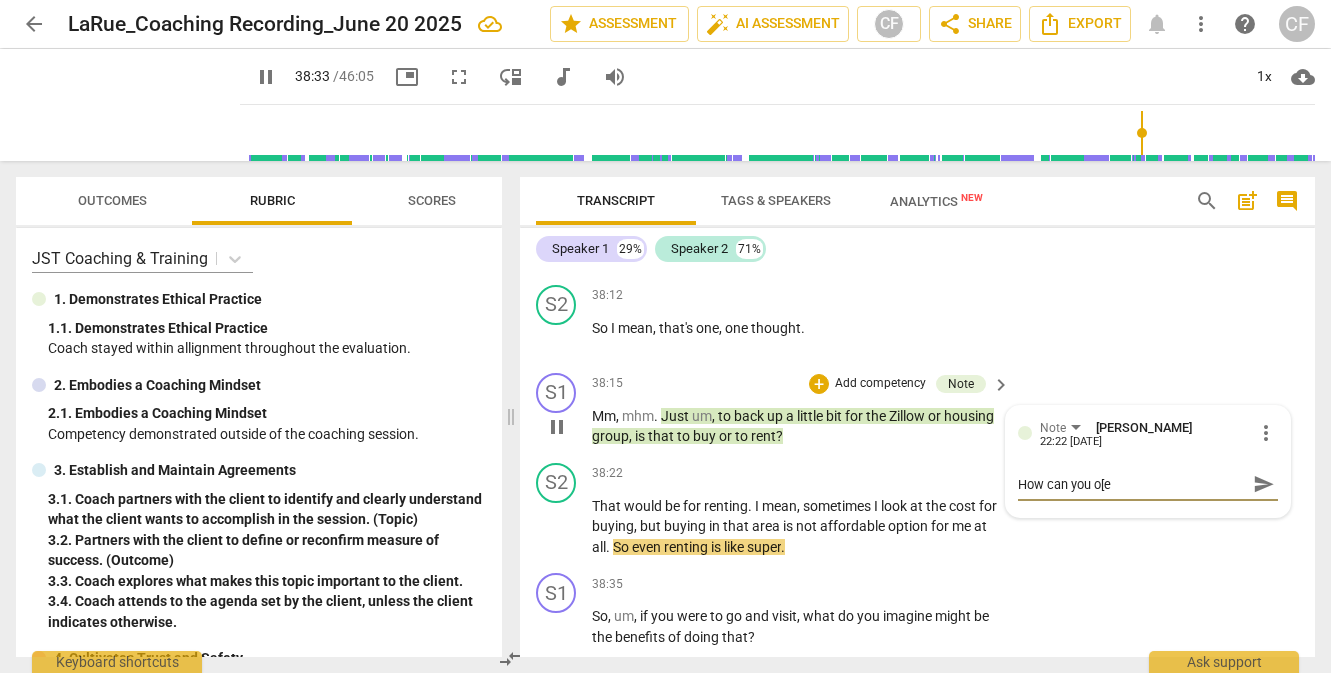type on "How can you o[en" 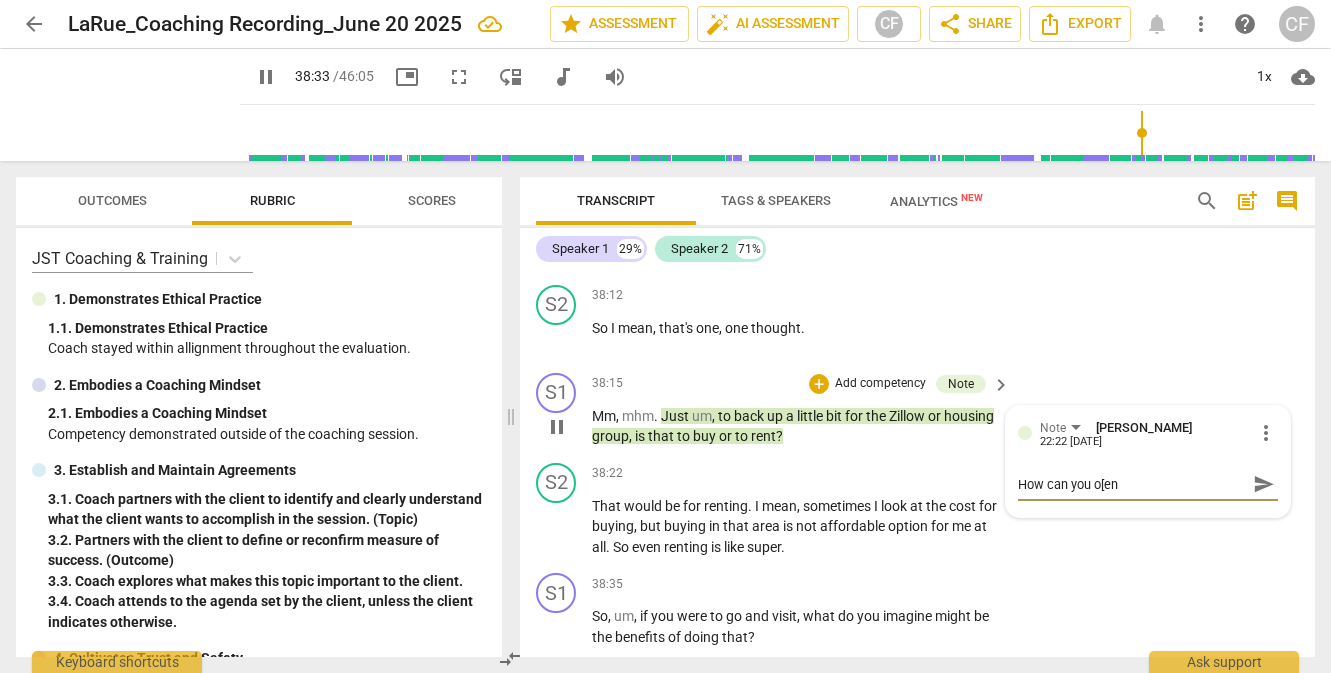 type on "How can you o[en" 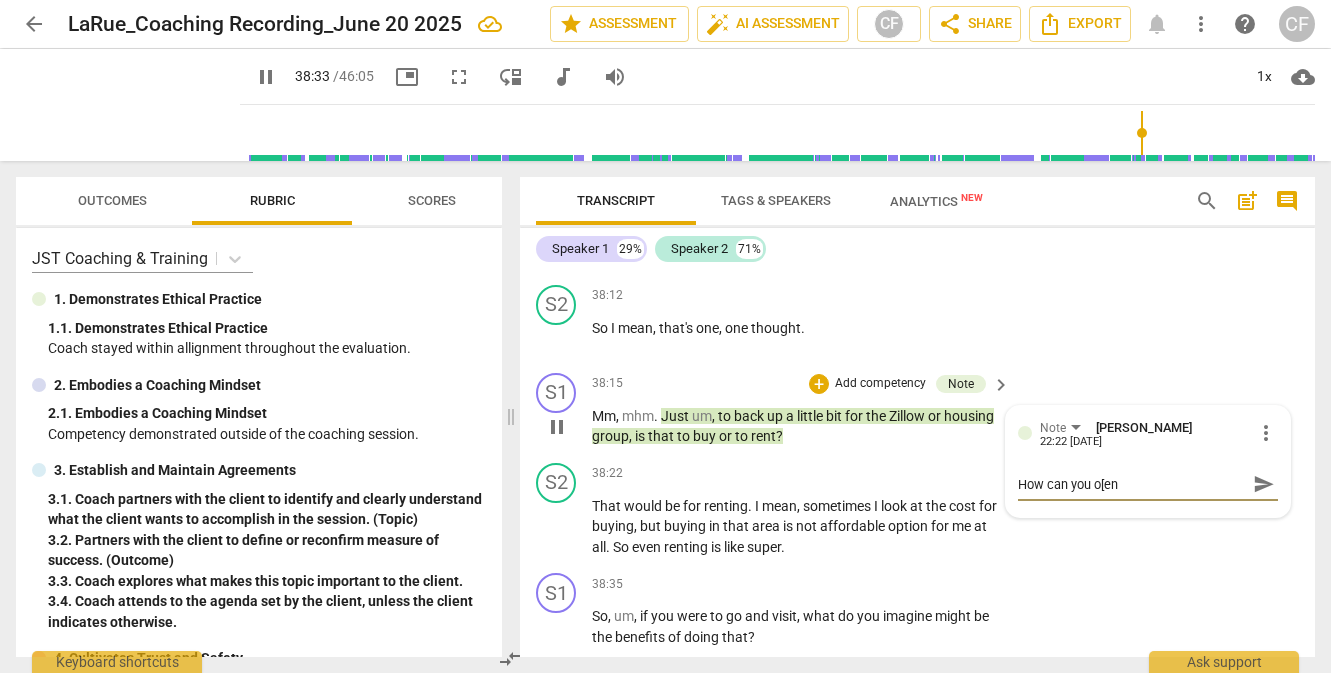 type on "How can you o[en" 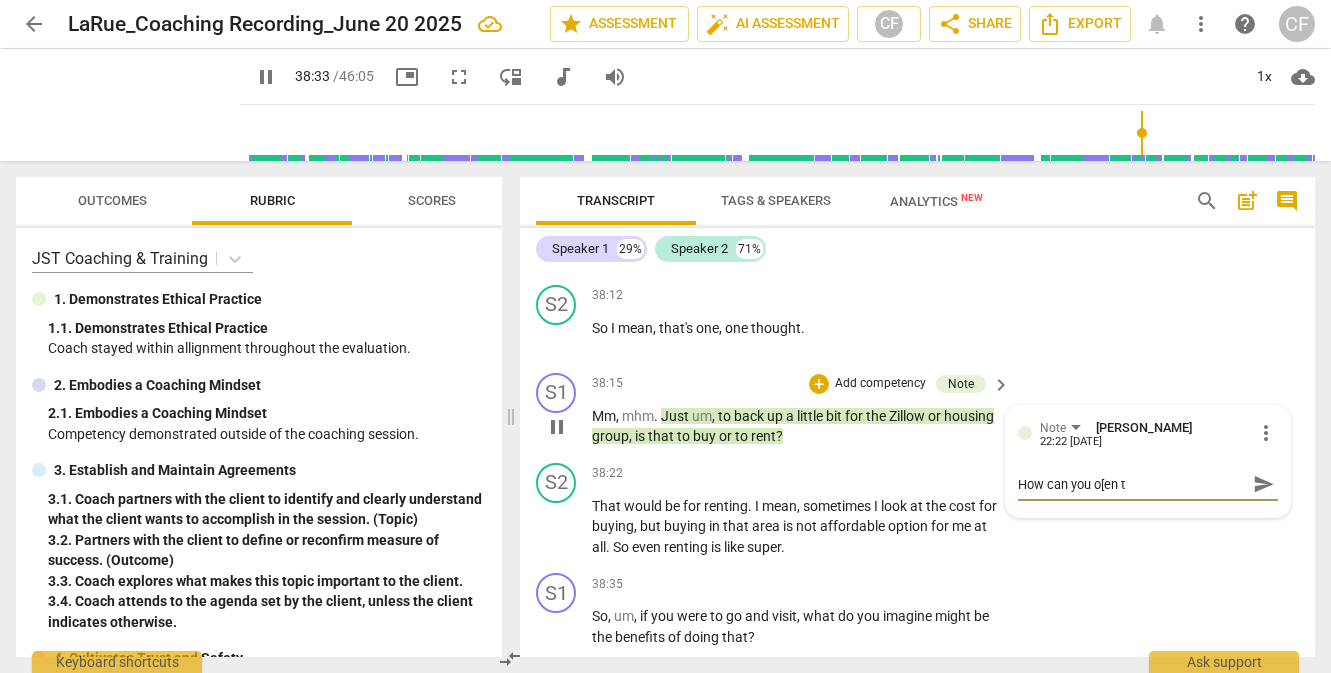 type on "How can you o[en t" 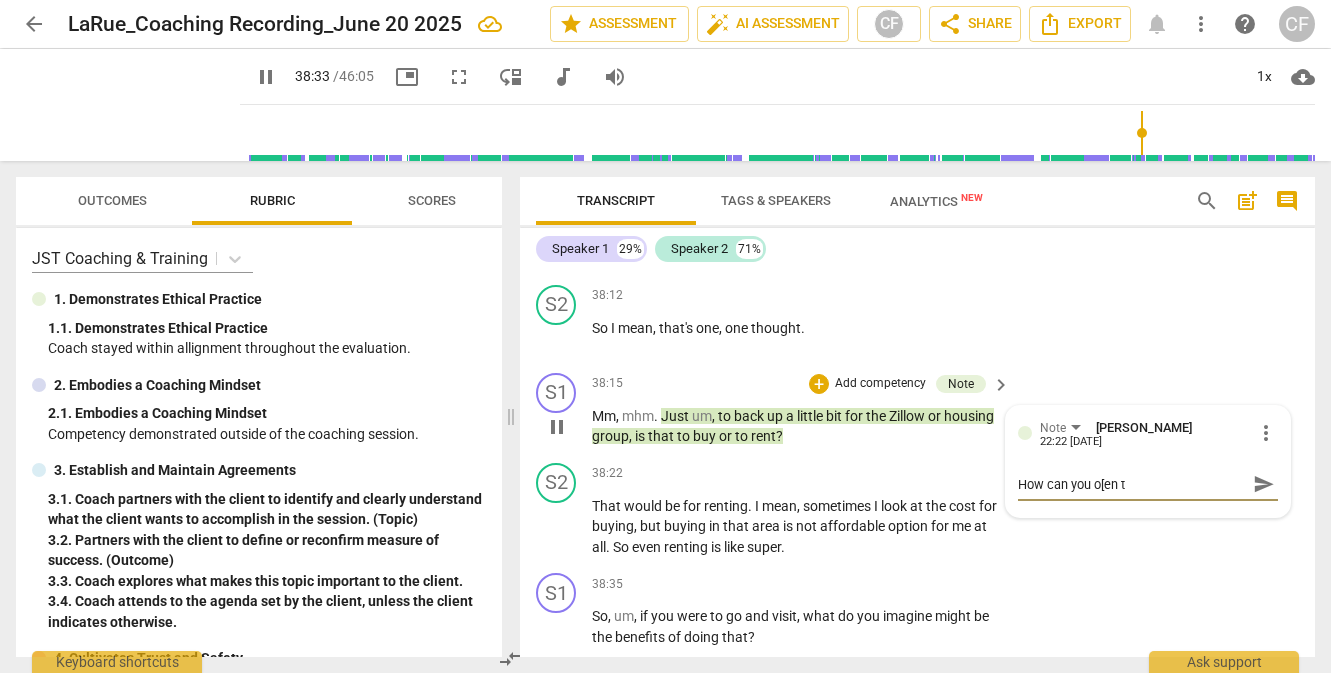 type on "How can you o[en" 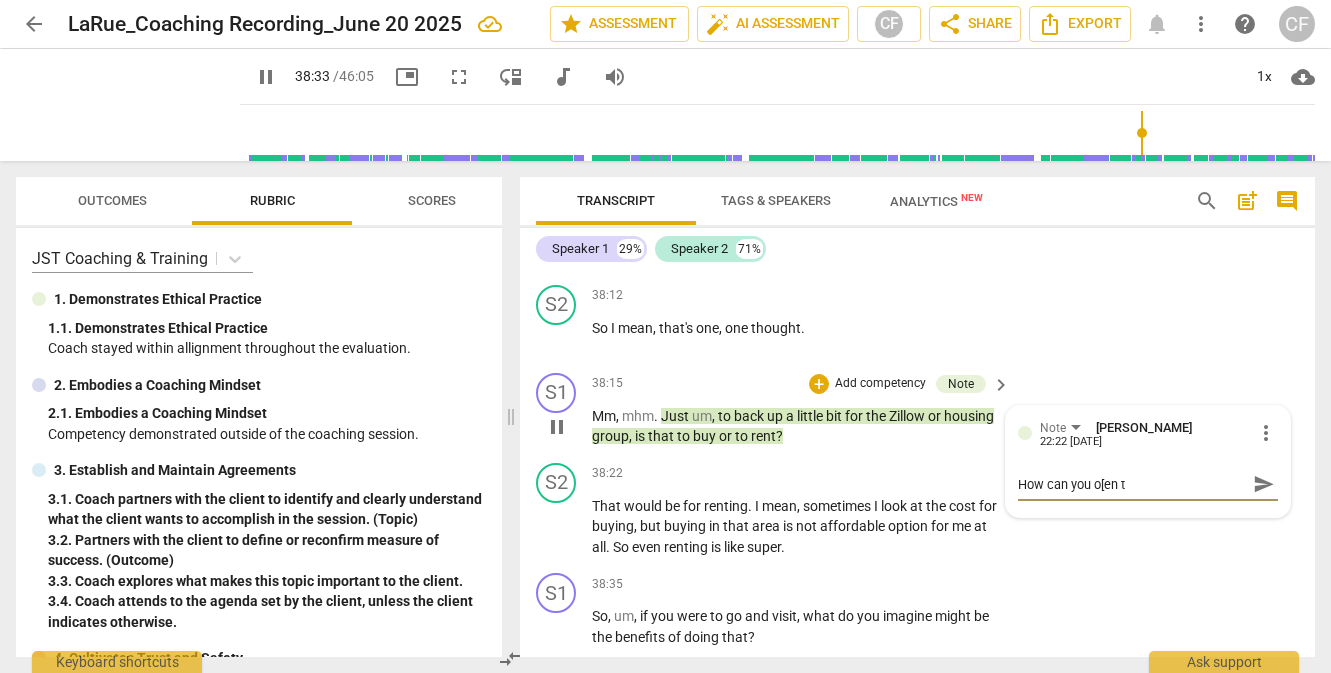 type on "How can you o[en" 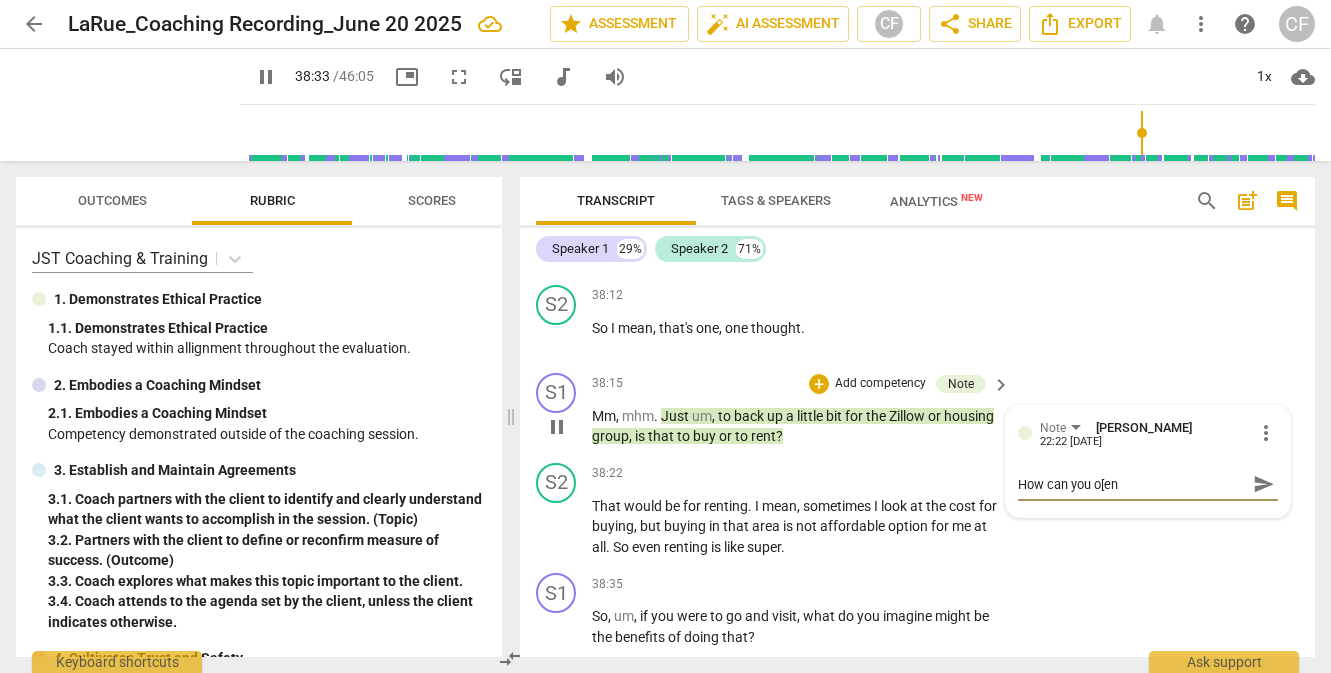 type on "How can you o[en" 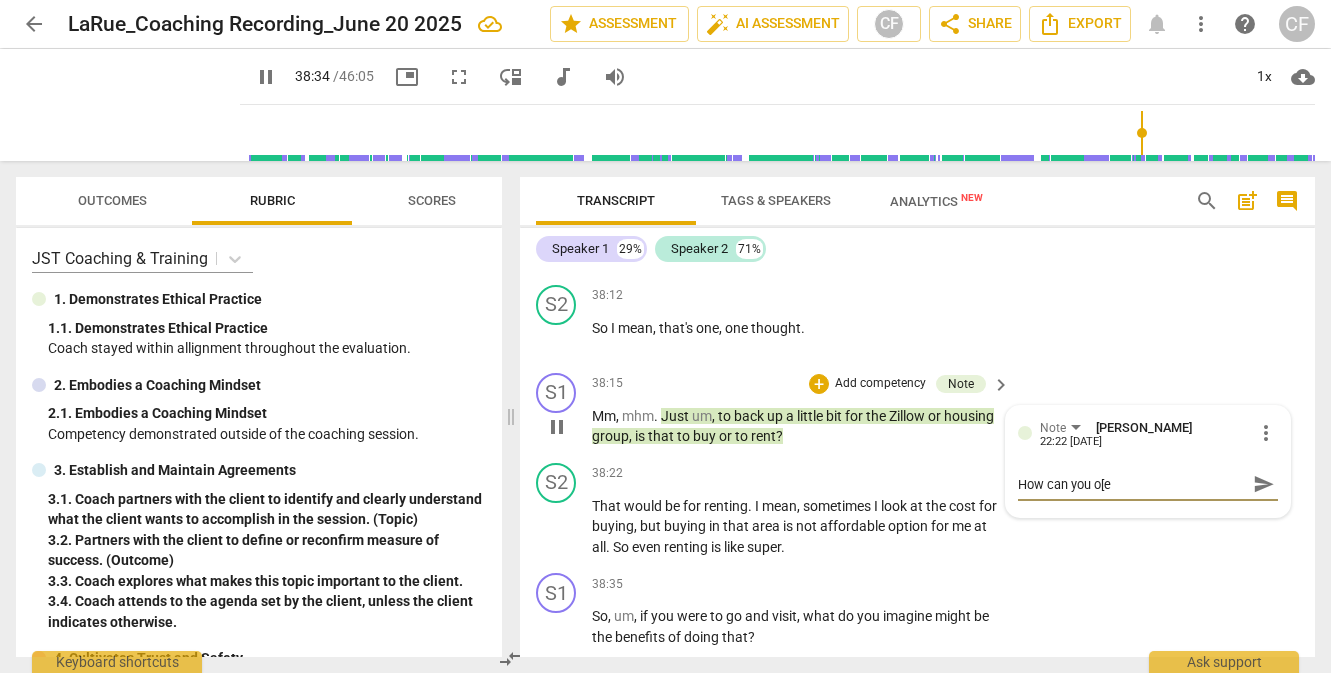 type on "2314" 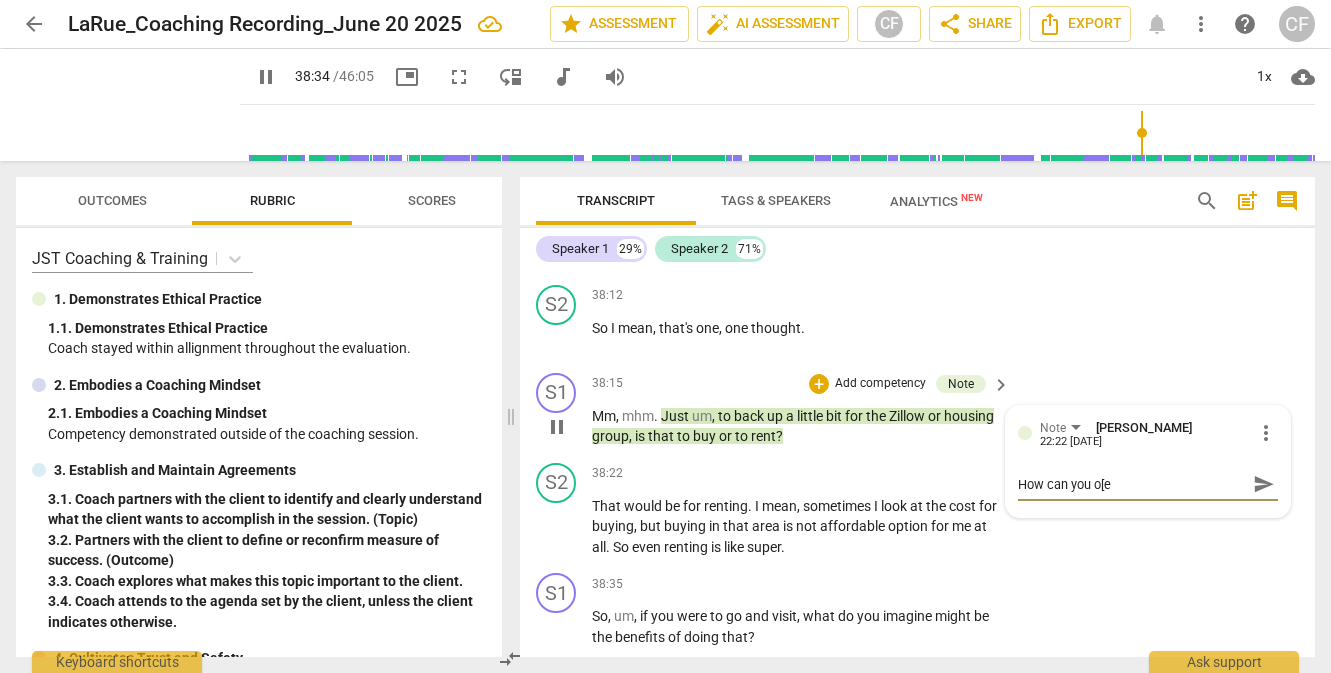 type on "How can you o[" 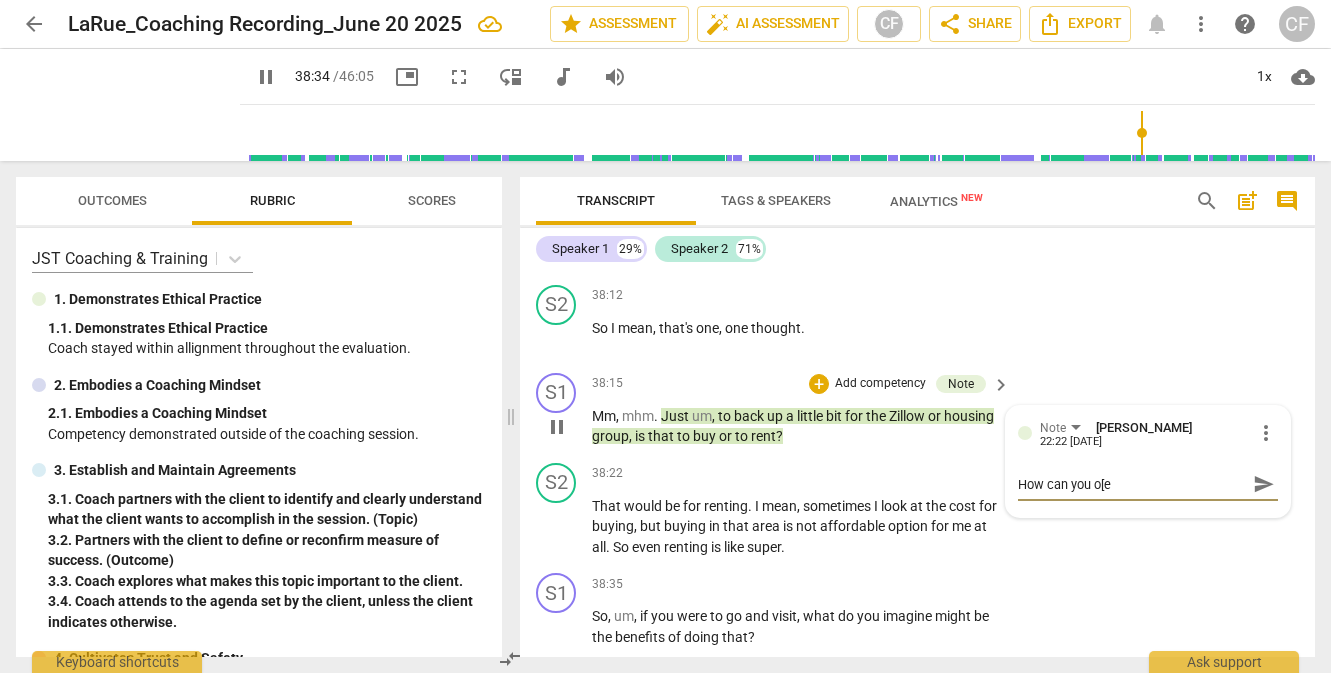 type on "How can you o[" 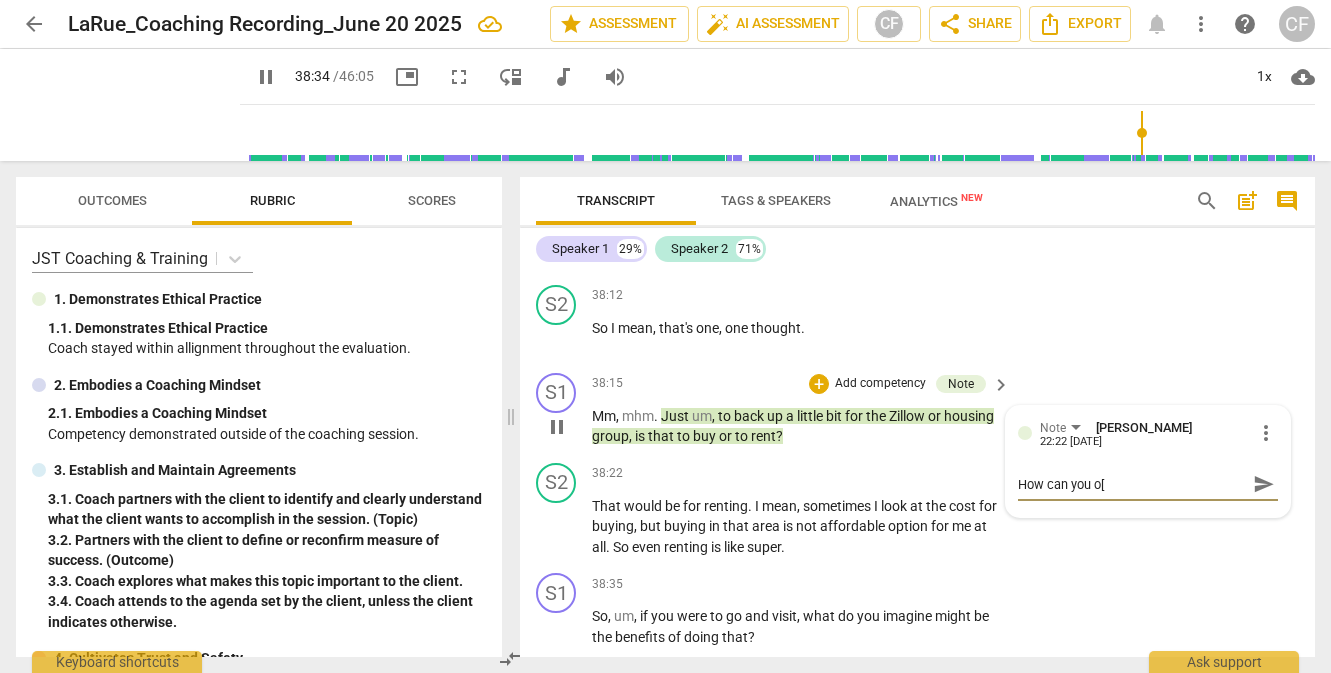 type on "How can you o" 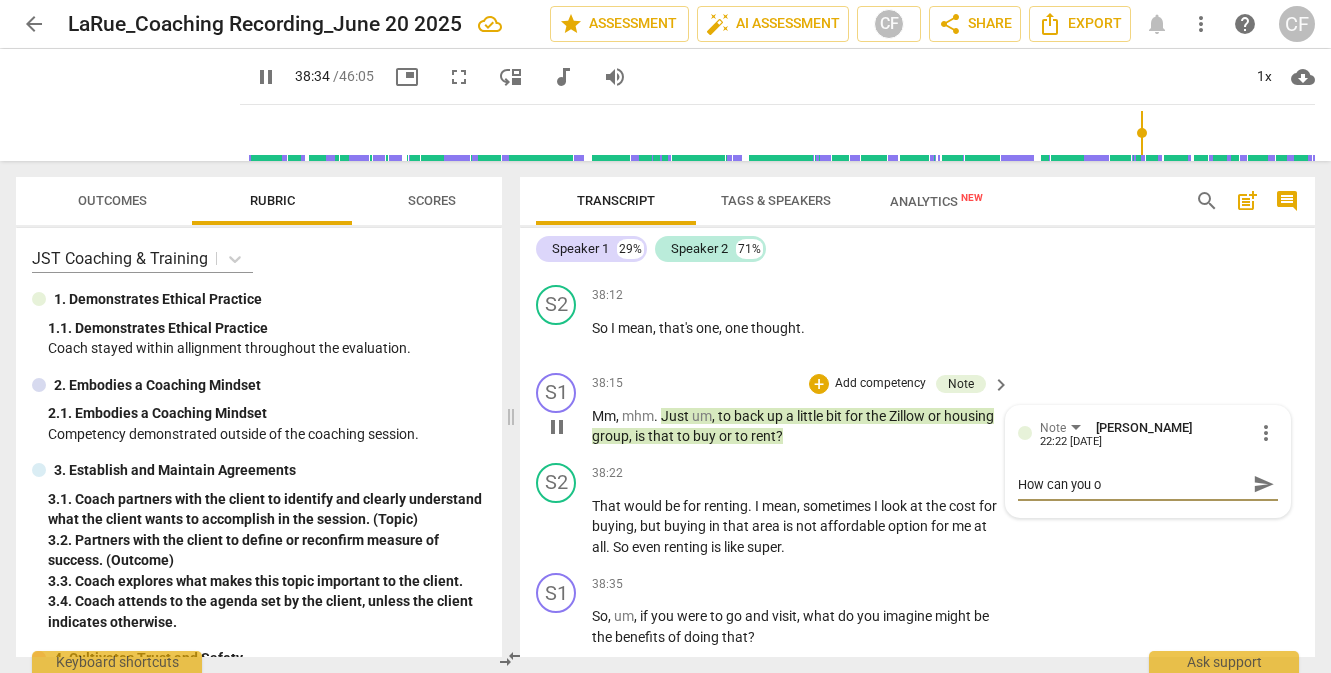 type on "2315" 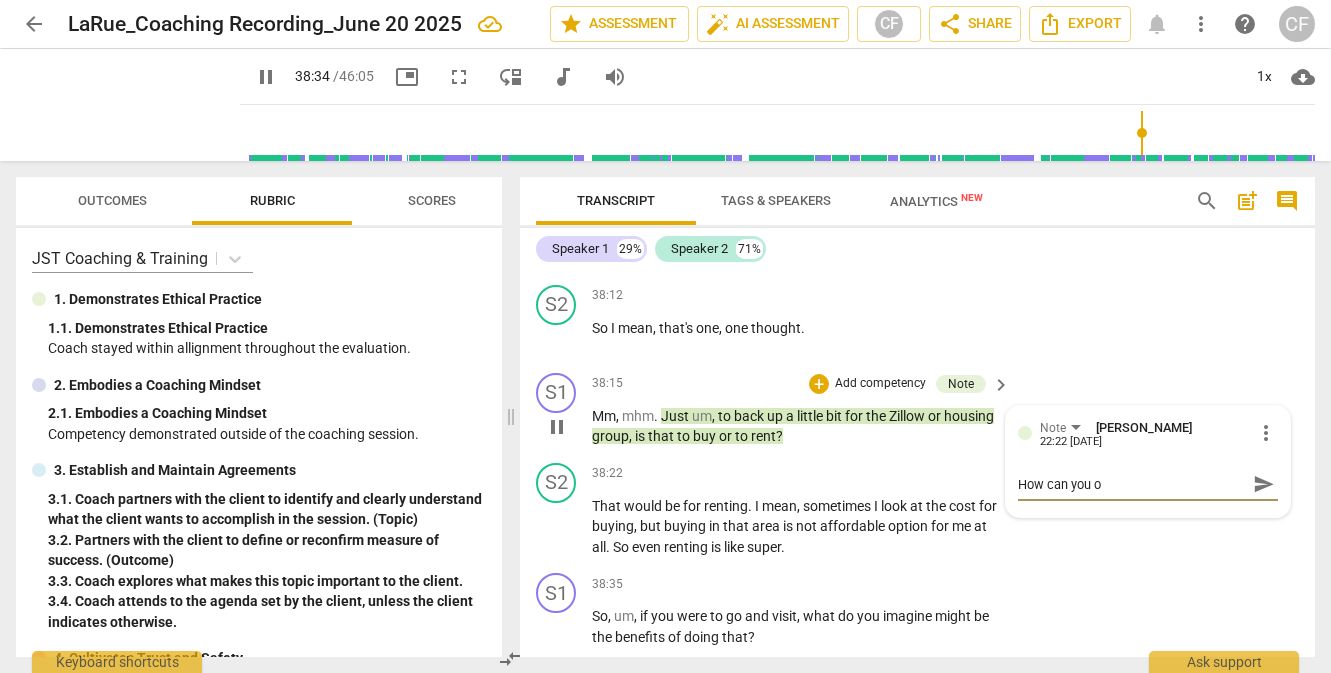 type on "How can you op" 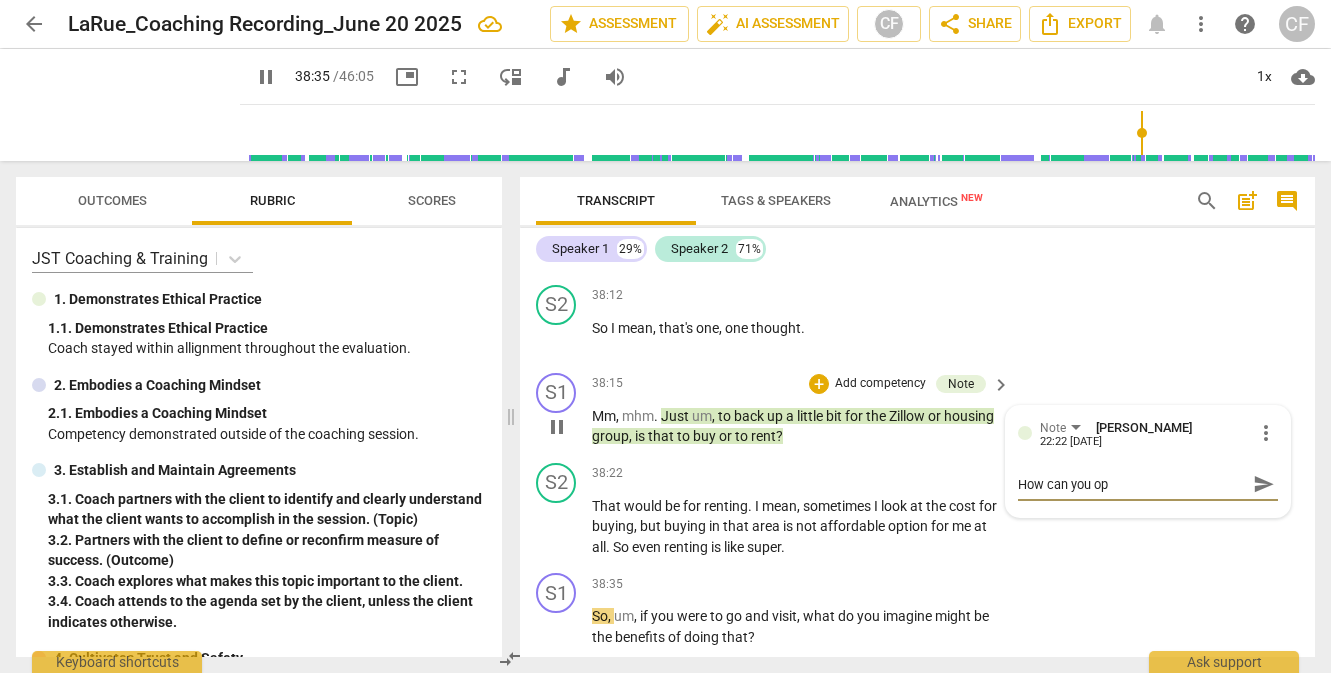 scroll, scrollTop: 13322, scrollLeft: 0, axis: vertical 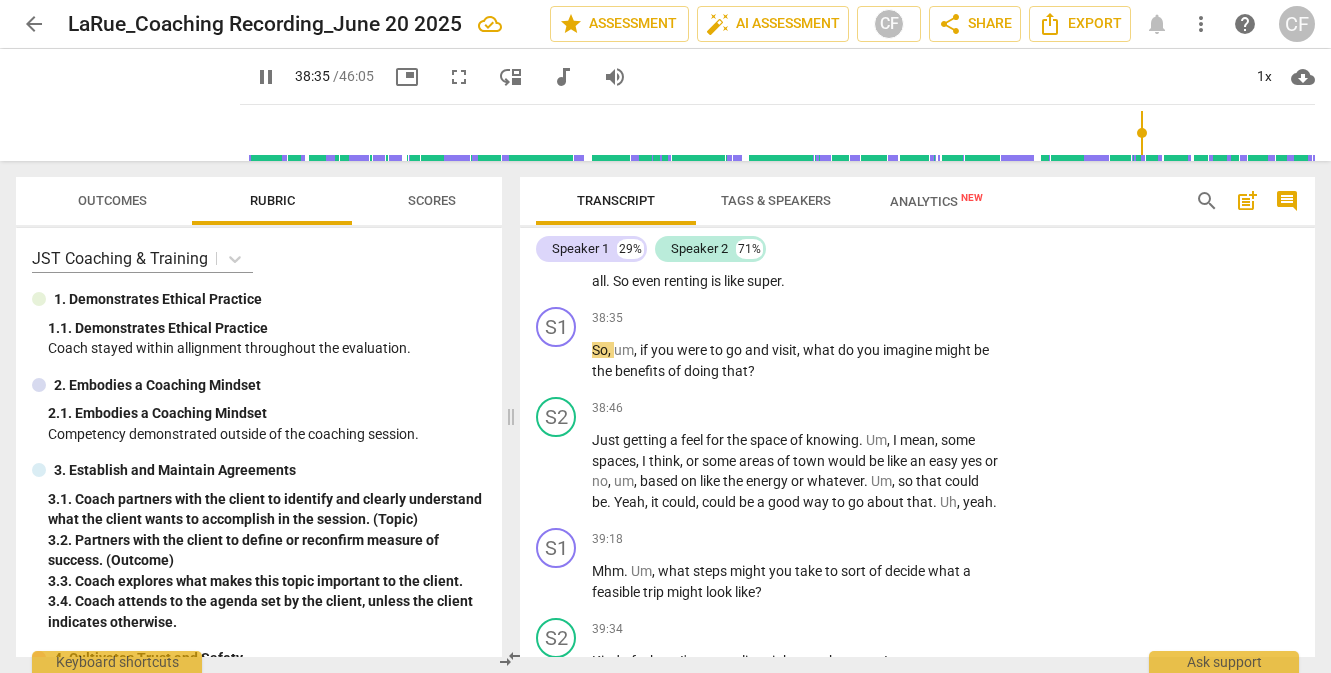 type on "How can you ope" 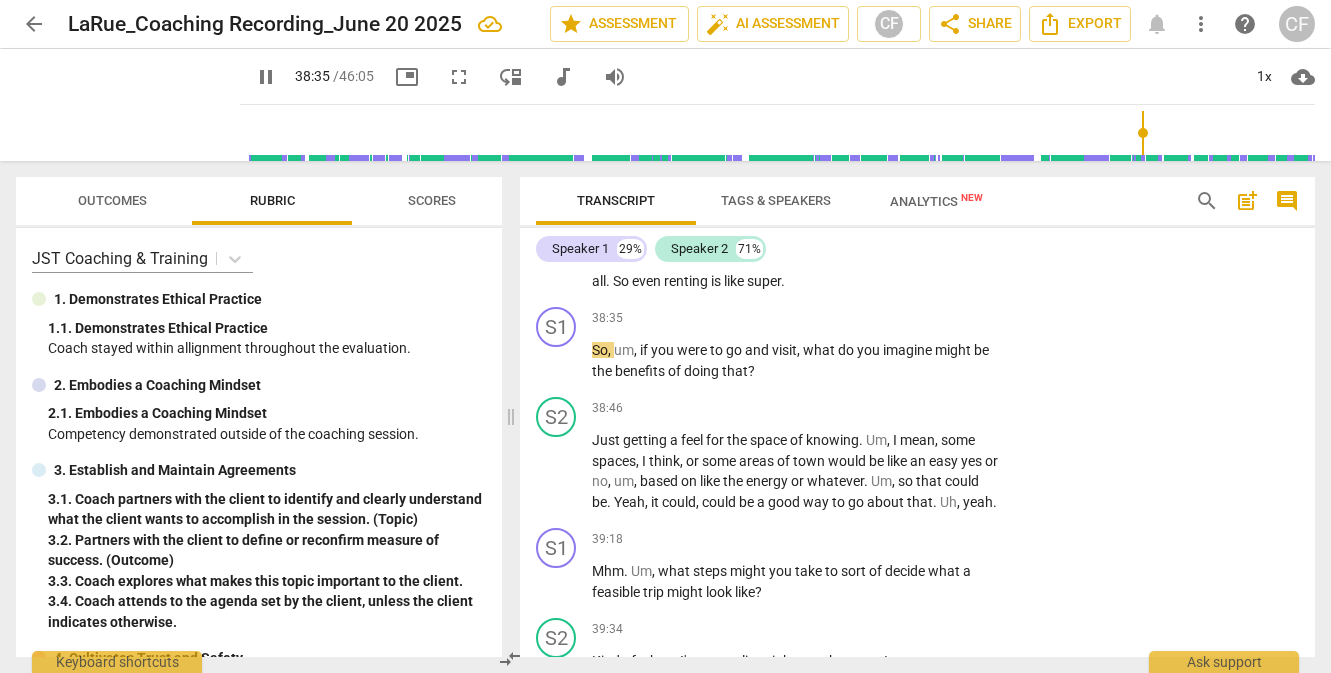 type on "How can you open" 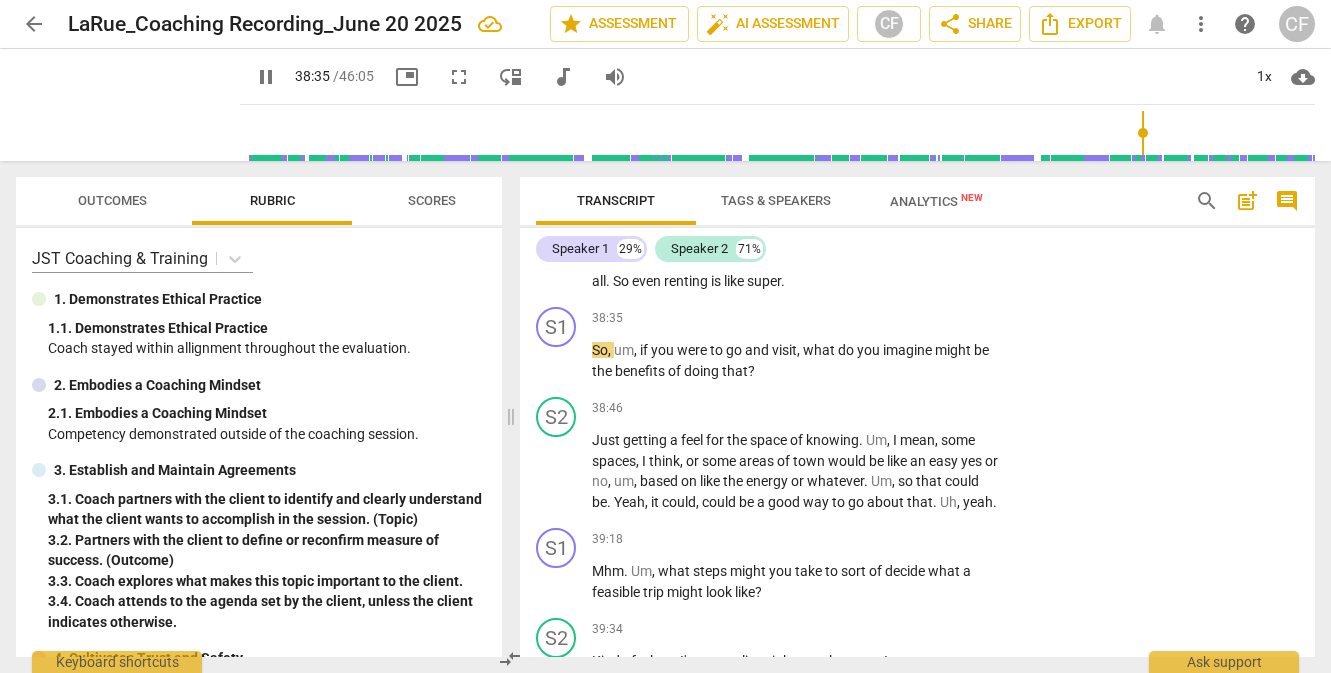 type on "How can you open" 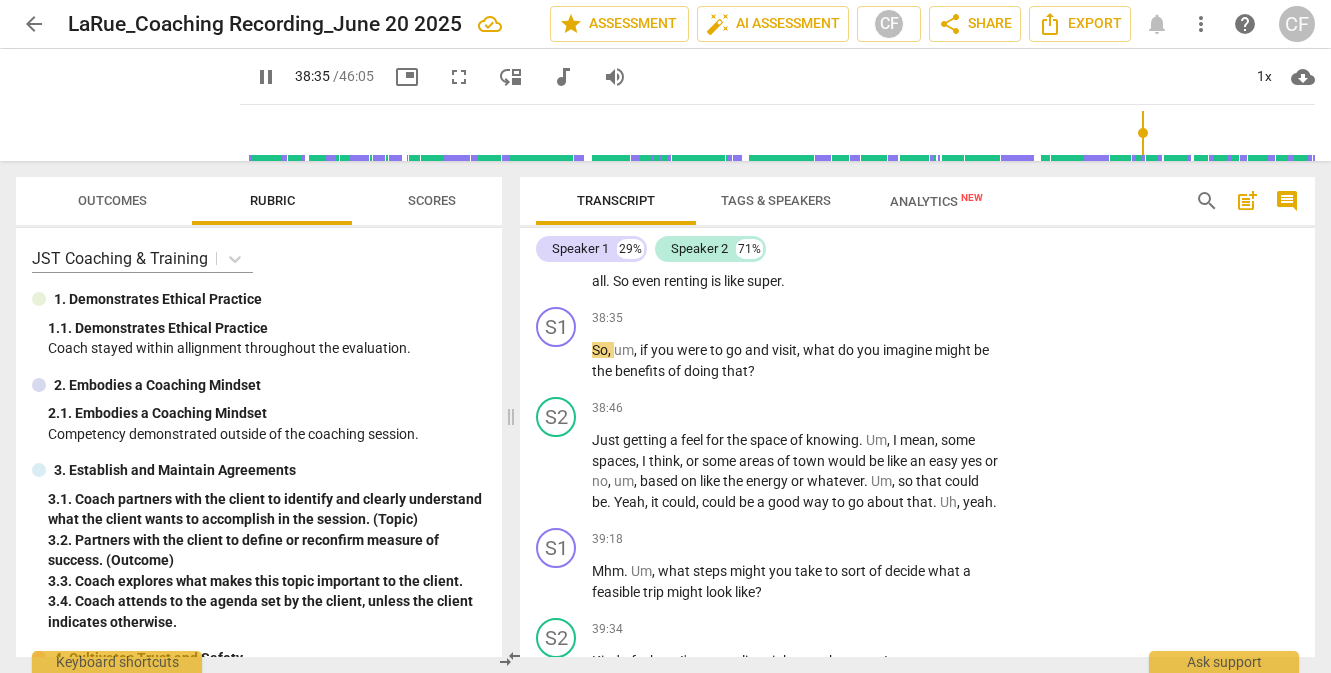 type on "2316" 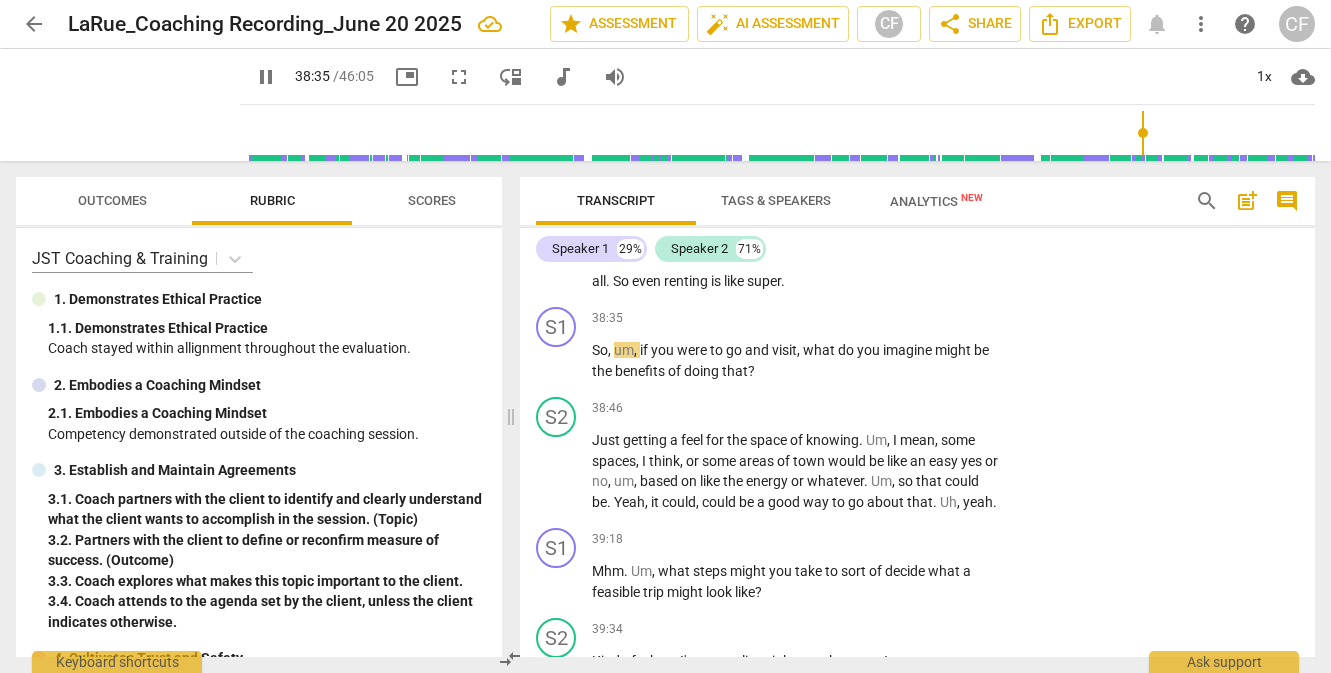 type on "How can you open t" 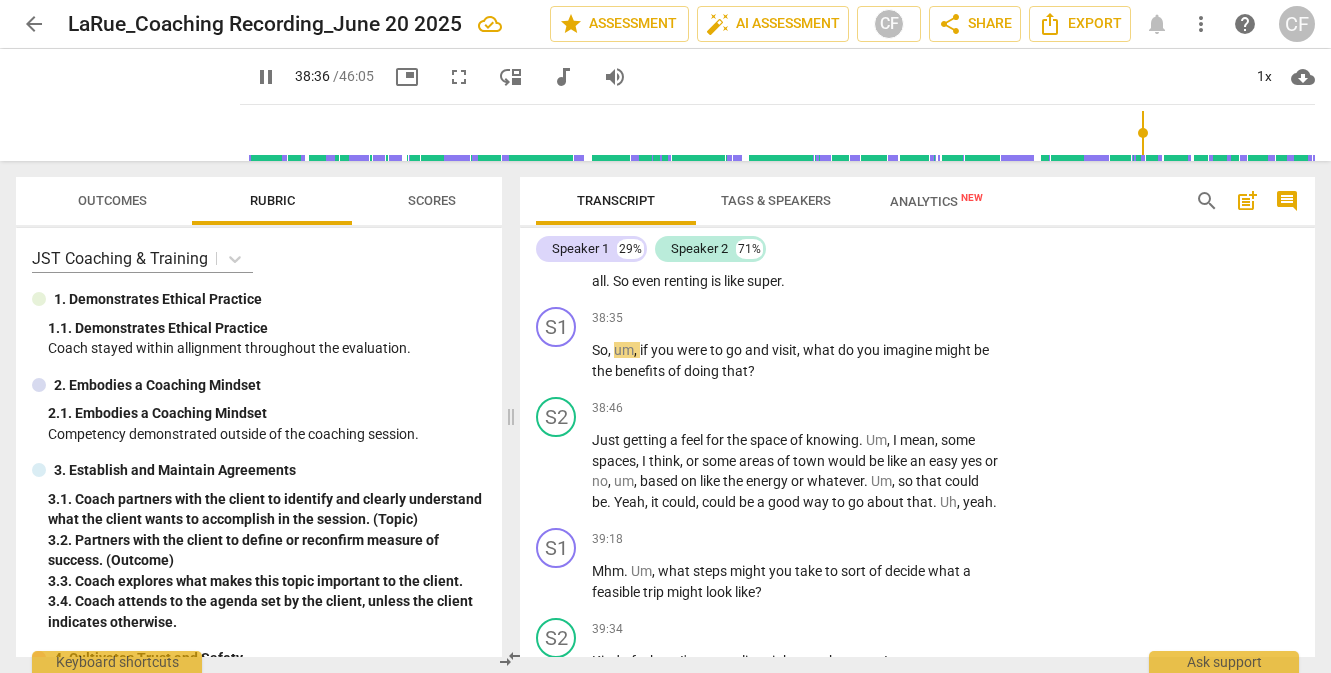 type on "How can you open this" 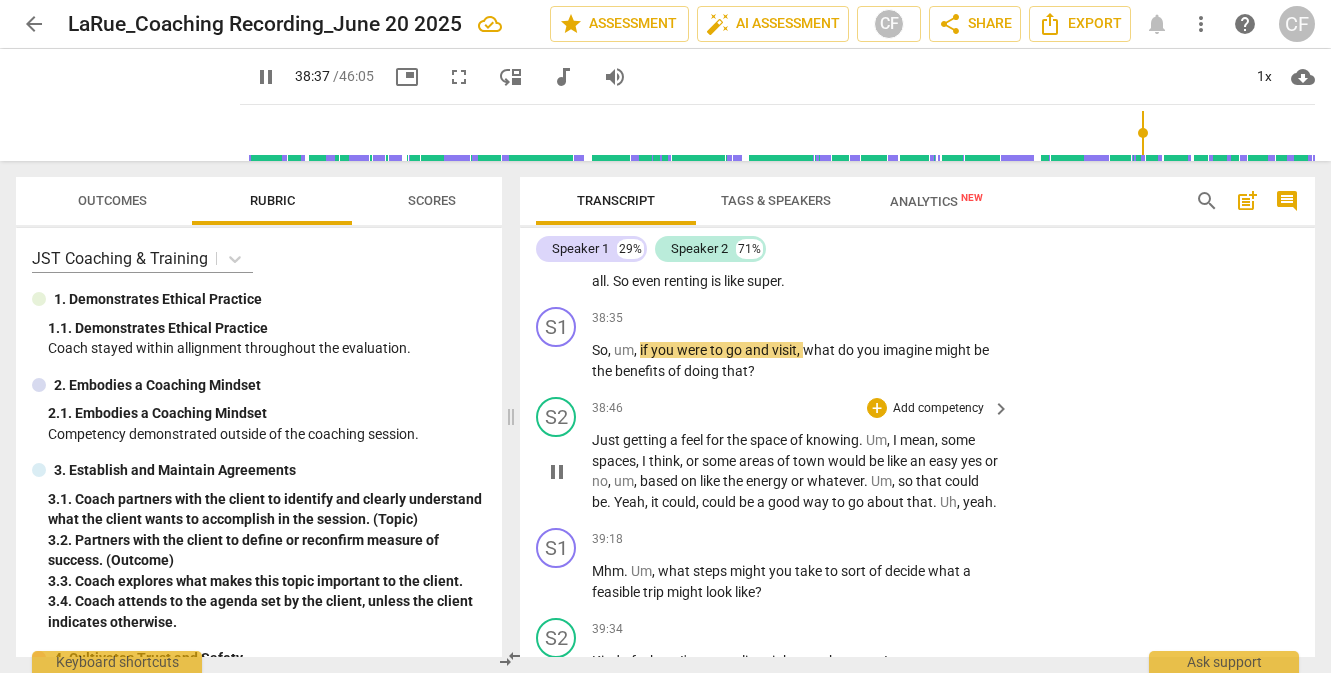 type on "2317" 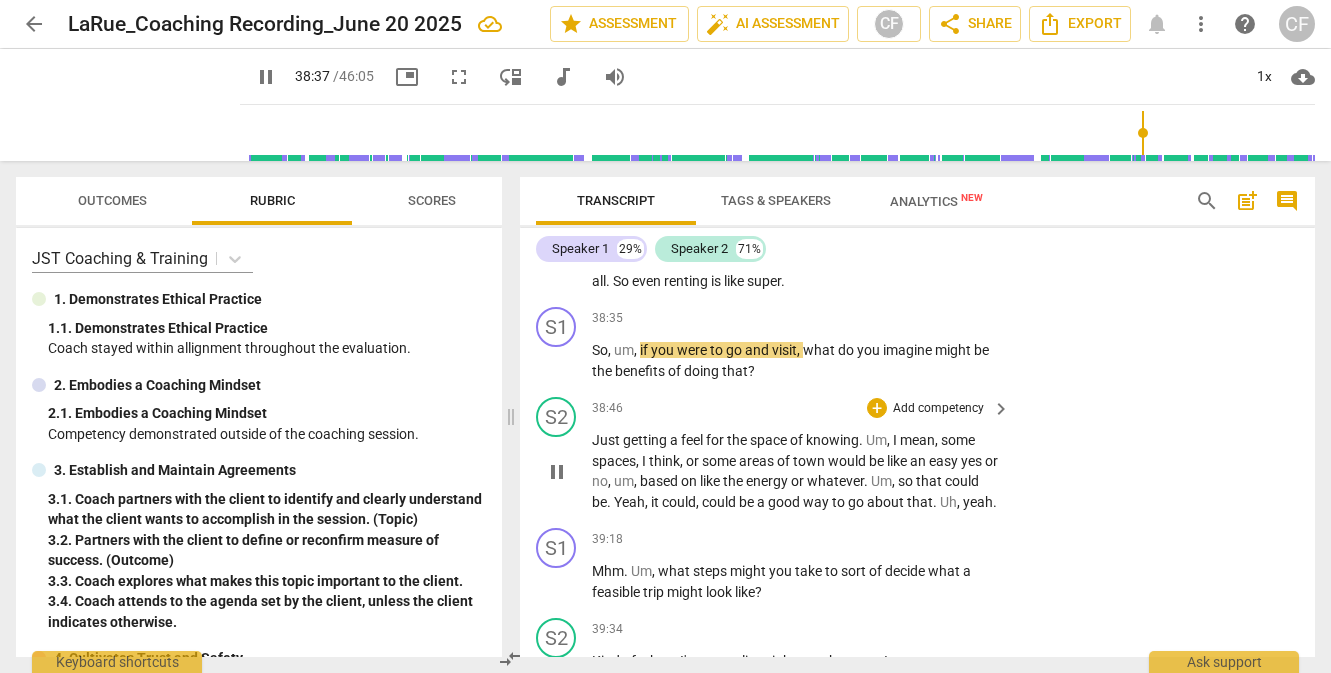 type on "How can you open this u" 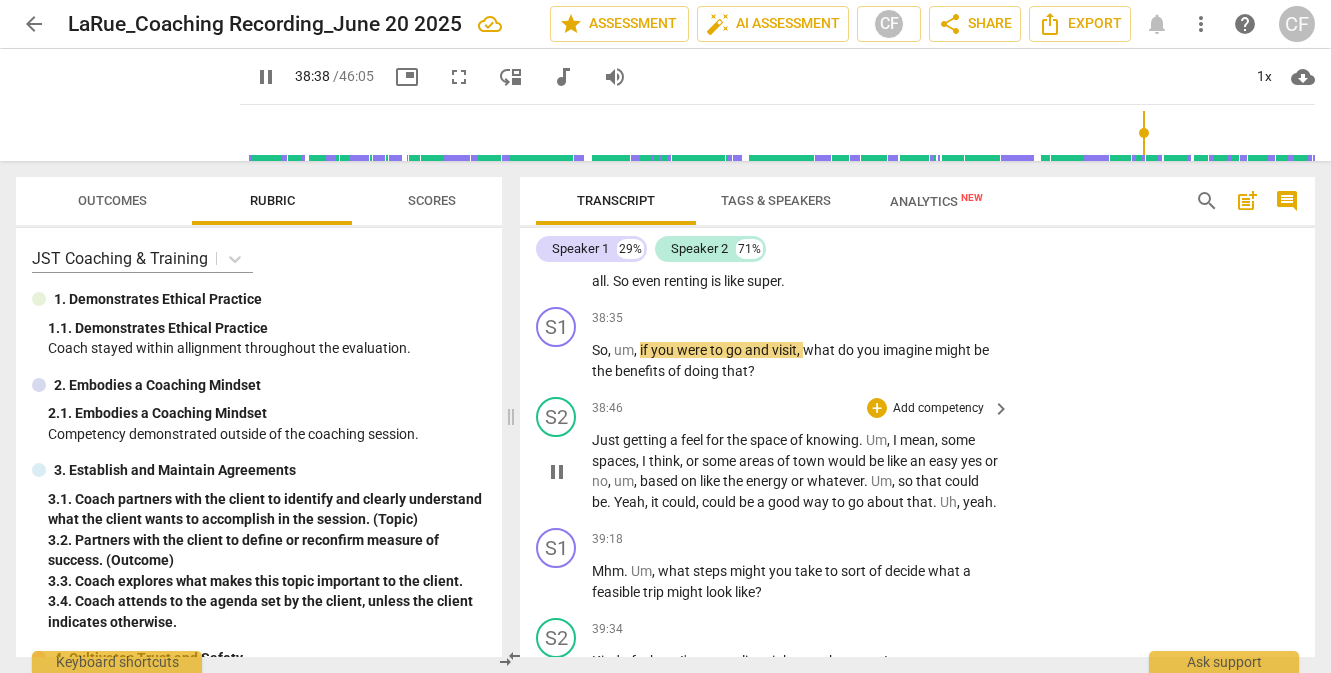 type on "How can you open this up?" 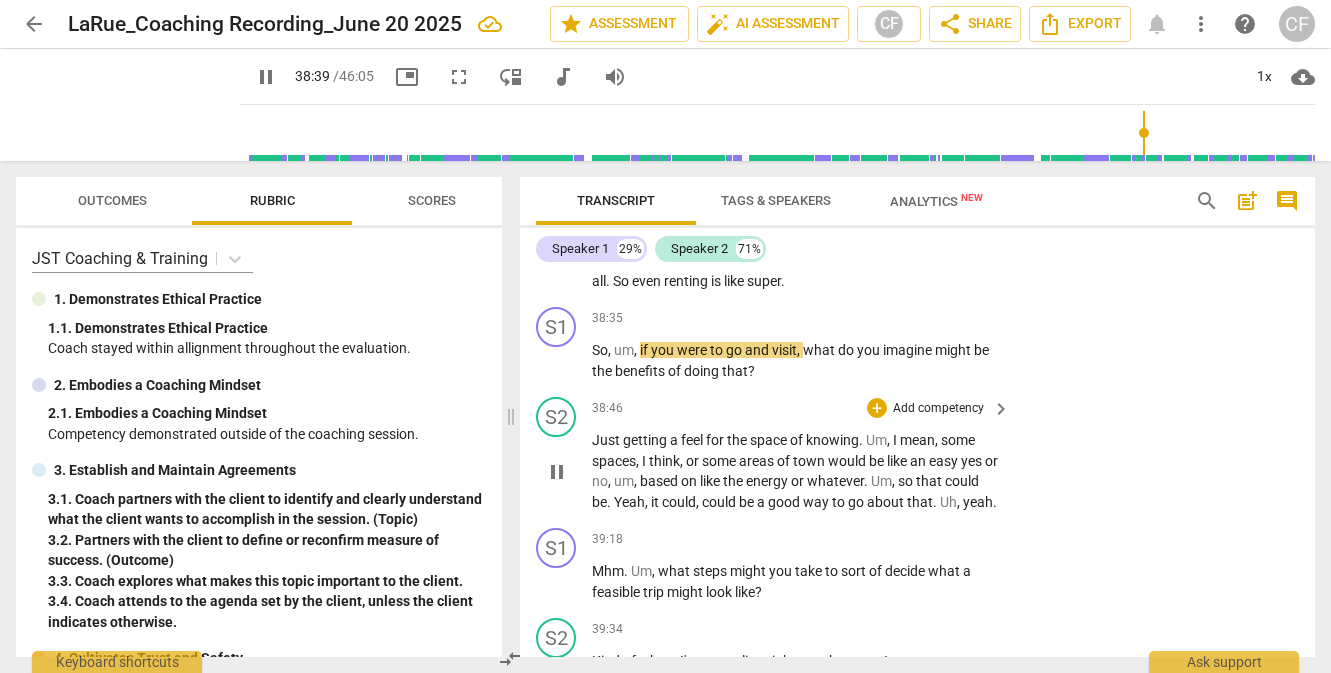 type on "How can you open this up?  Is this" 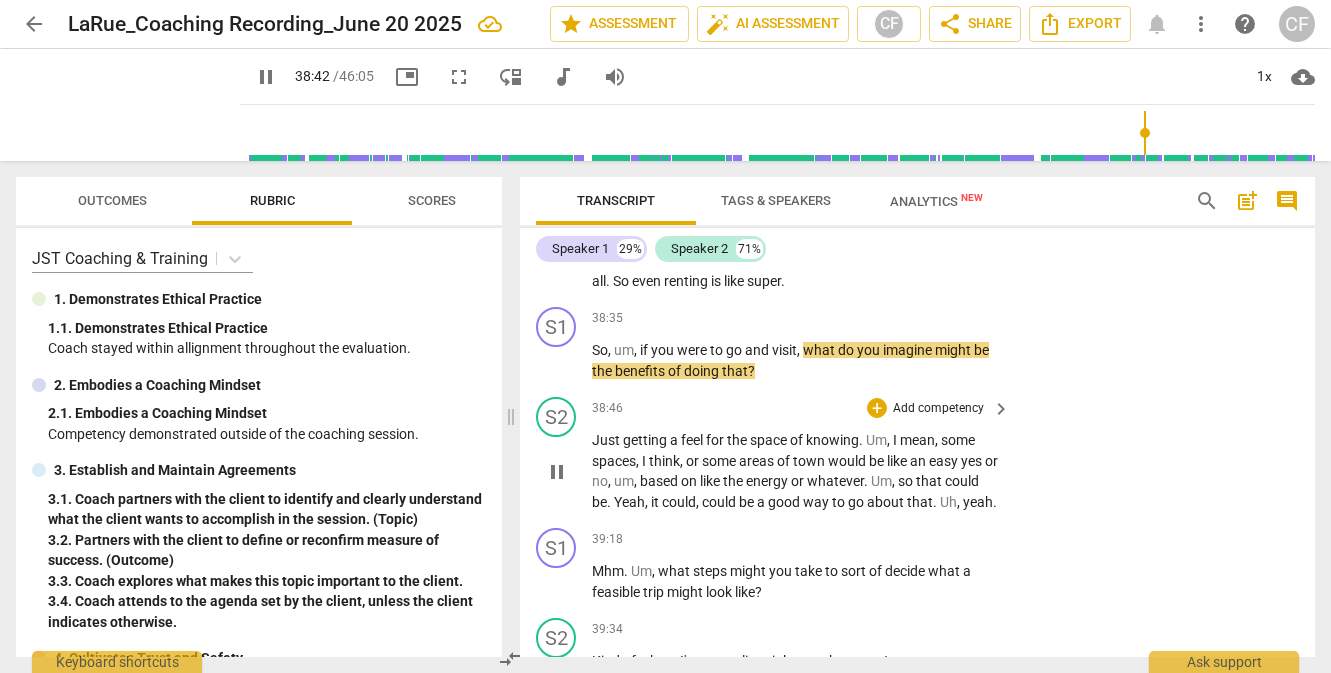 type on "2323" 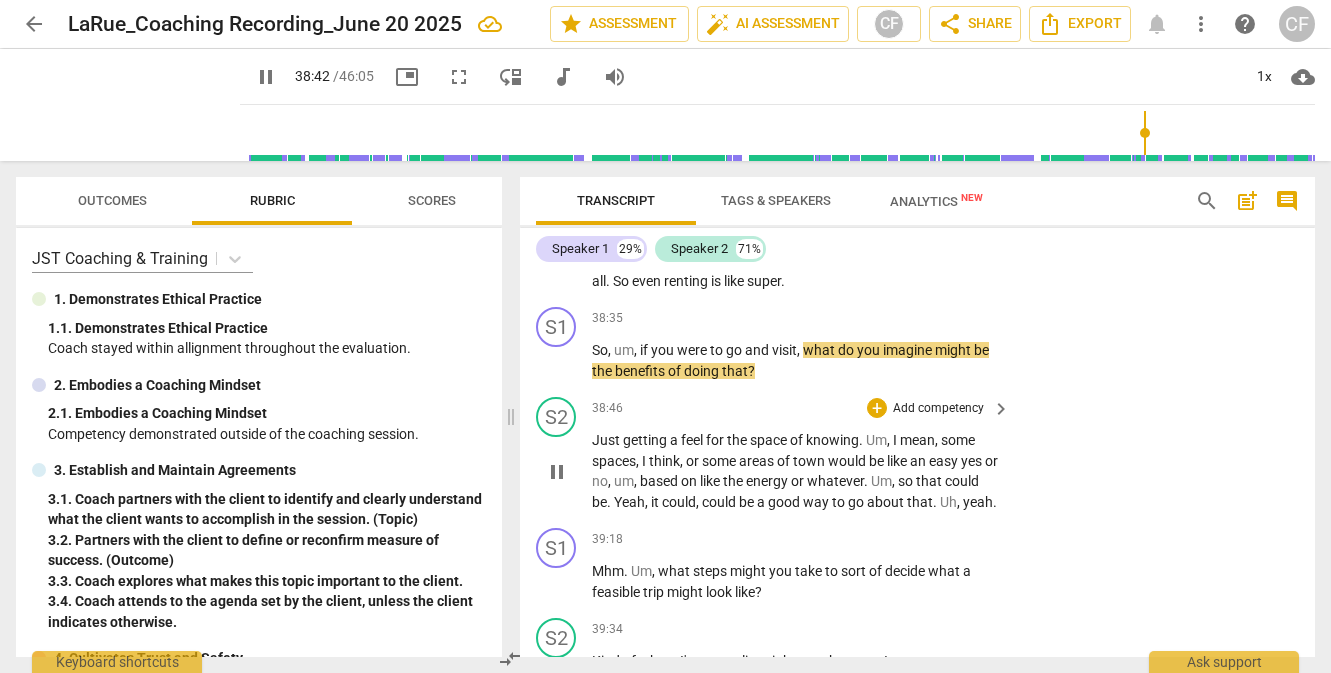 type on "How can you open this up?  Is thi" 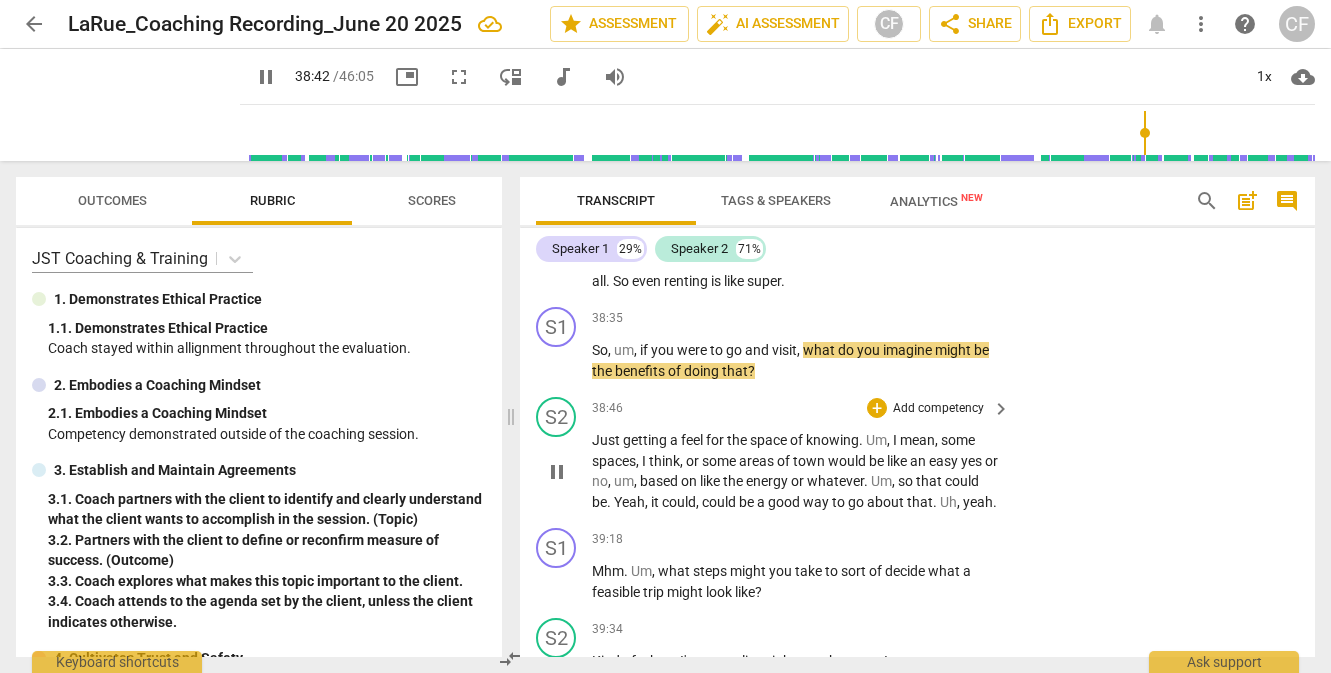 type on "How can you open this up?  Is thi" 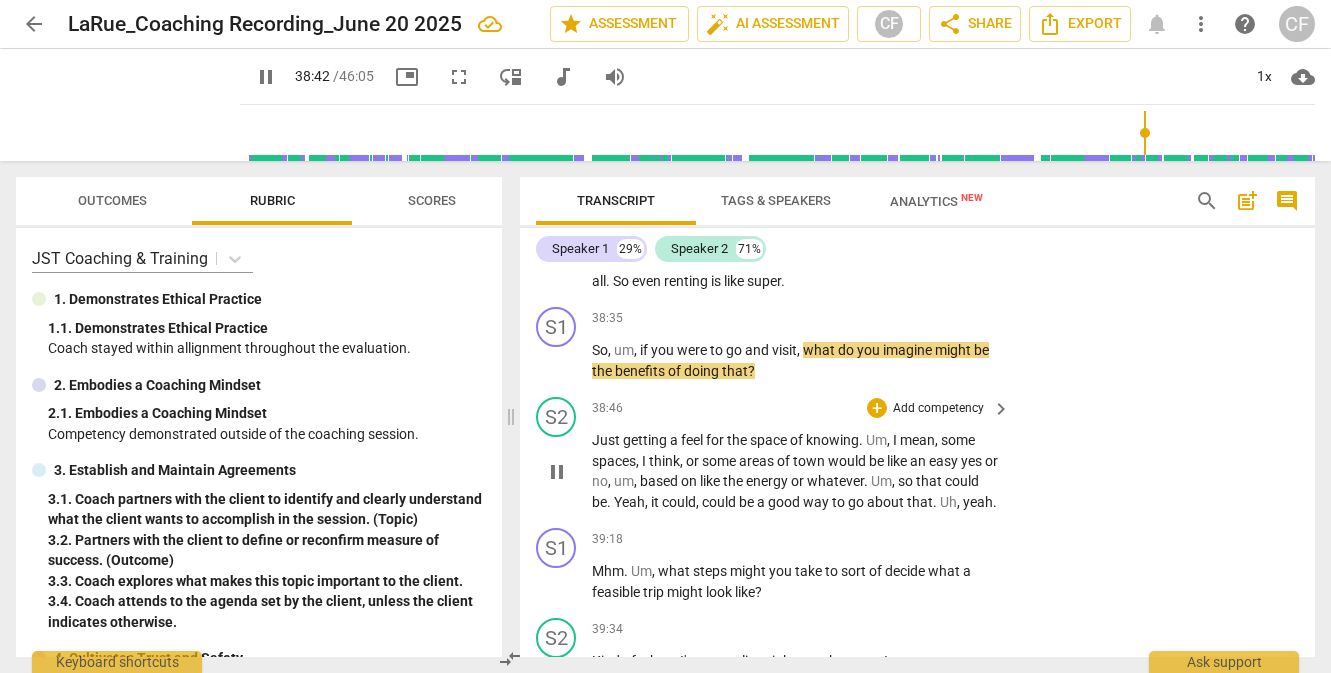 type on "How can you open this up?  Is th" 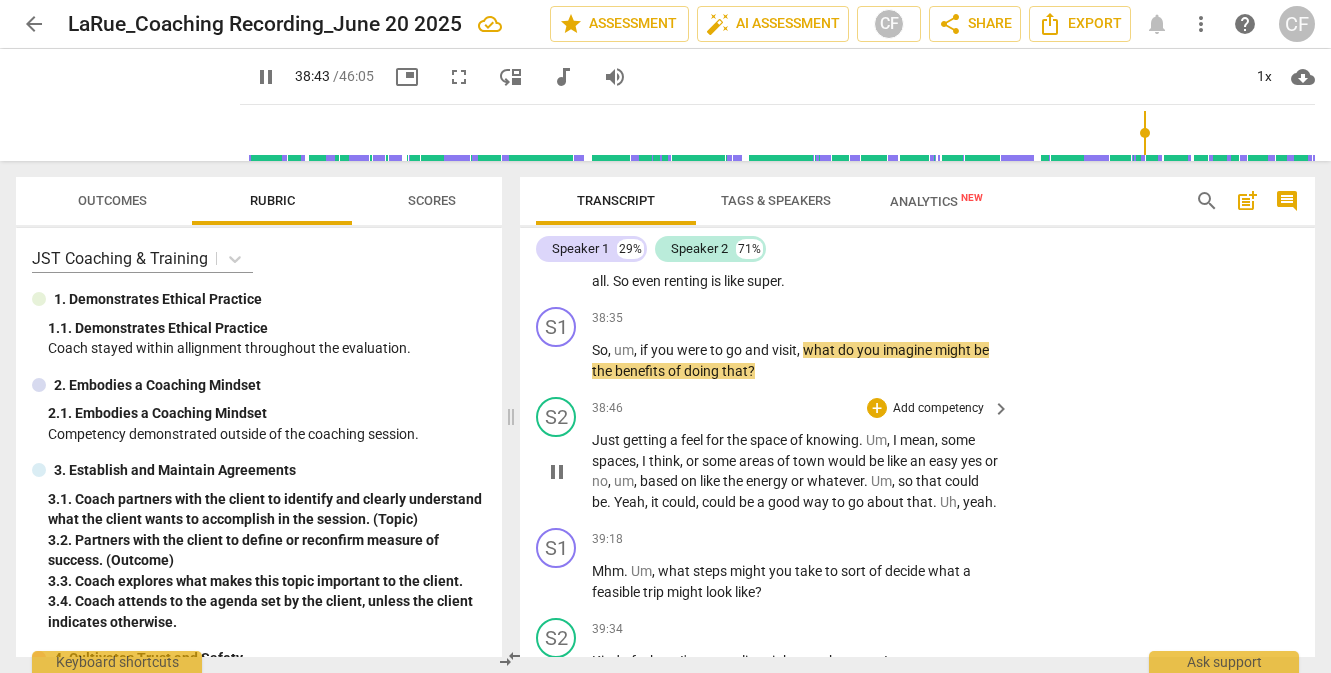 type on "How can you open this up?  Is" 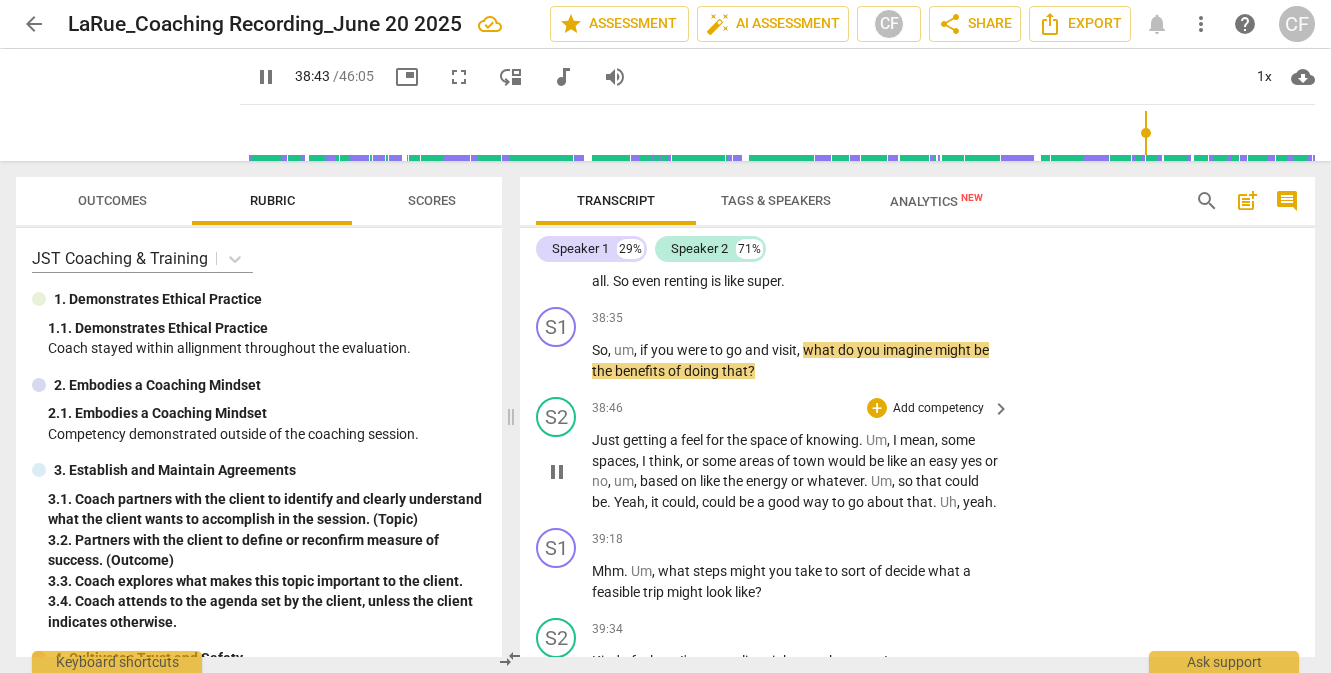 type on "How can you open this up?  I" 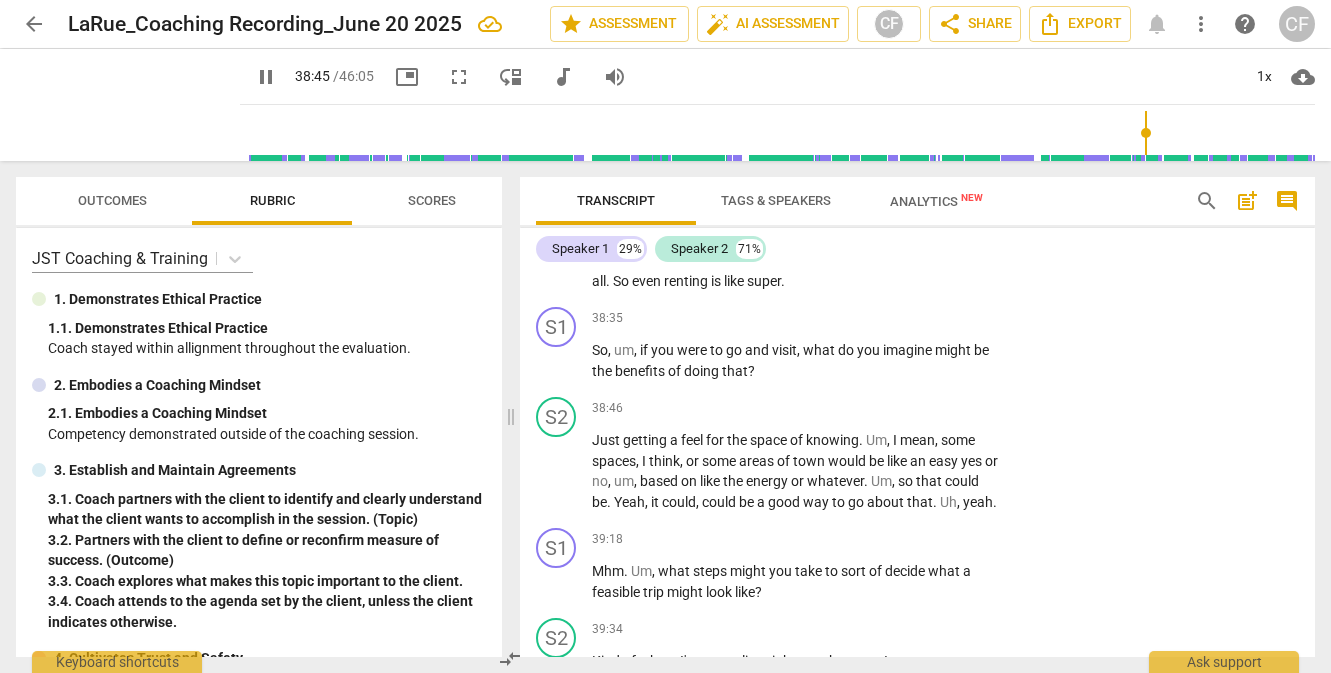 type on "2326" 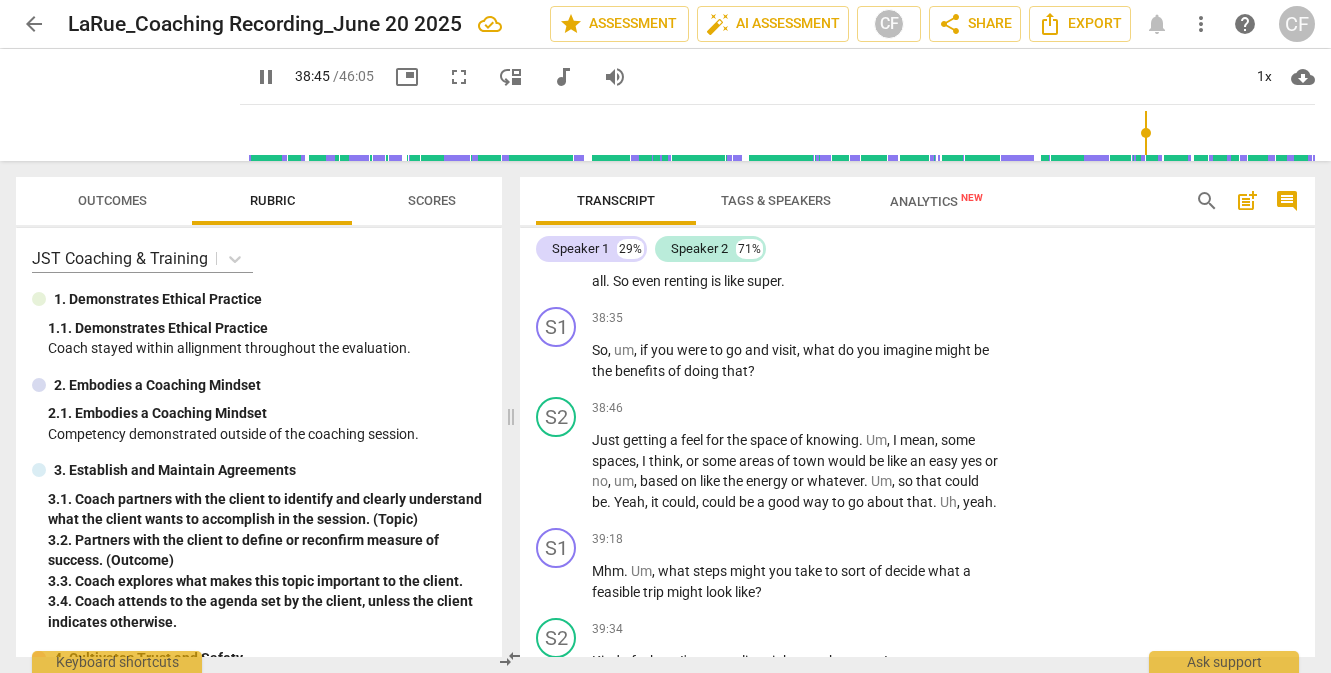 type on "How can you open this up?" 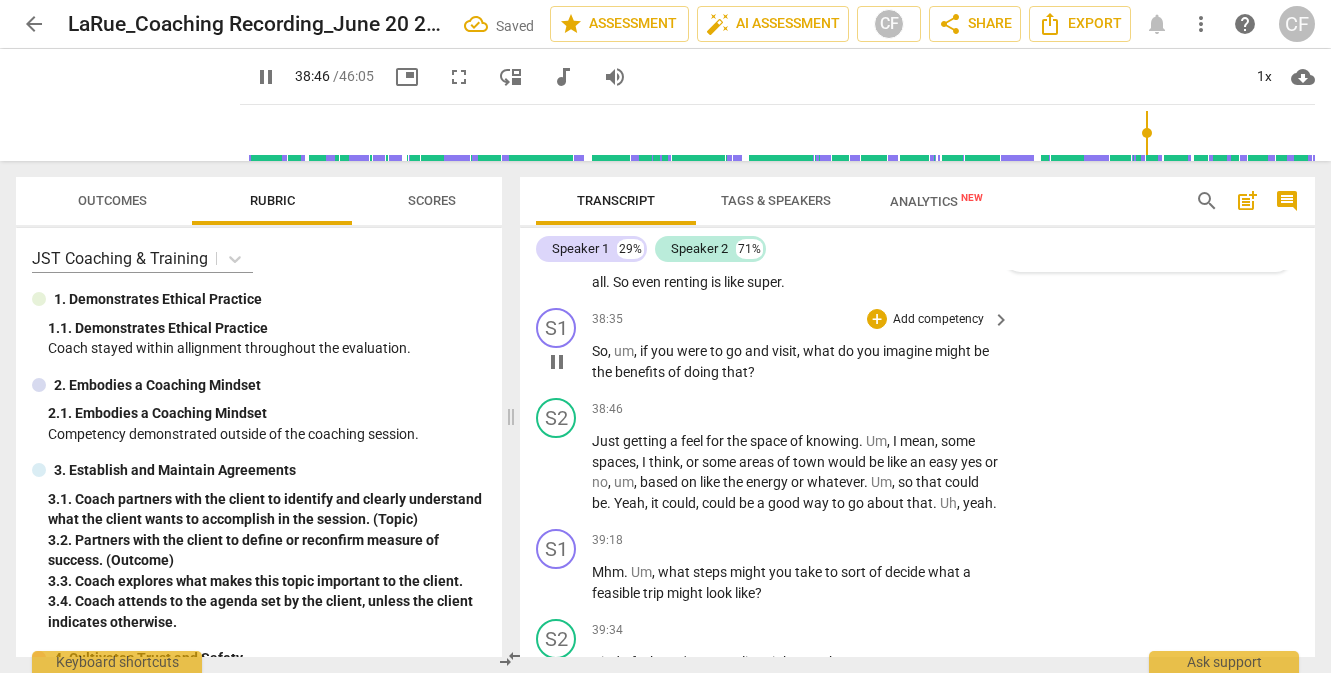 scroll, scrollTop: 13341, scrollLeft: 0, axis: vertical 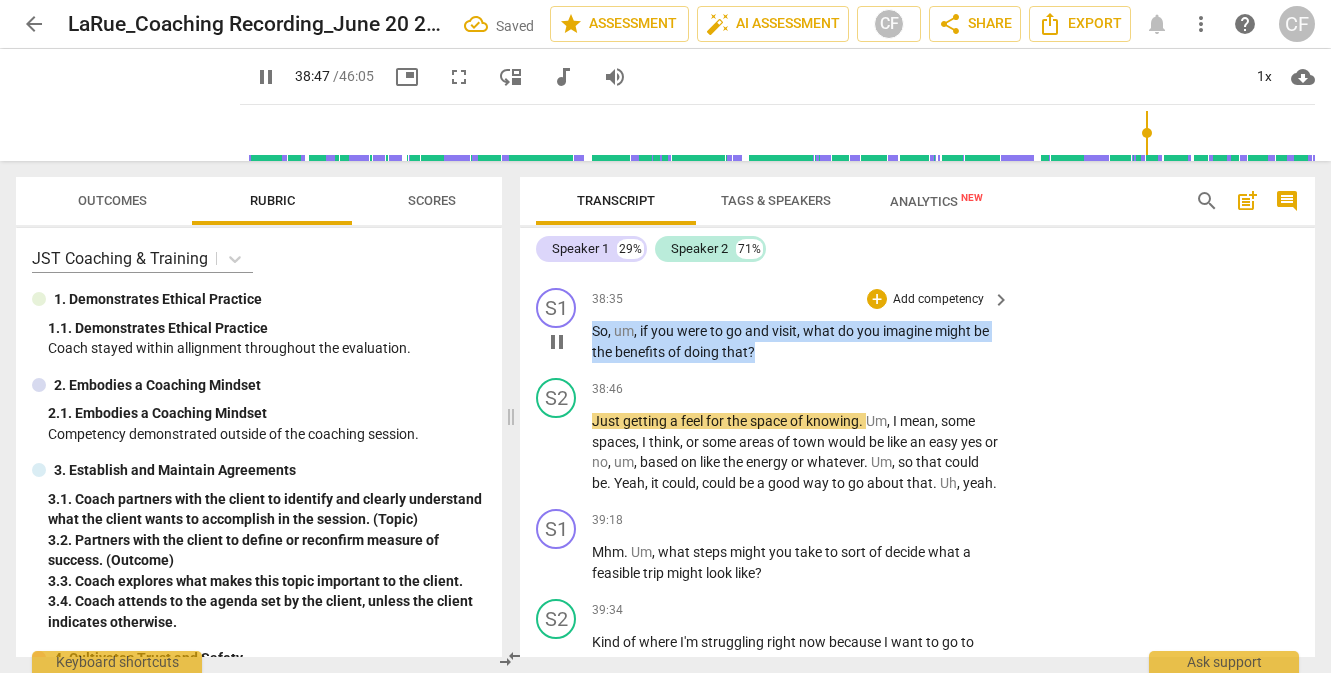 drag, startPoint x: 768, startPoint y: 411, endPoint x: 595, endPoint y: 373, distance: 177.12425 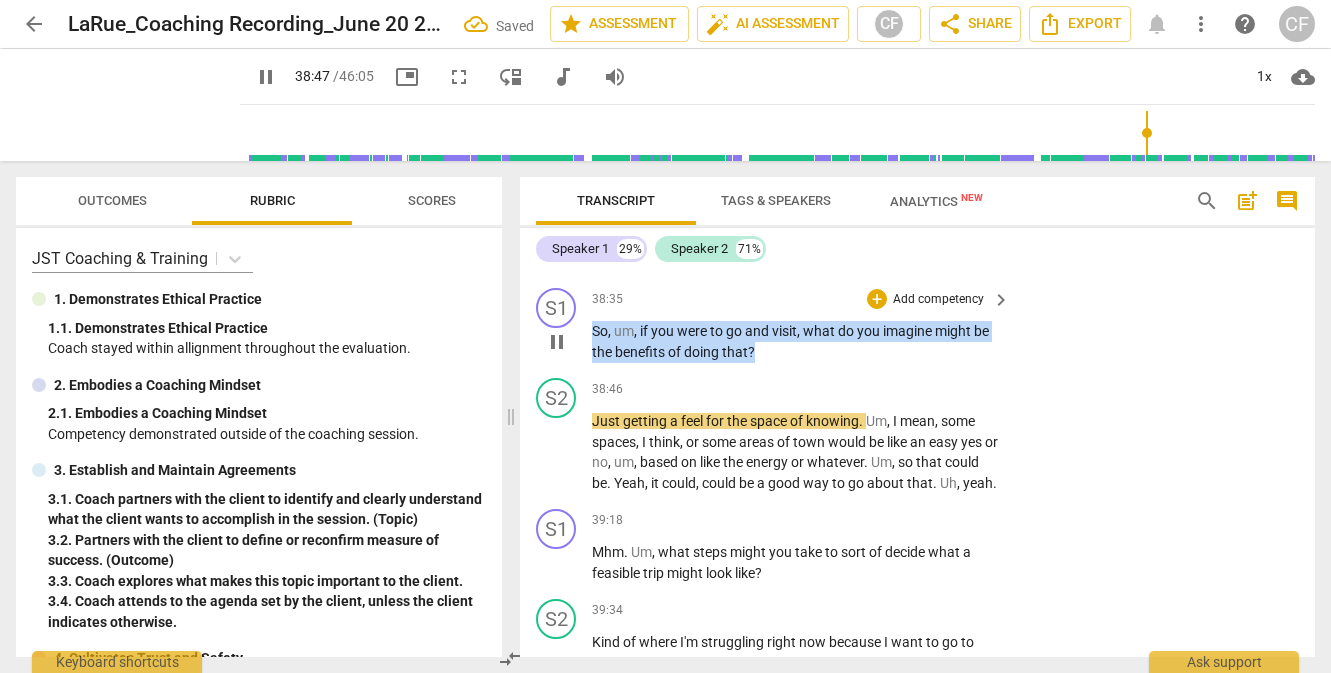 click on "S1 play_arrow pause 38:35 + Add competency keyboard_arrow_right So ,   um ,   if   you   were   to   go   and   visit ,   what   do   you   imagine   might   be   the   benefits   of   doing   that ?" at bounding box center [917, 325] 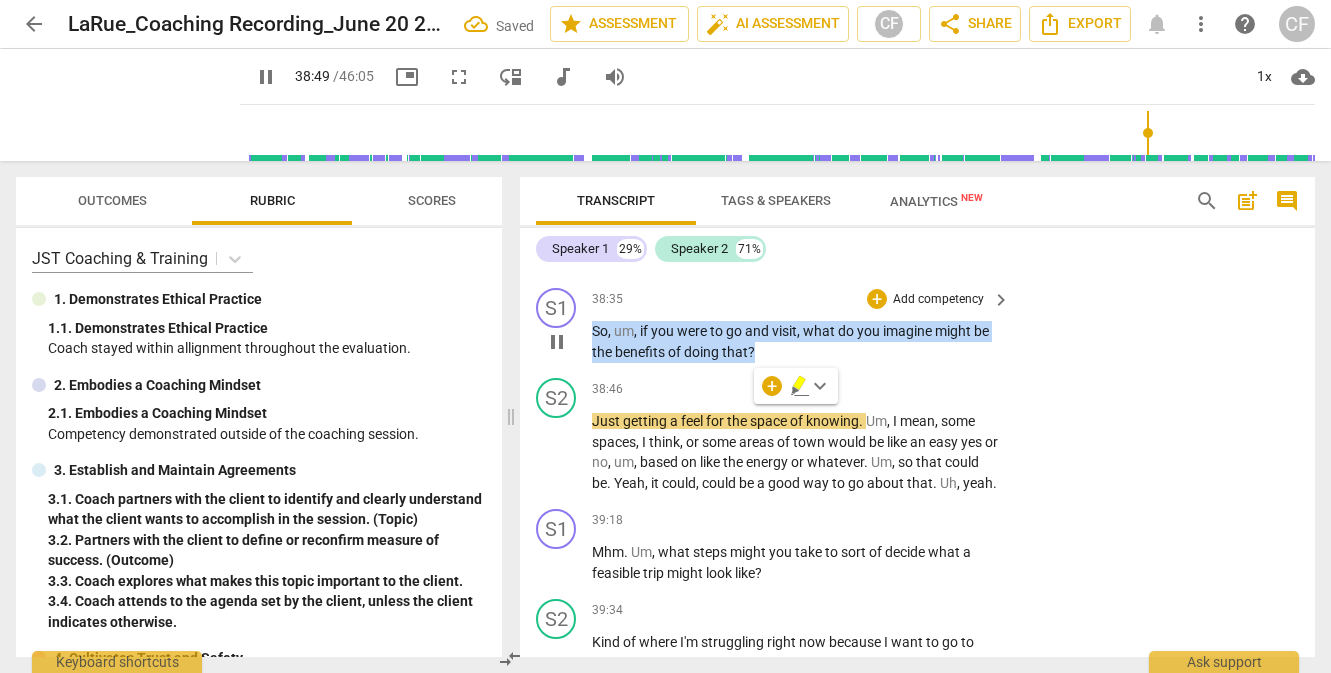 click on "Add competency" at bounding box center [938, 300] 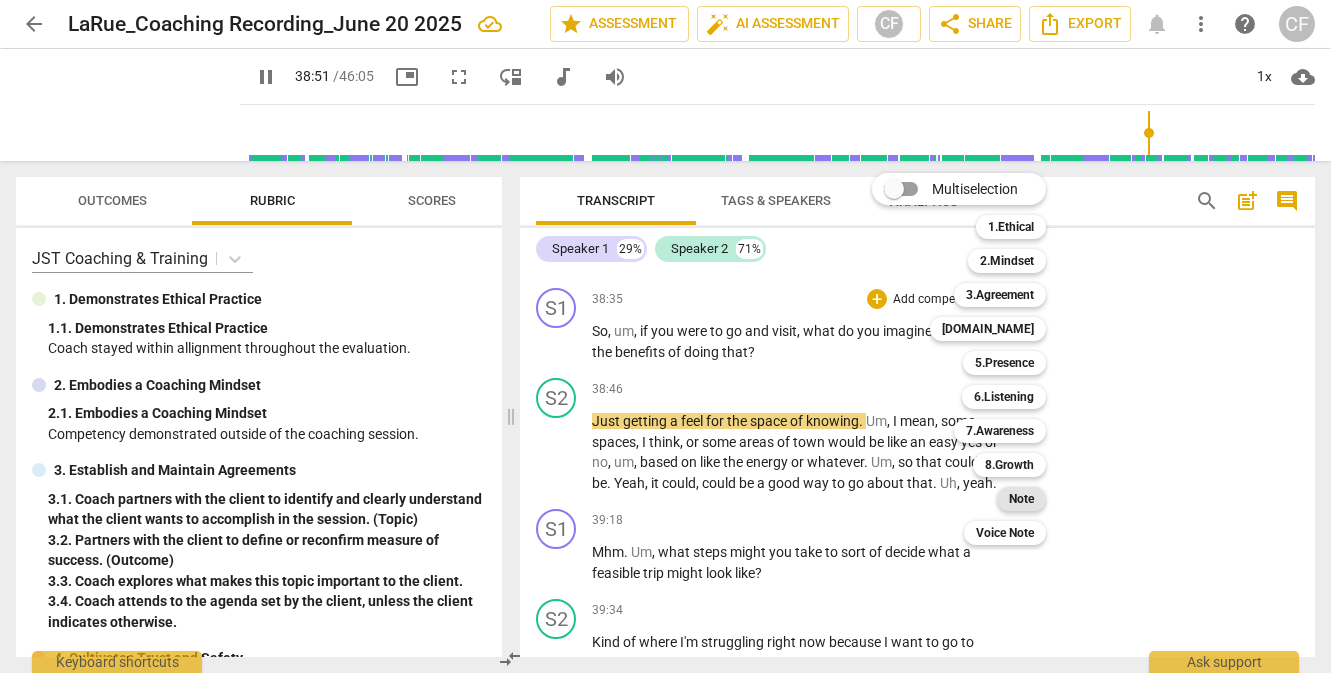 click on "Note" at bounding box center [1021, 499] 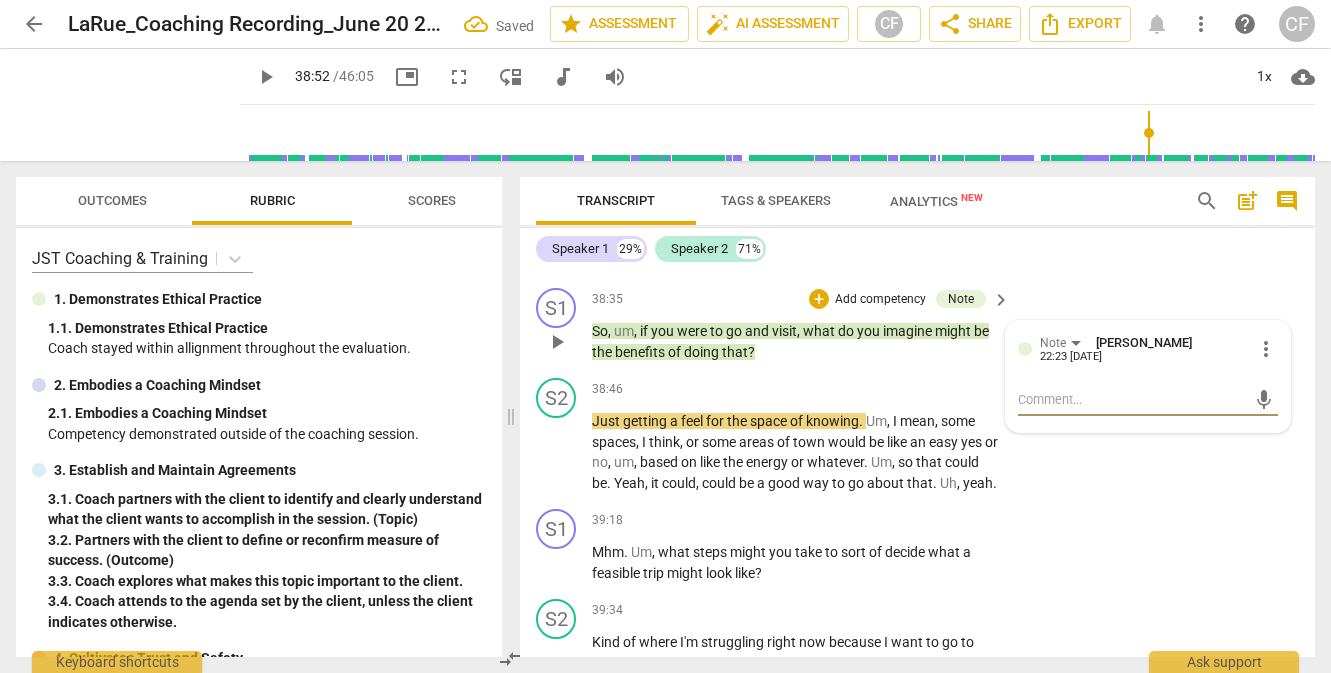 type on "Y" 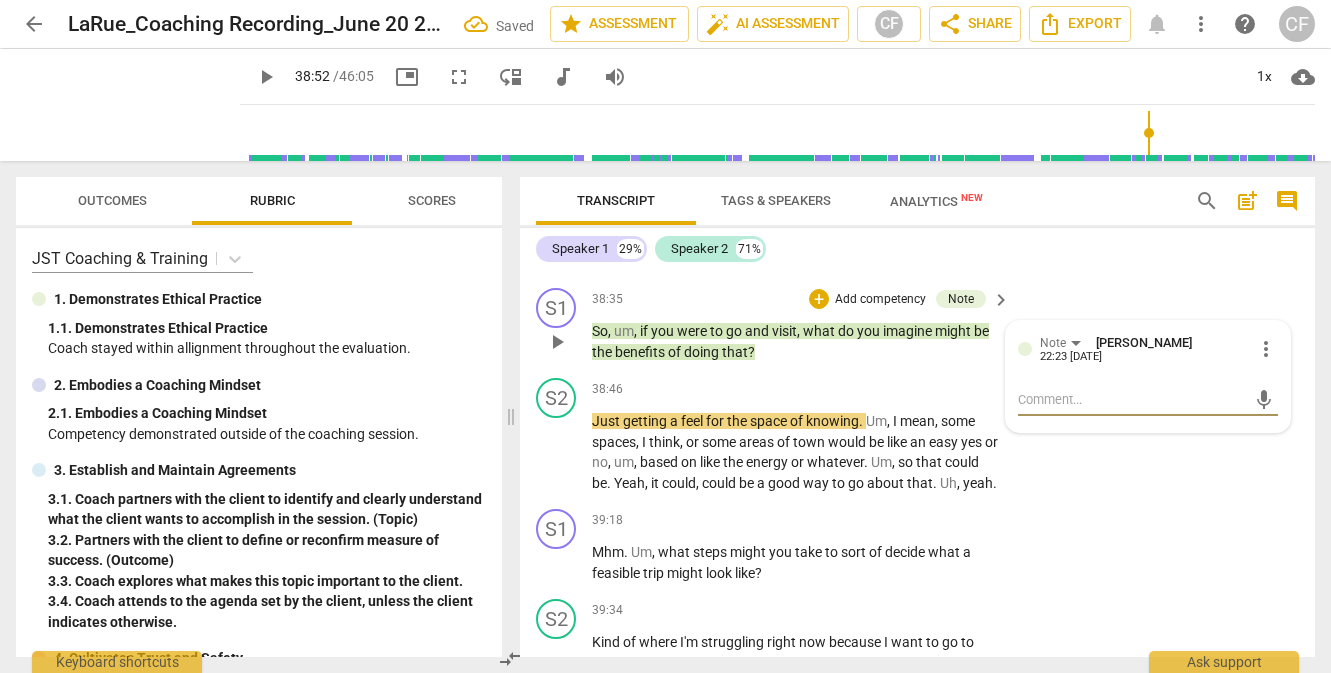 type on "Y" 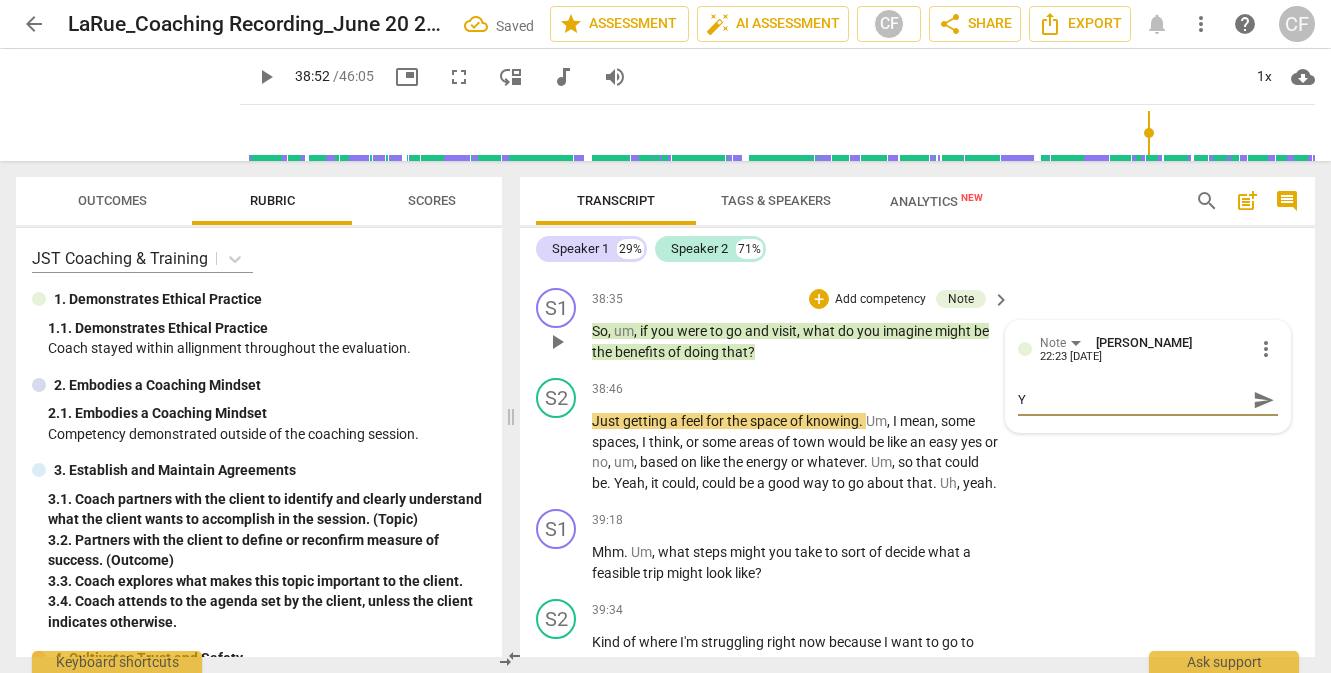 type on "Yo" 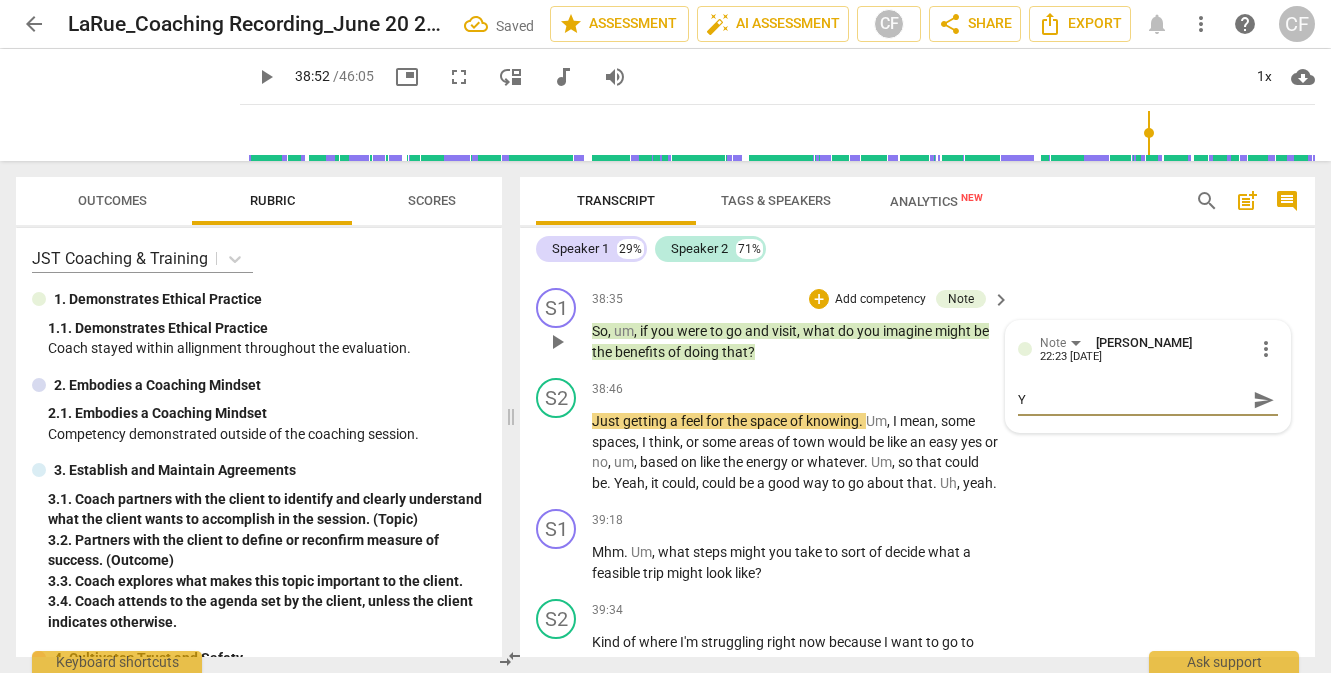 type on "Yo" 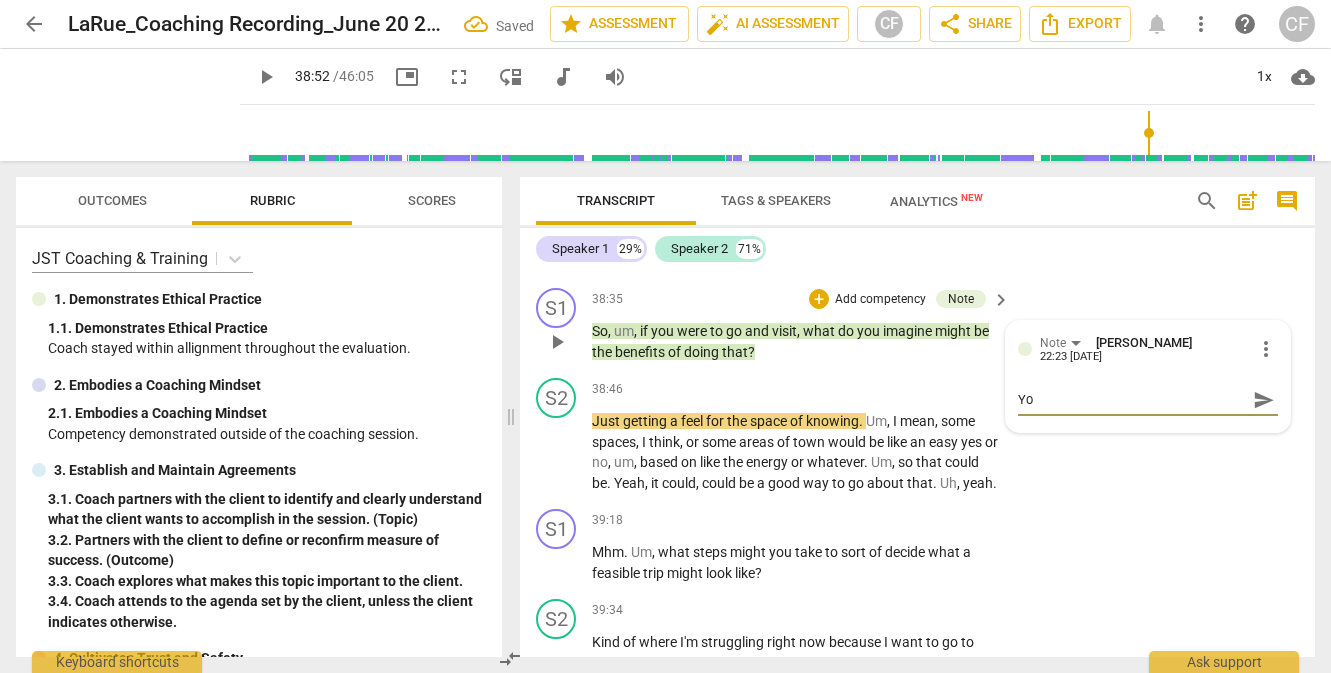 type on "You" 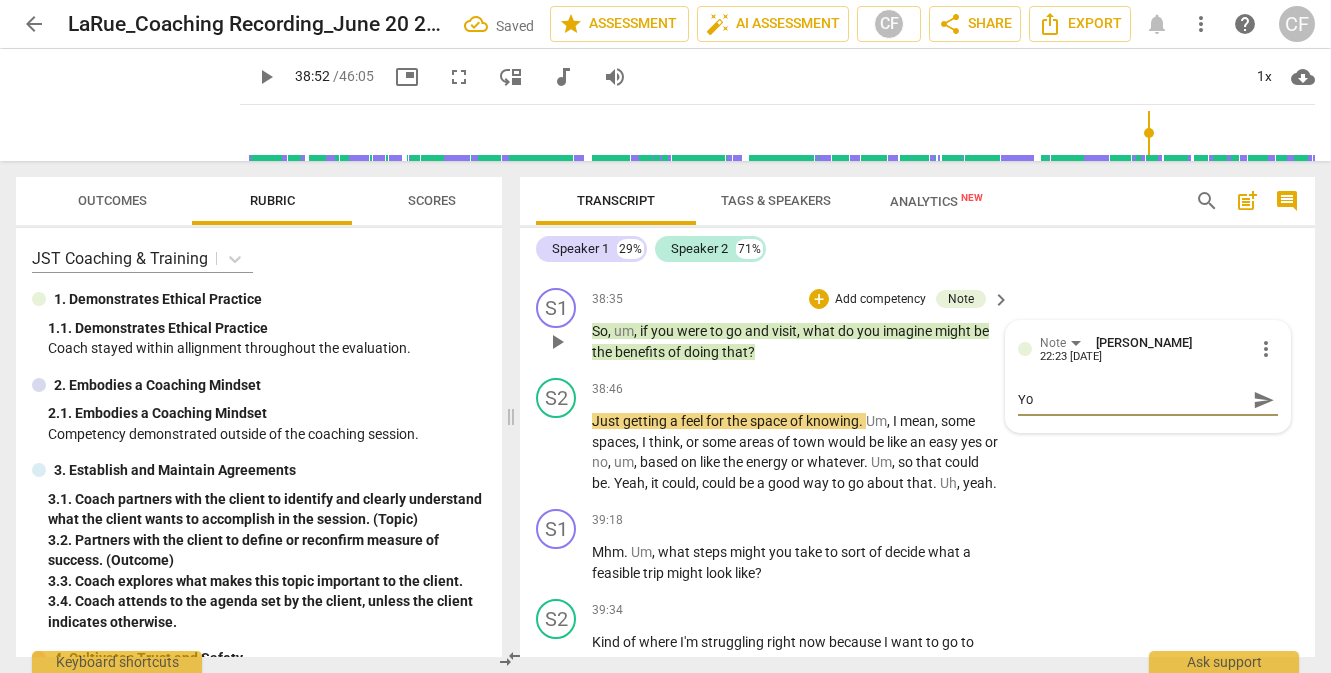 type on "You" 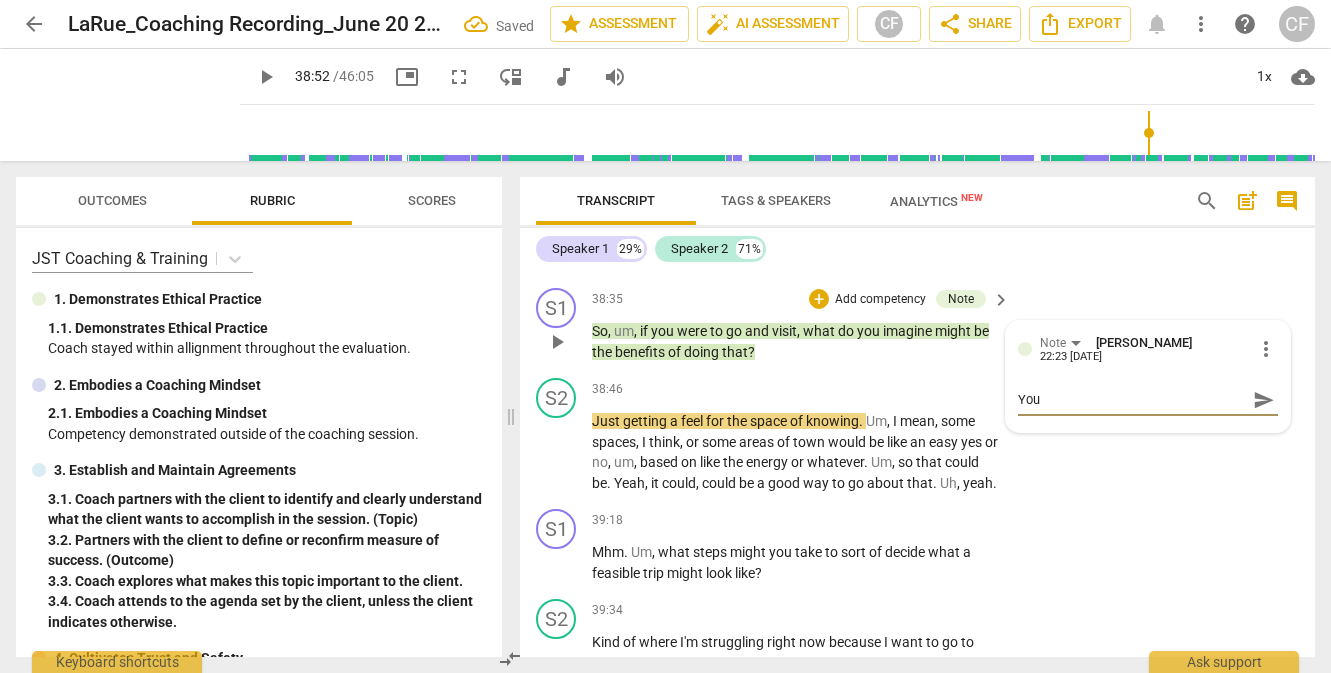 type on "You" 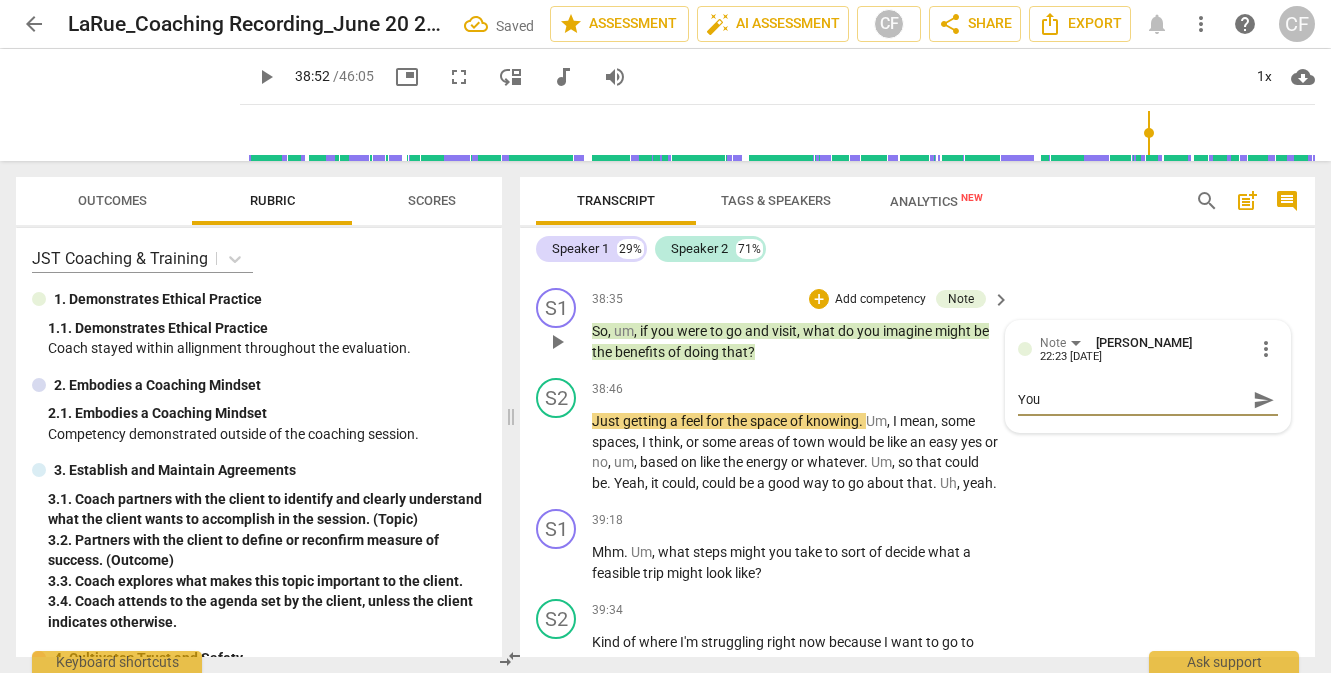 type on "You" 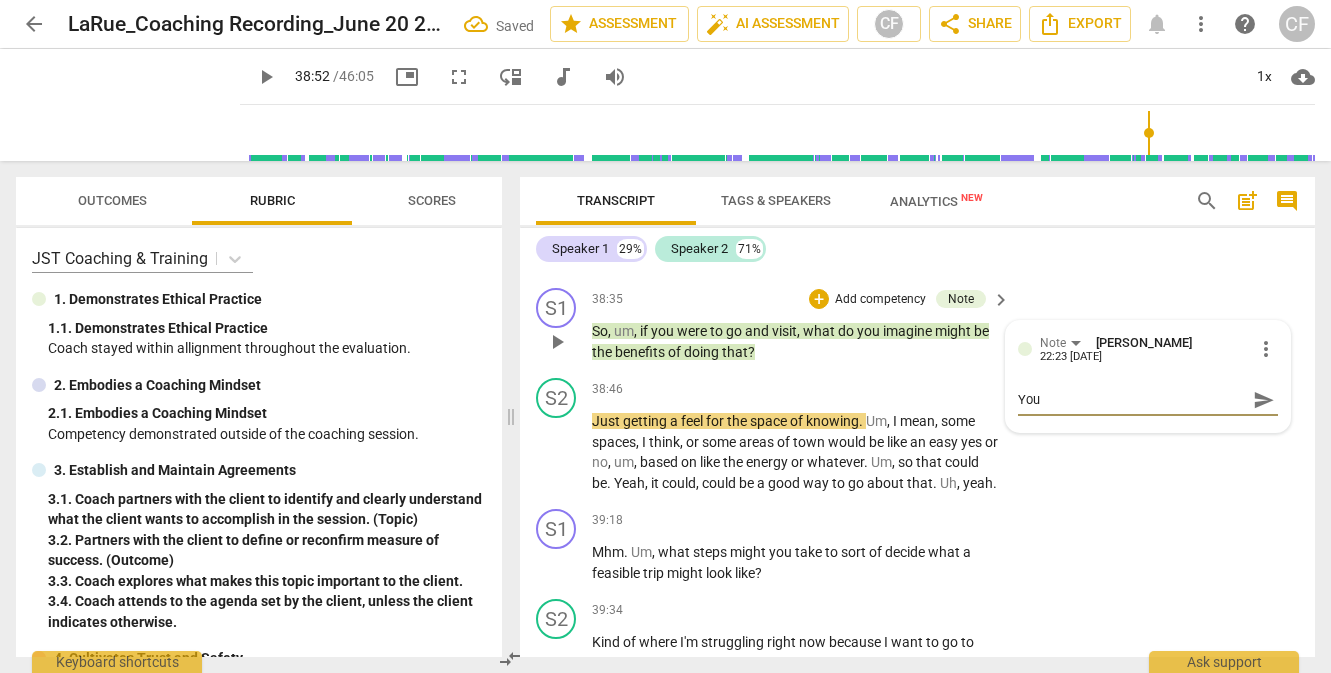 type on "You a" 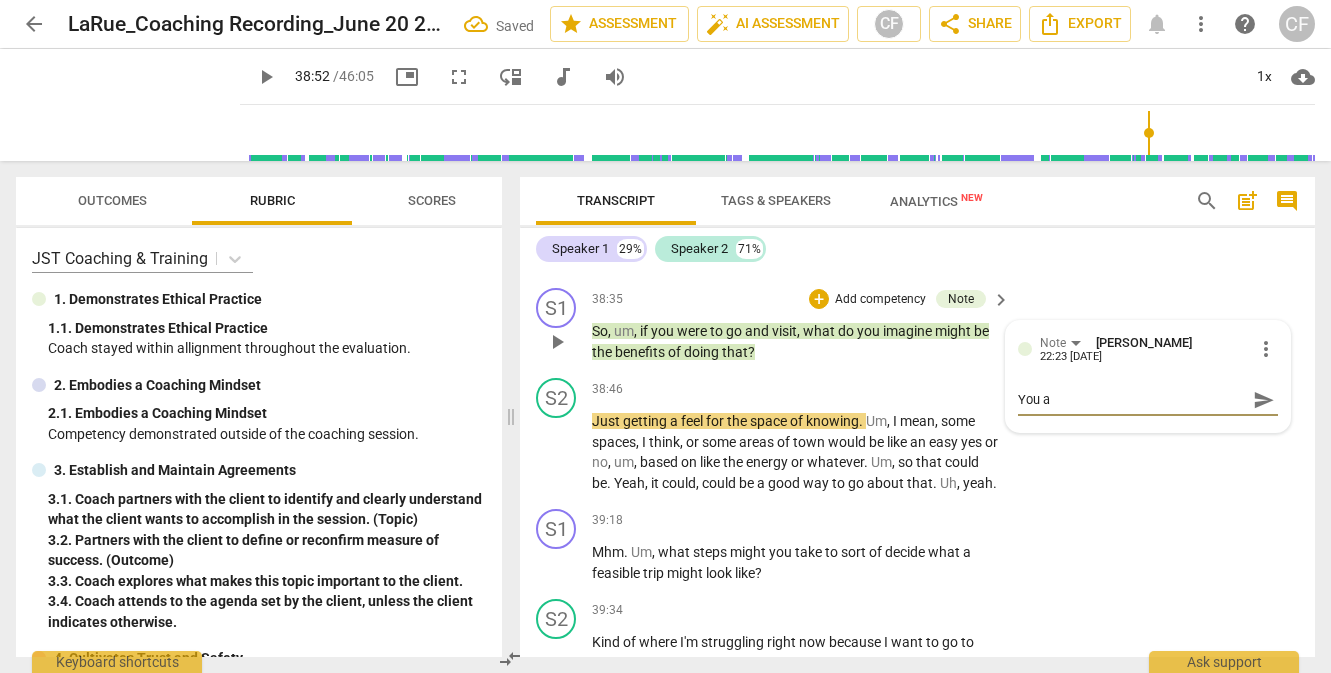 type on "You ar" 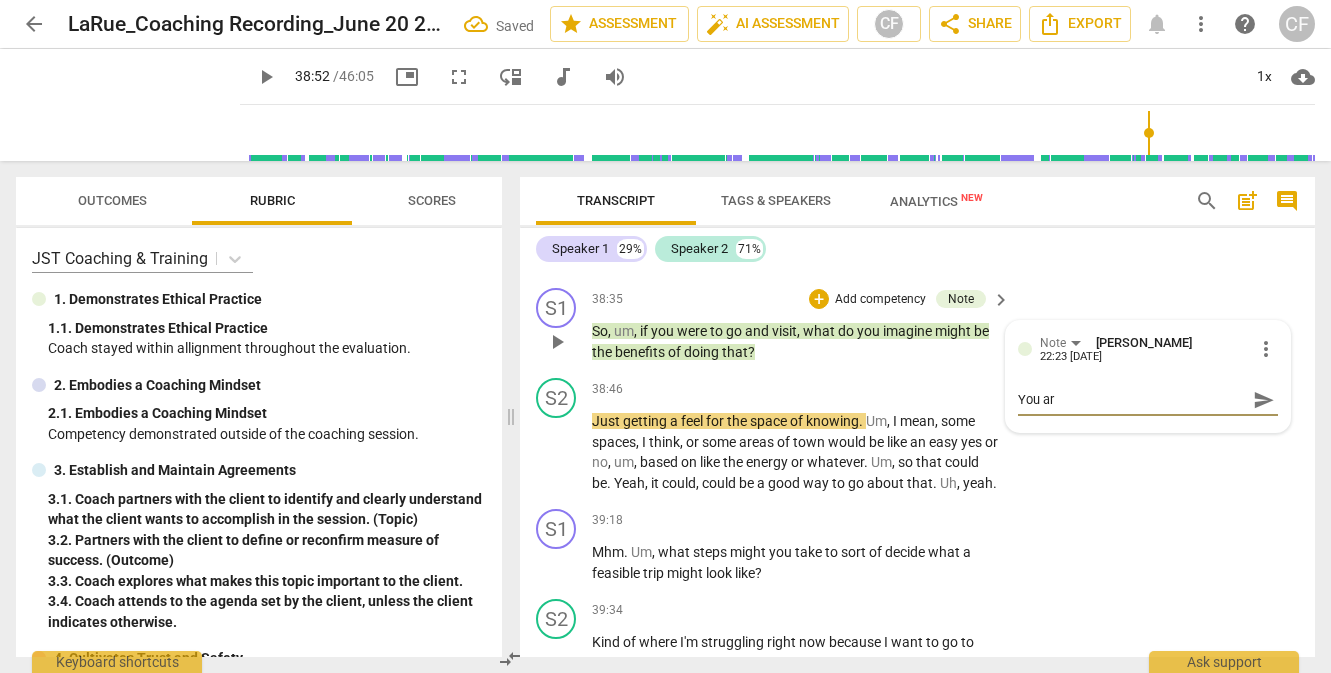 type on "You are" 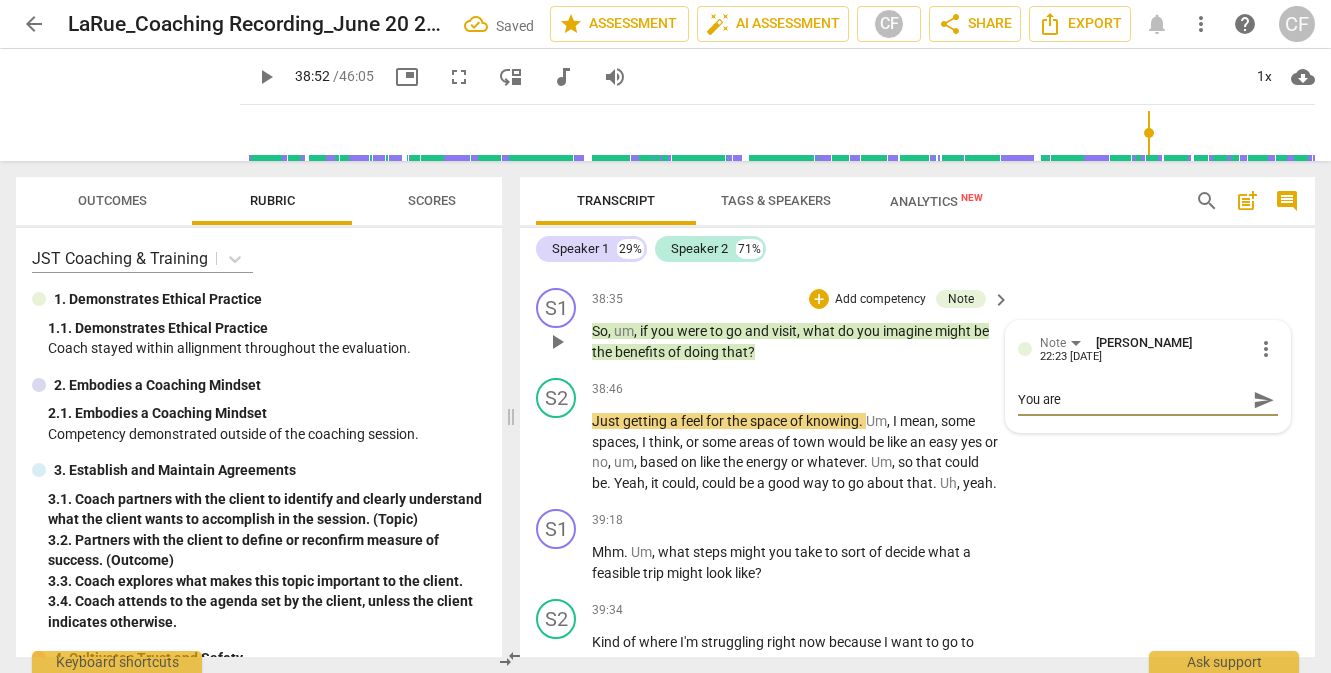 type on "You are" 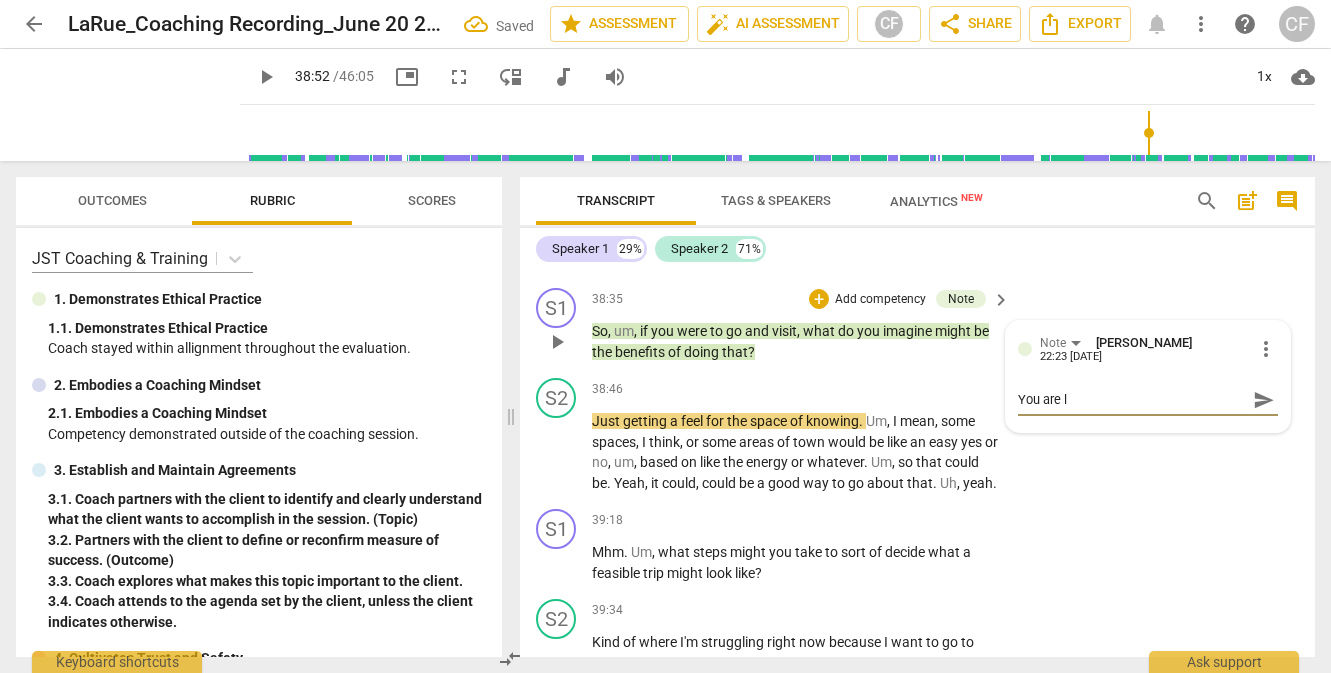 type on "You are le" 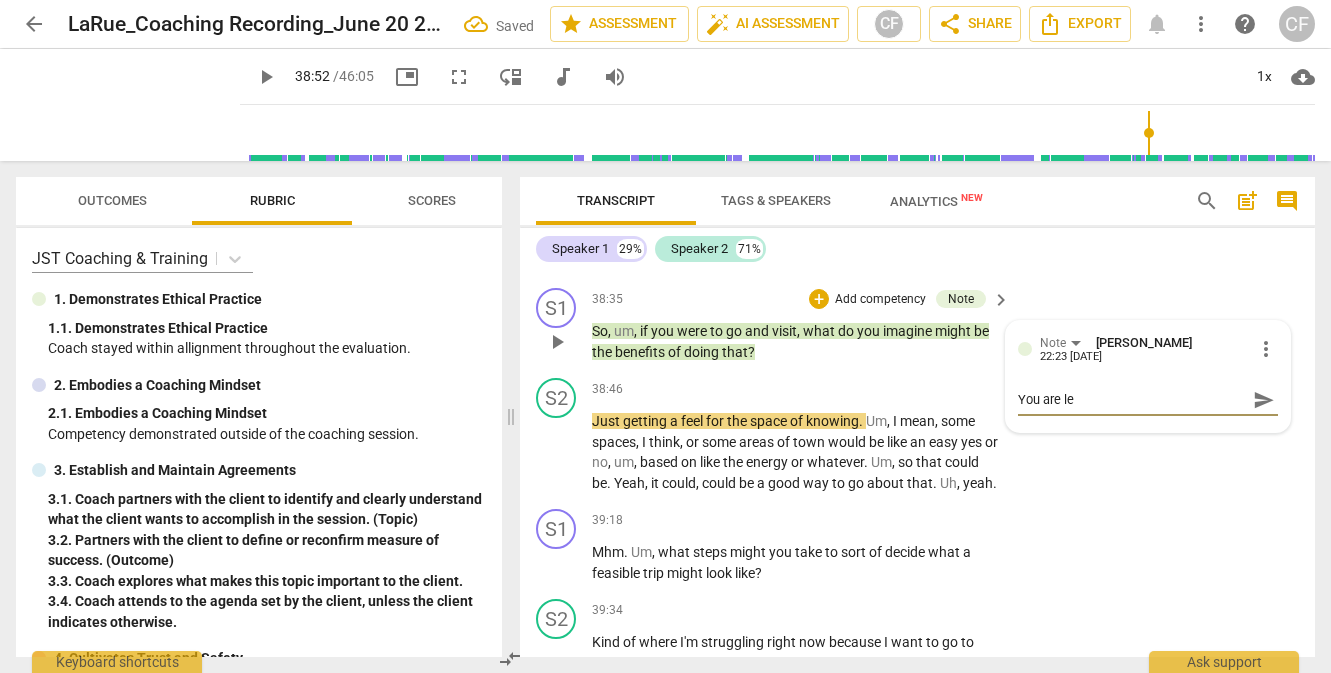 type on "You are lea" 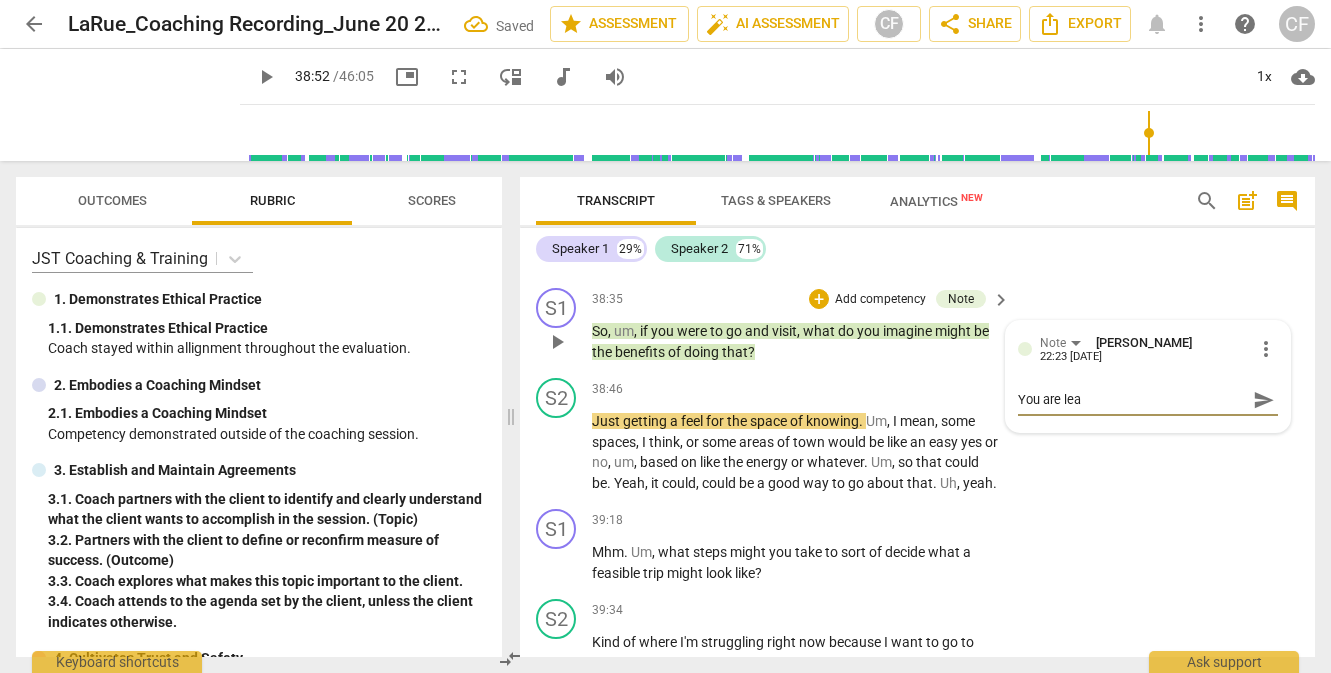 type on "You are lead" 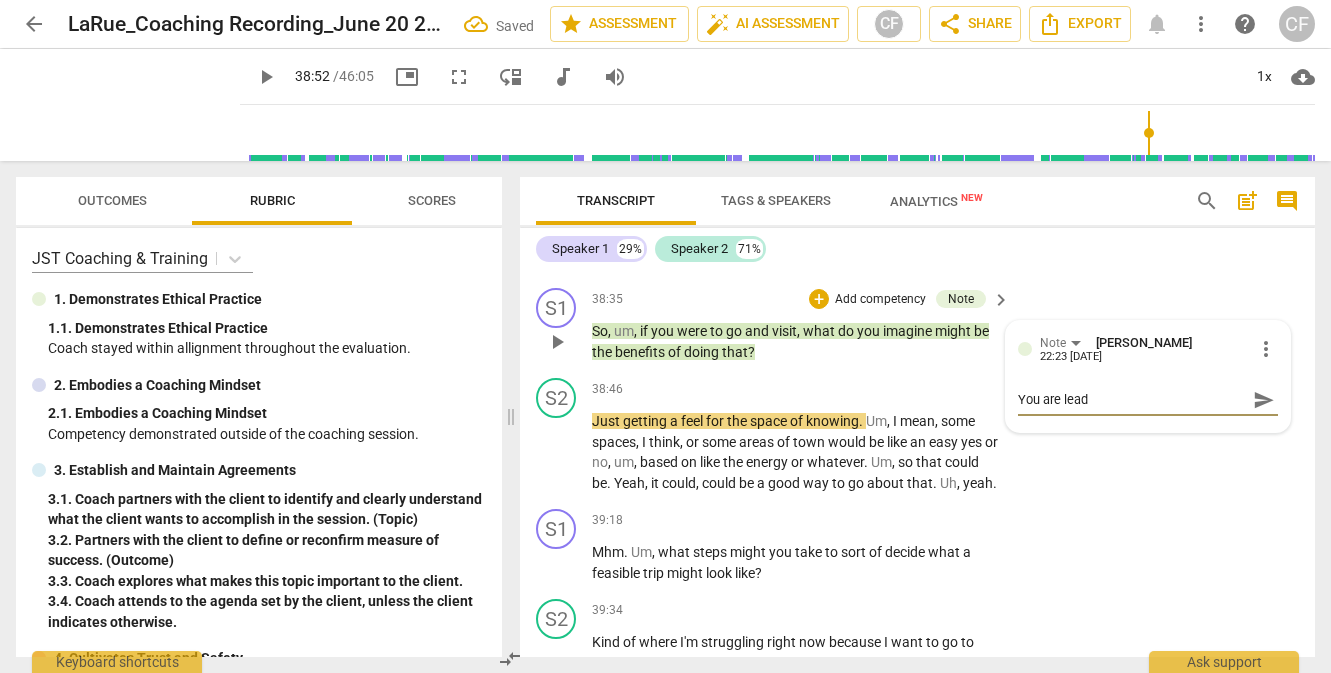 type on "You are leadi" 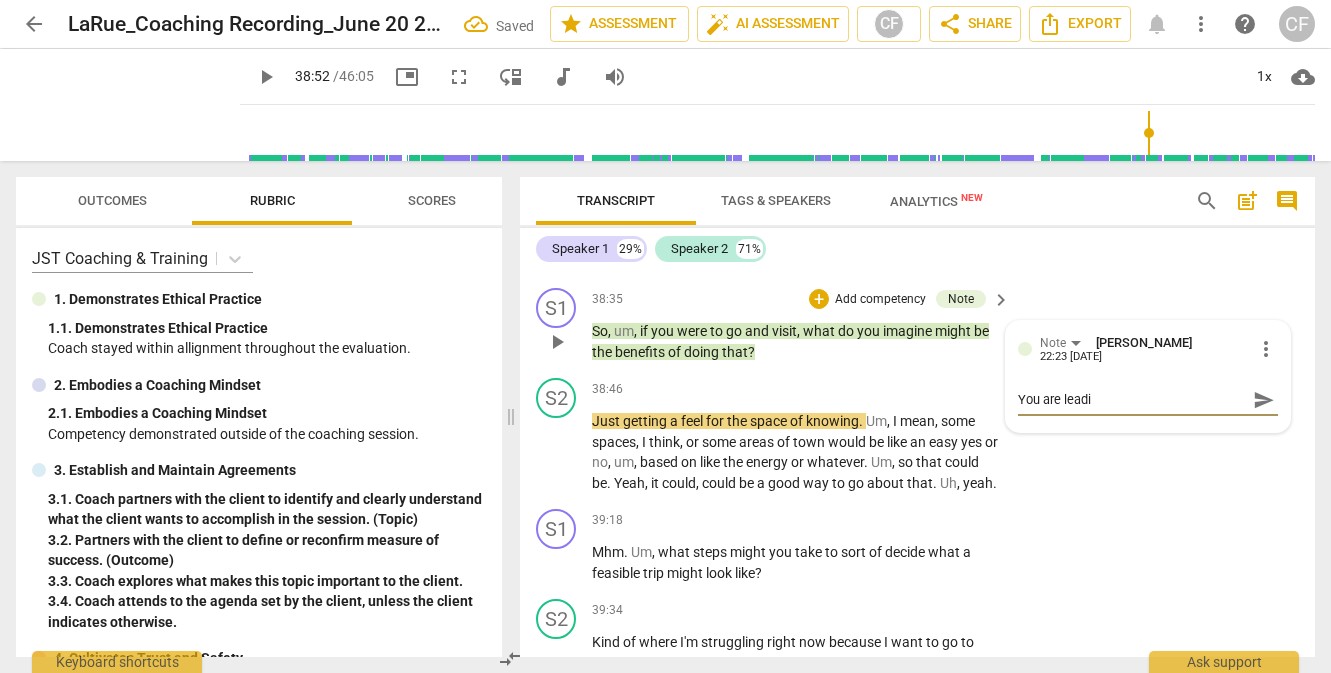 type on "You are leadin" 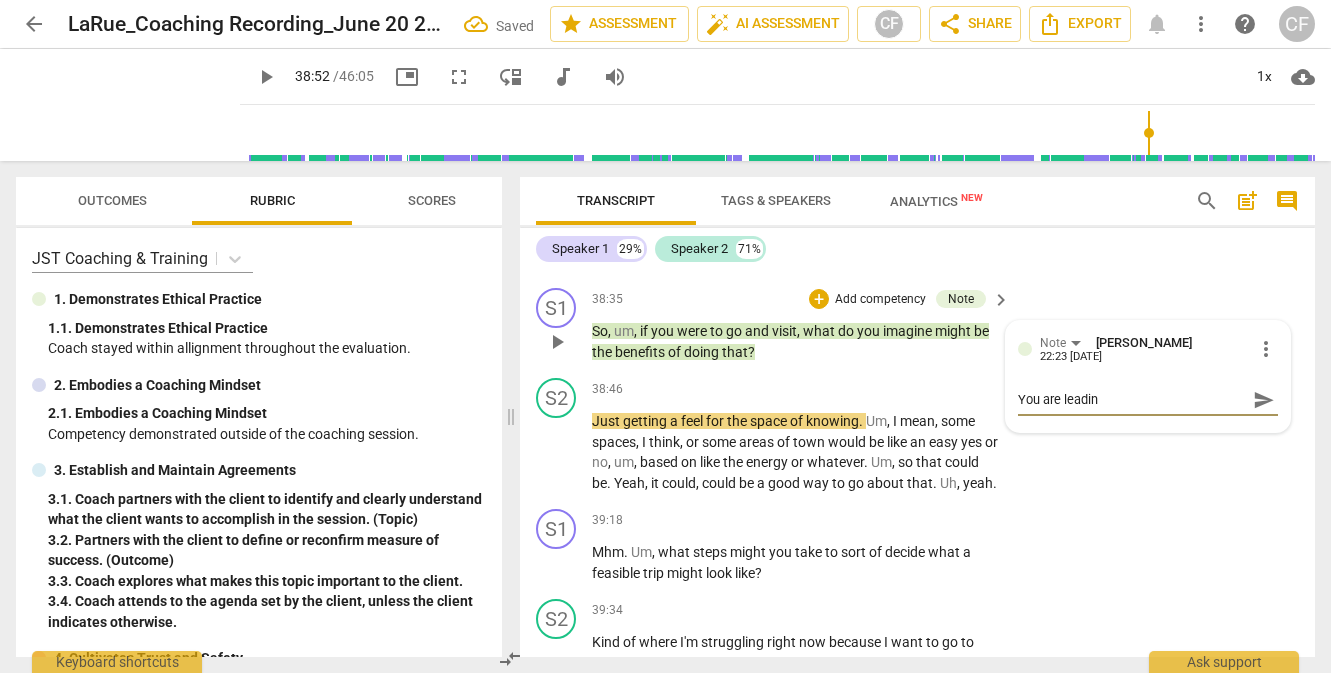 type on "You are leading" 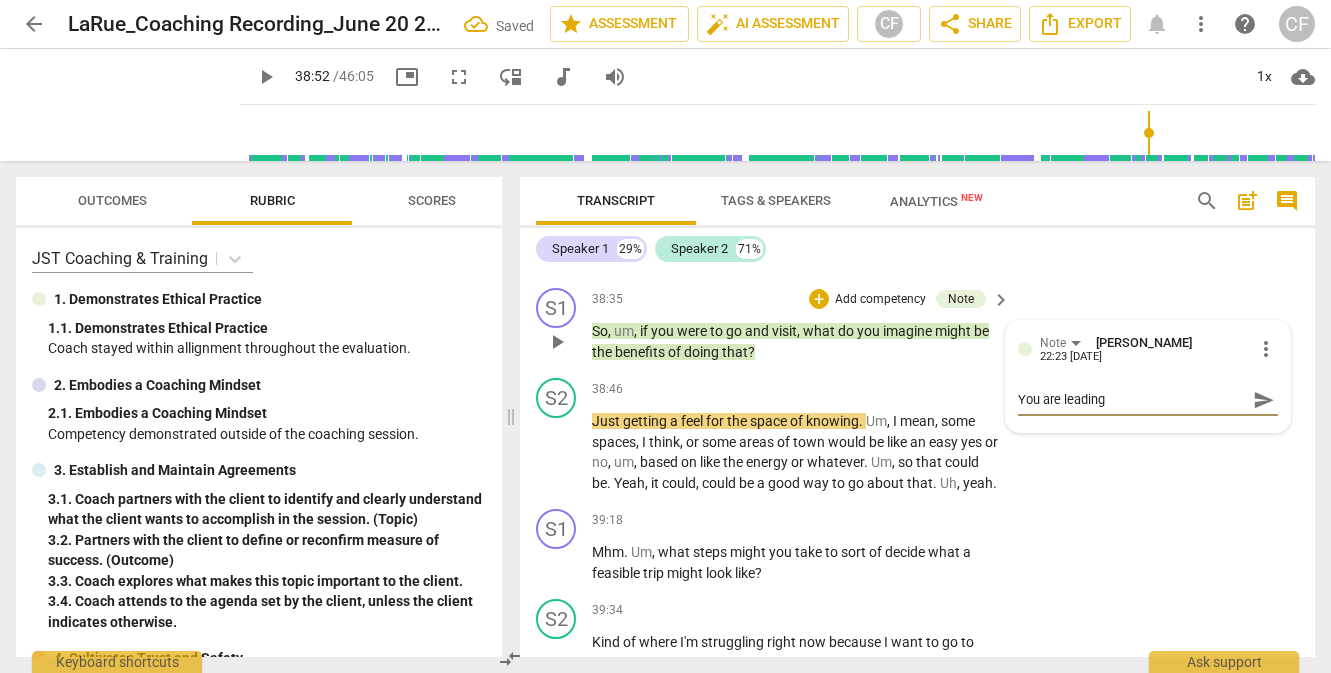 type on "You are leading." 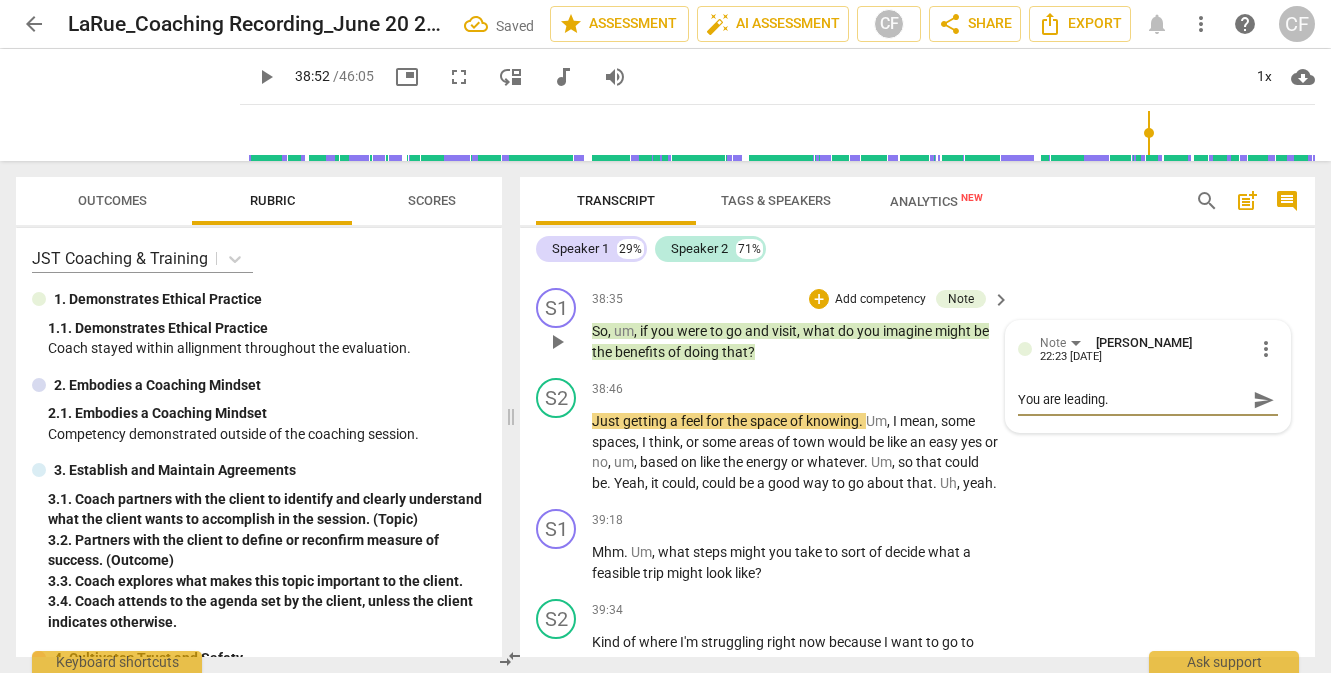 type on "You are leading." 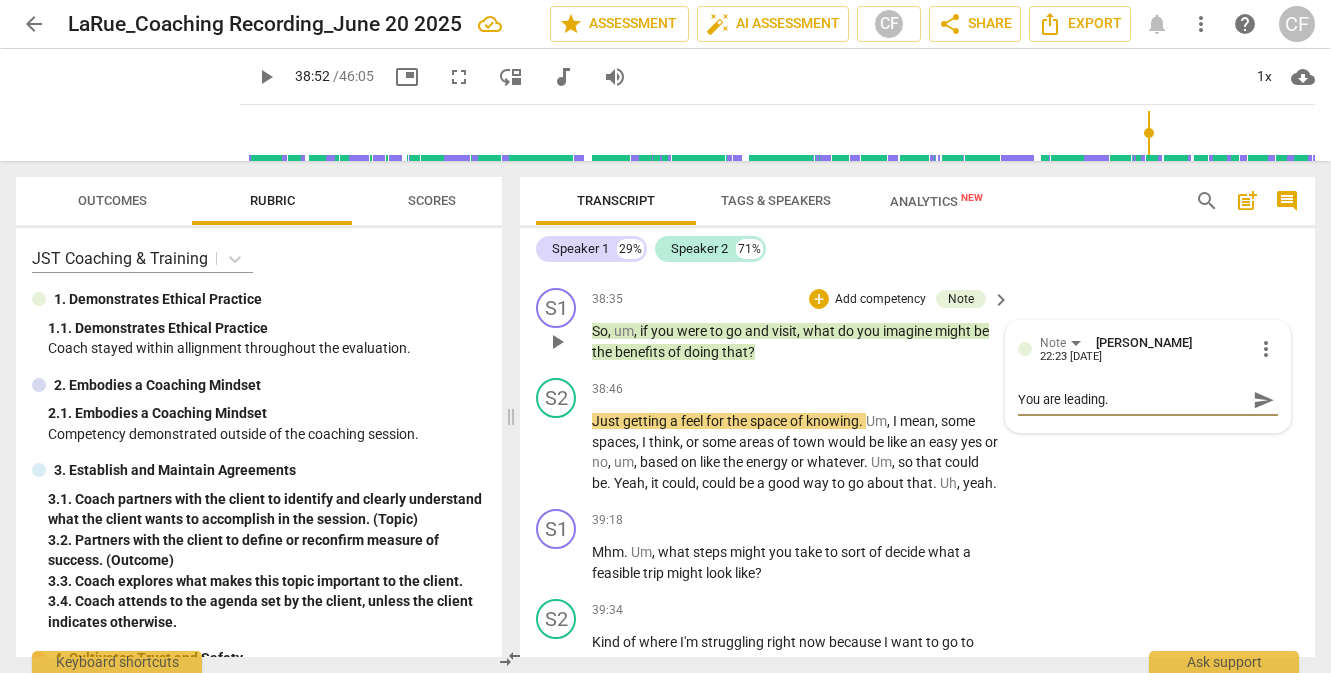 type on "You are leading.  H" 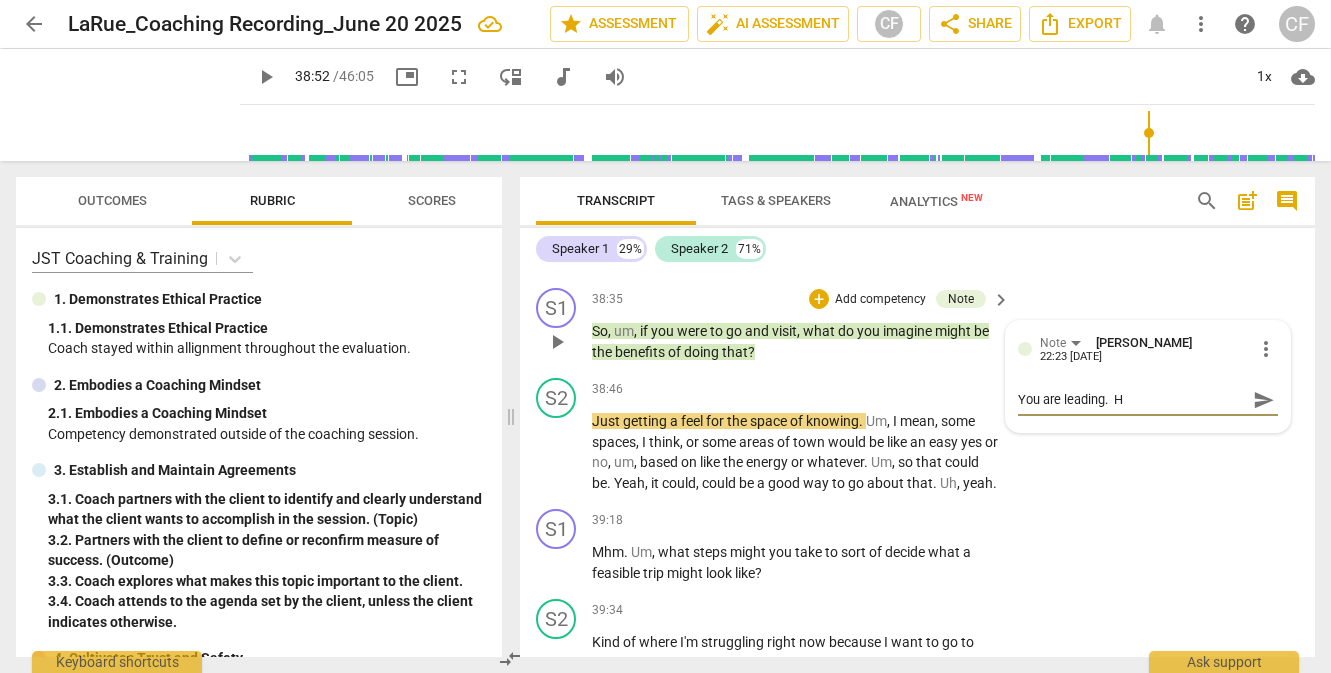 type on "You are leading.  Ho" 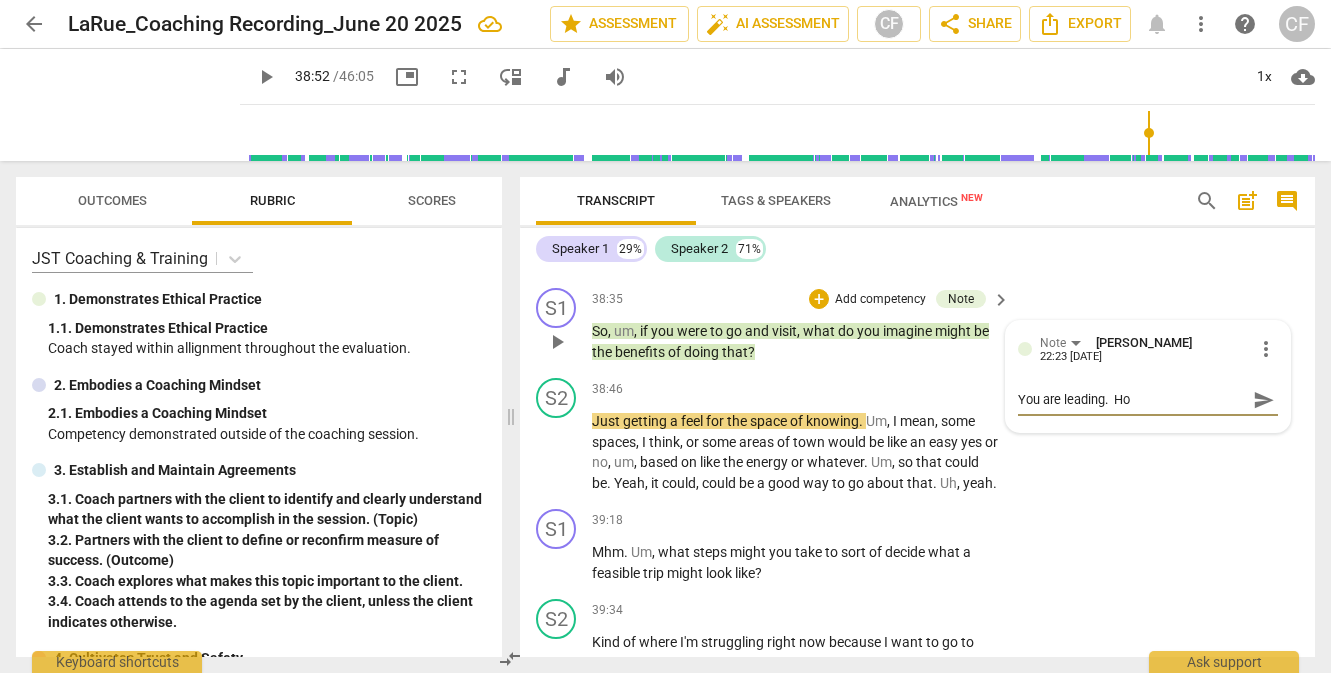 type on "You are leading.  How" 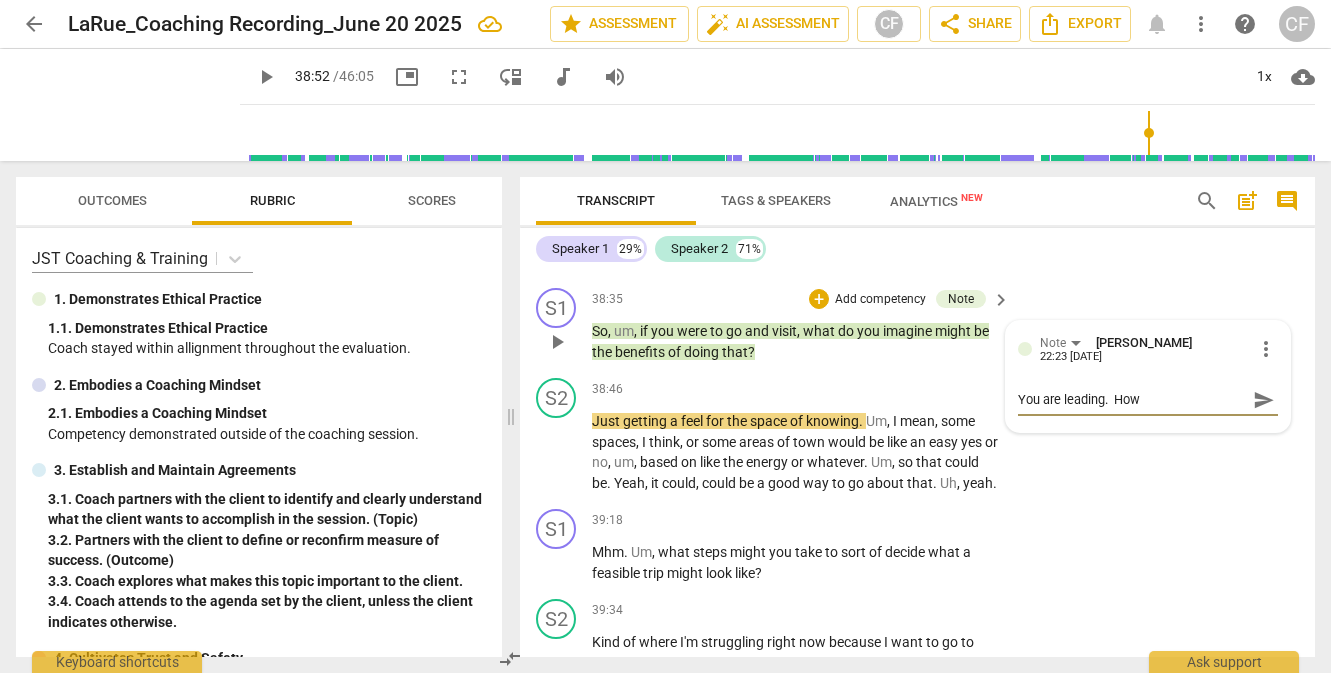 type on "You are leading.  How" 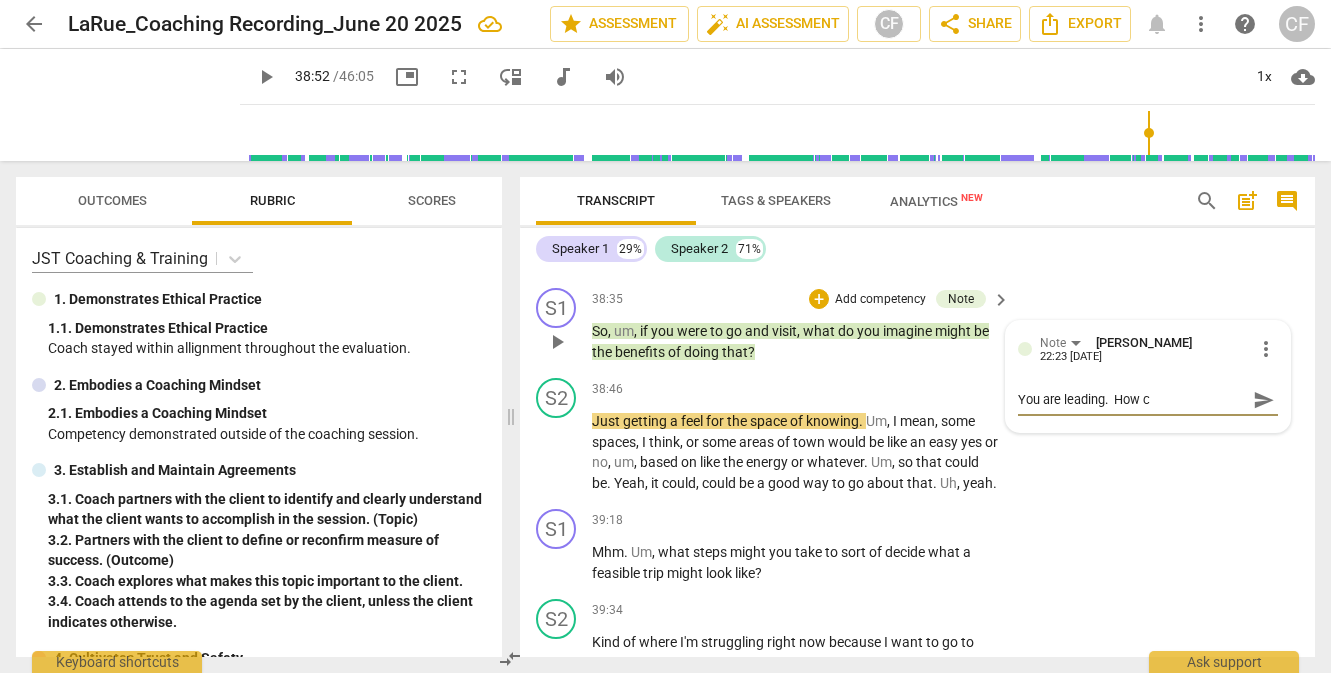 type on "You are leading.  How ca" 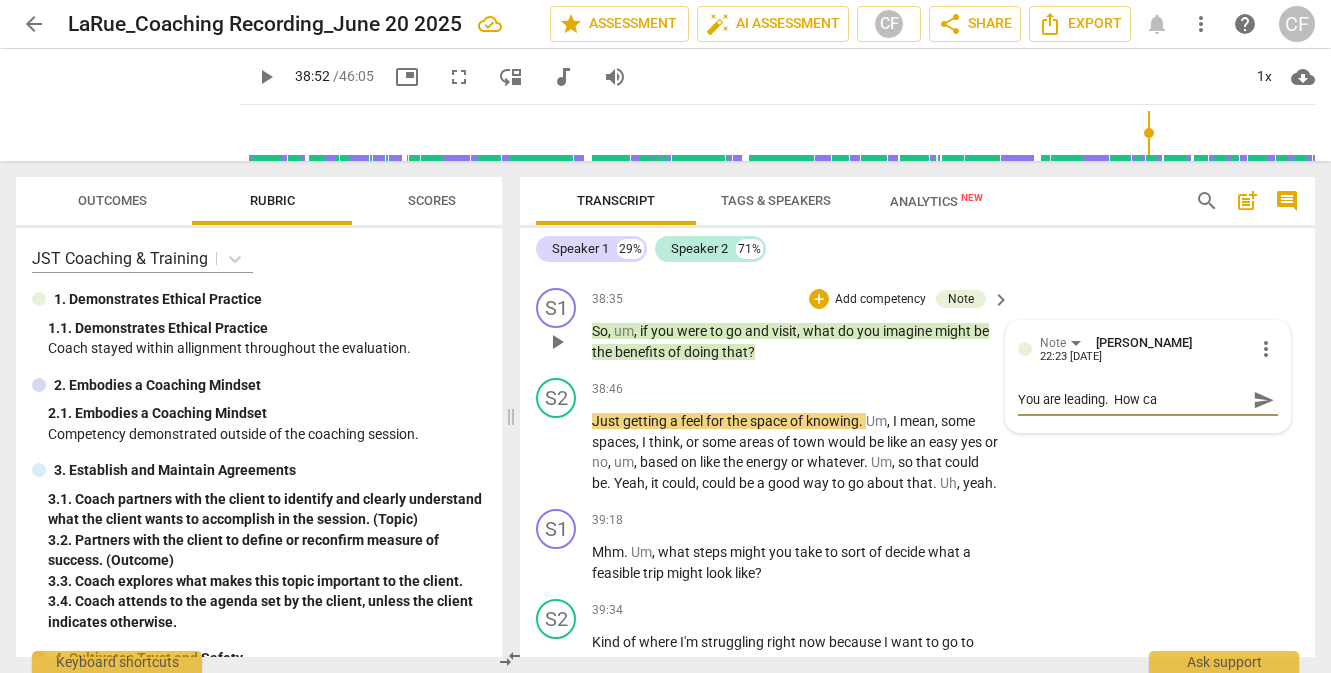type on "You are leading.  How can" 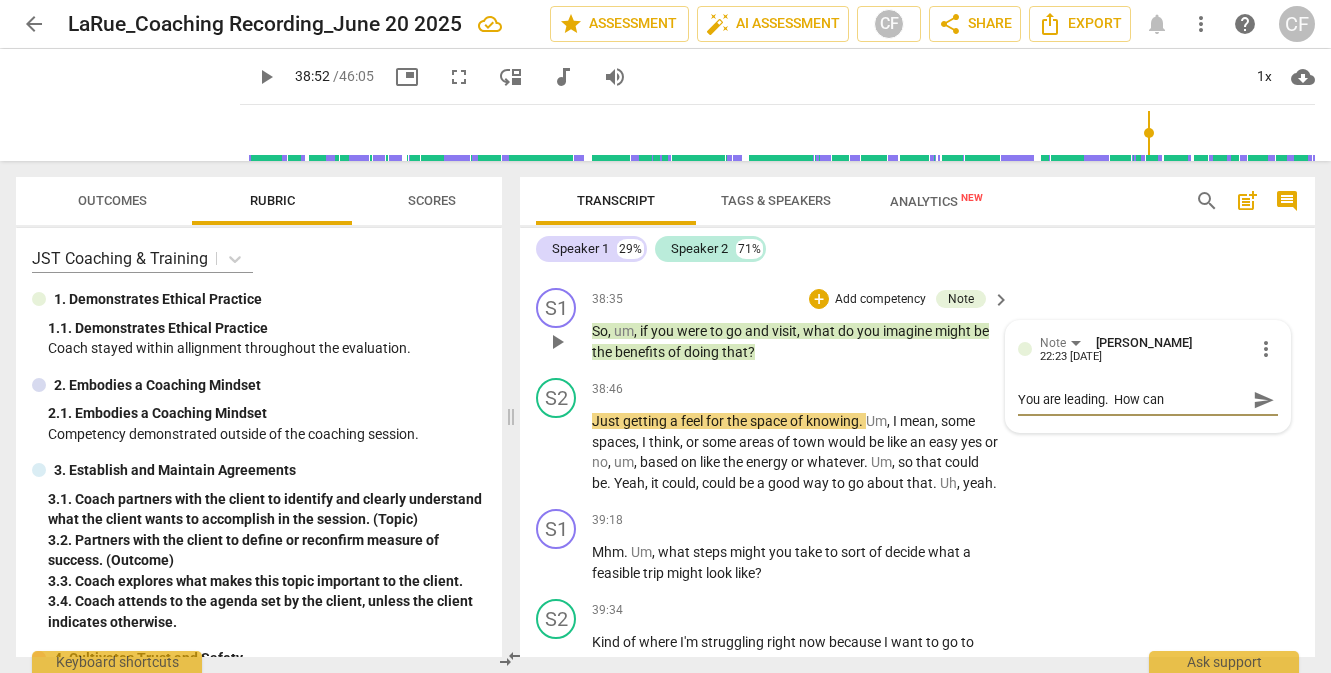 type on "You are leading.  How can" 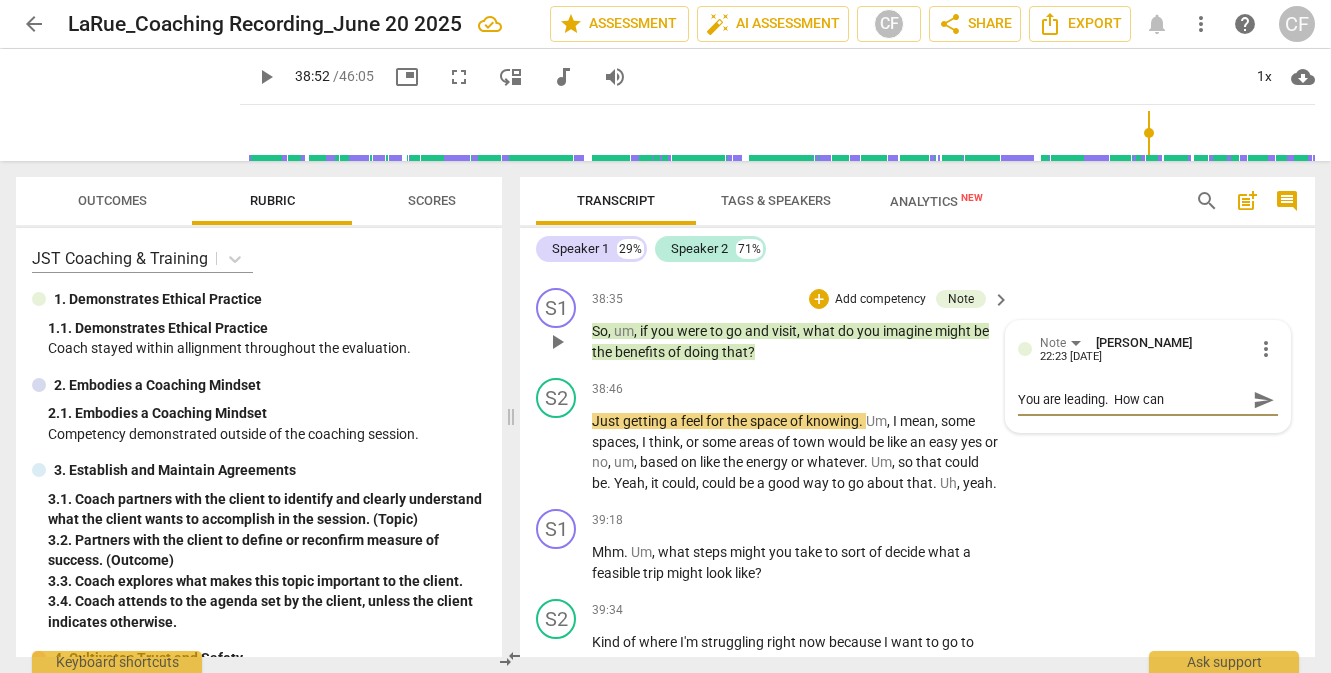 type 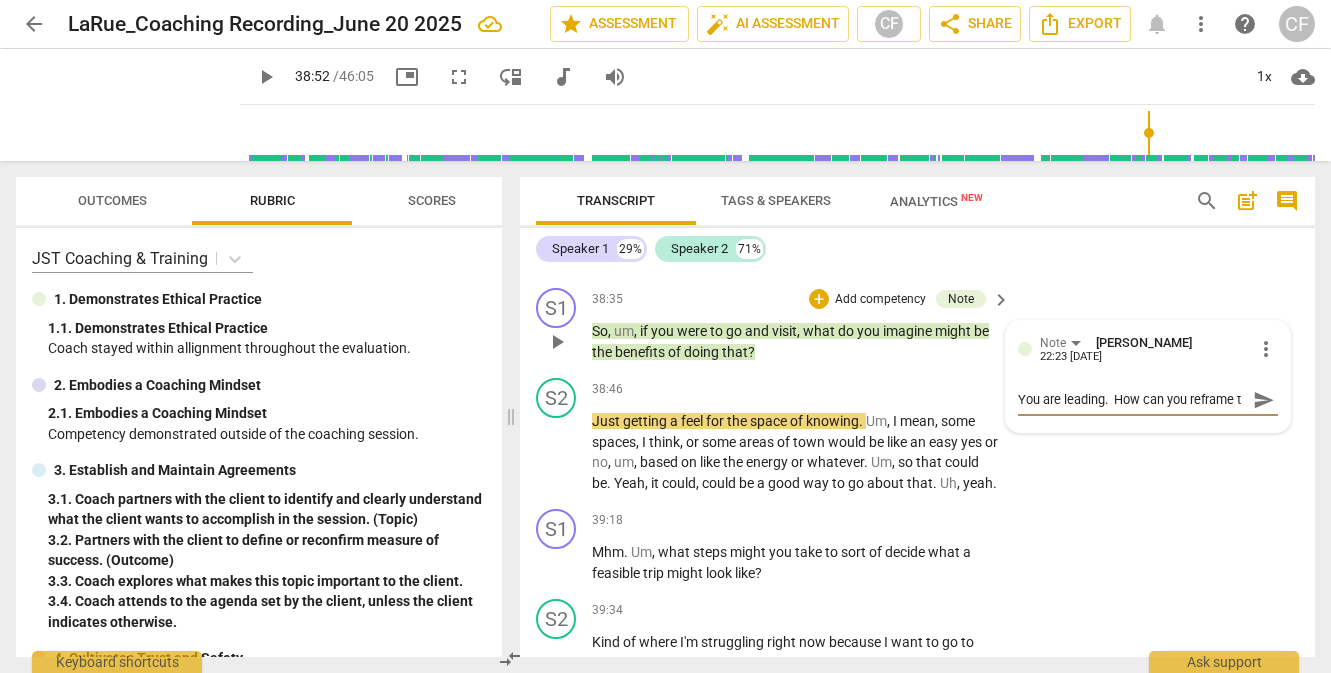 scroll, scrollTop: 17, scrollLeft: 0, axis: vertical 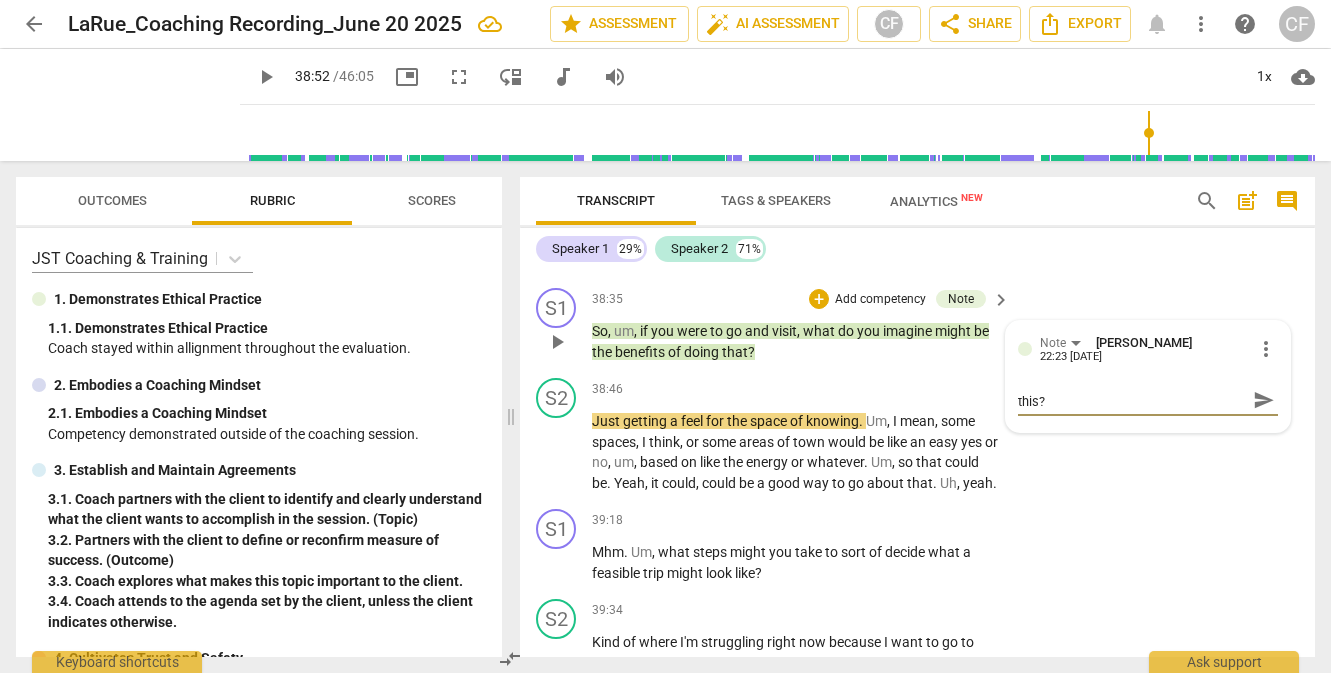 click on "send" at bounding box center [1264, 400] 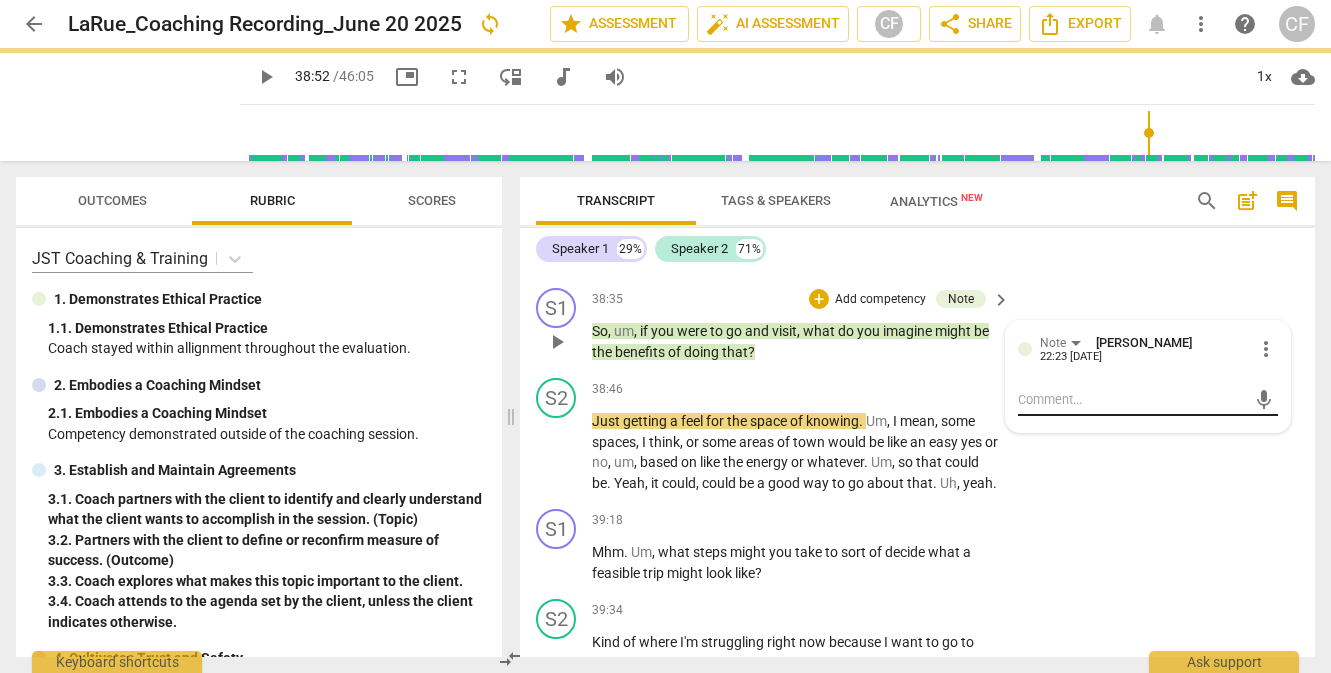 scroll, scrollTop: 0, scrollLeft: 0, axis: both 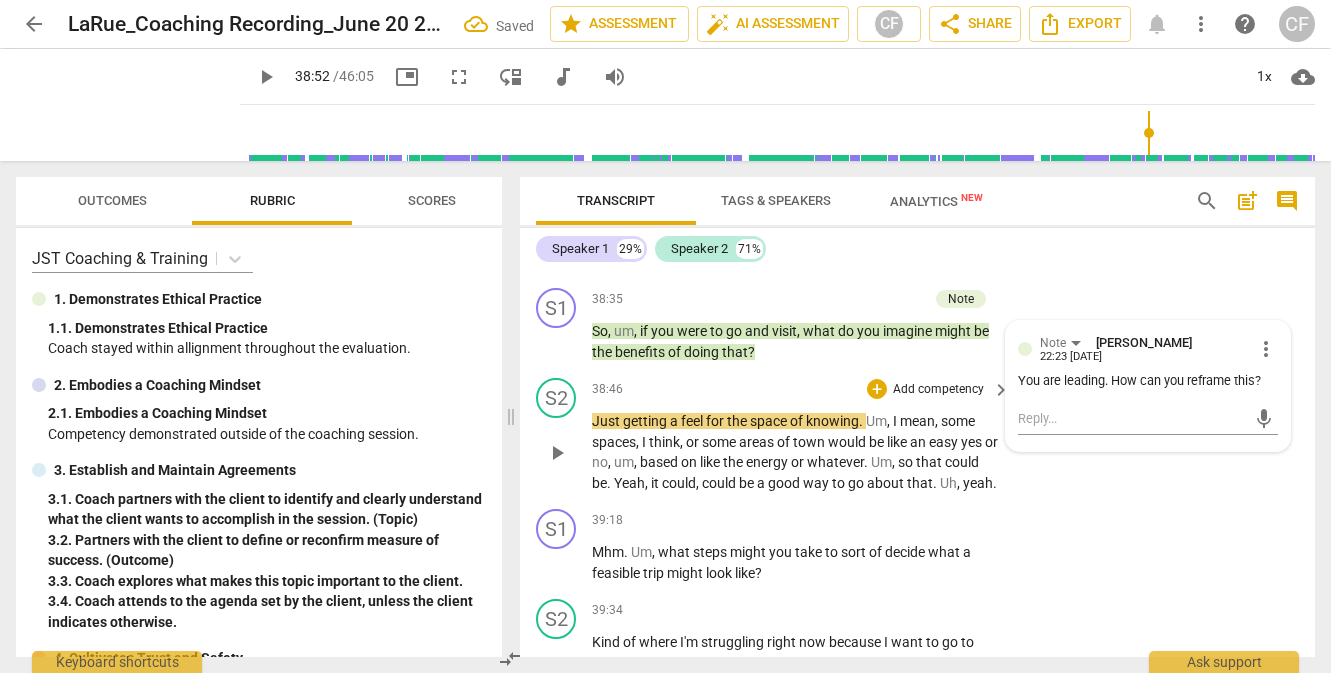 click on "play_arrow" at bounding box center [557, 453] 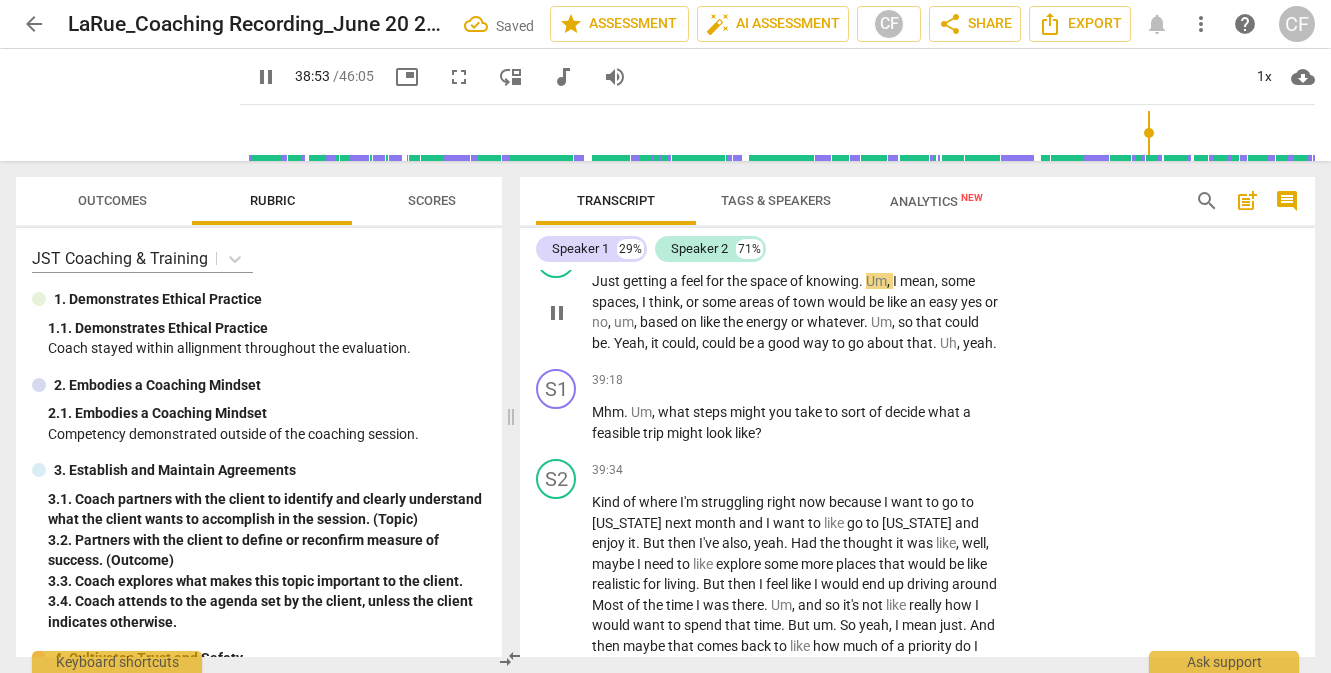 scroll, scrollTop: 13487, scrollLeft: 0, axis: vertical 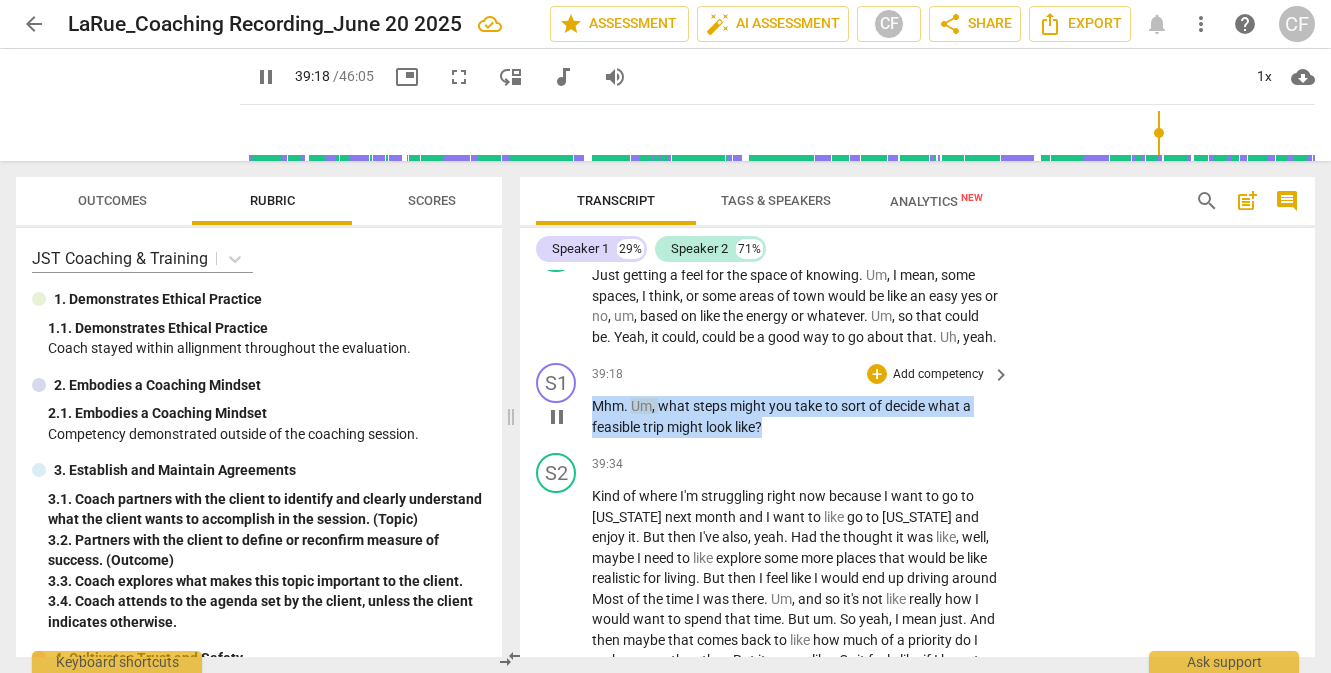 drag, startPoint x: 768, startPoint y: 501, endPoint x: 581, endPoint y: 479, distance: 188.28967 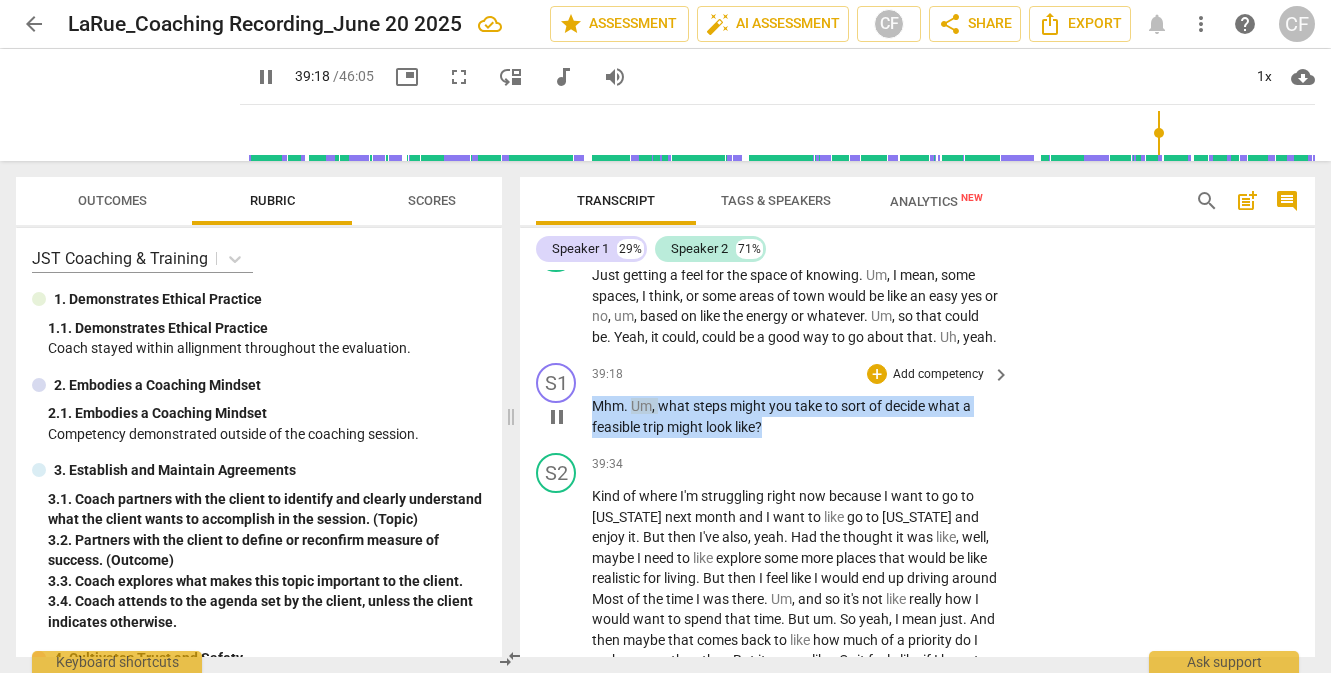 click on "S1 play_arrow pause 39:18 + Add competency keyboard_arrow_right Mhm .   Um ,   what   steps   might   you   take   to   sort   of   decide   what   a   feasible   trip   might   look   like ?" at bounding box center (917, 400) 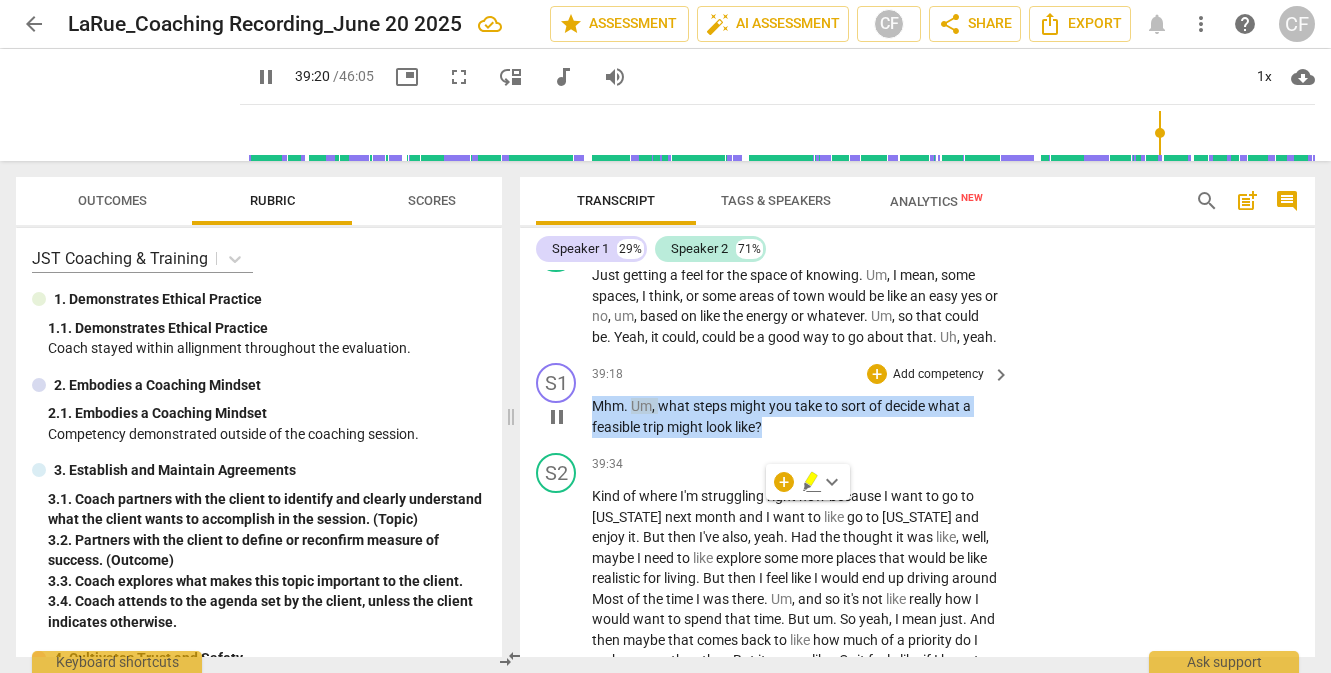 click on "Add competency" at bounding box center (938, 375) 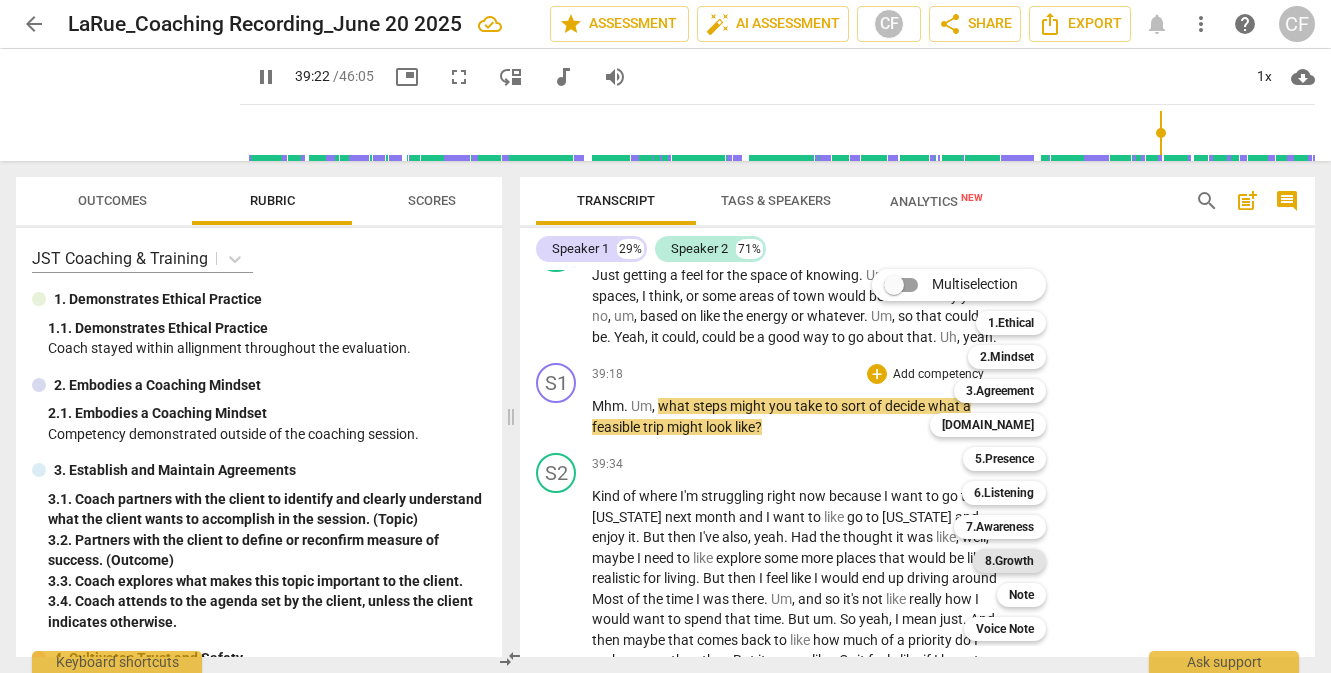 click on "8.Growth" at bounding box center [1009, 561] 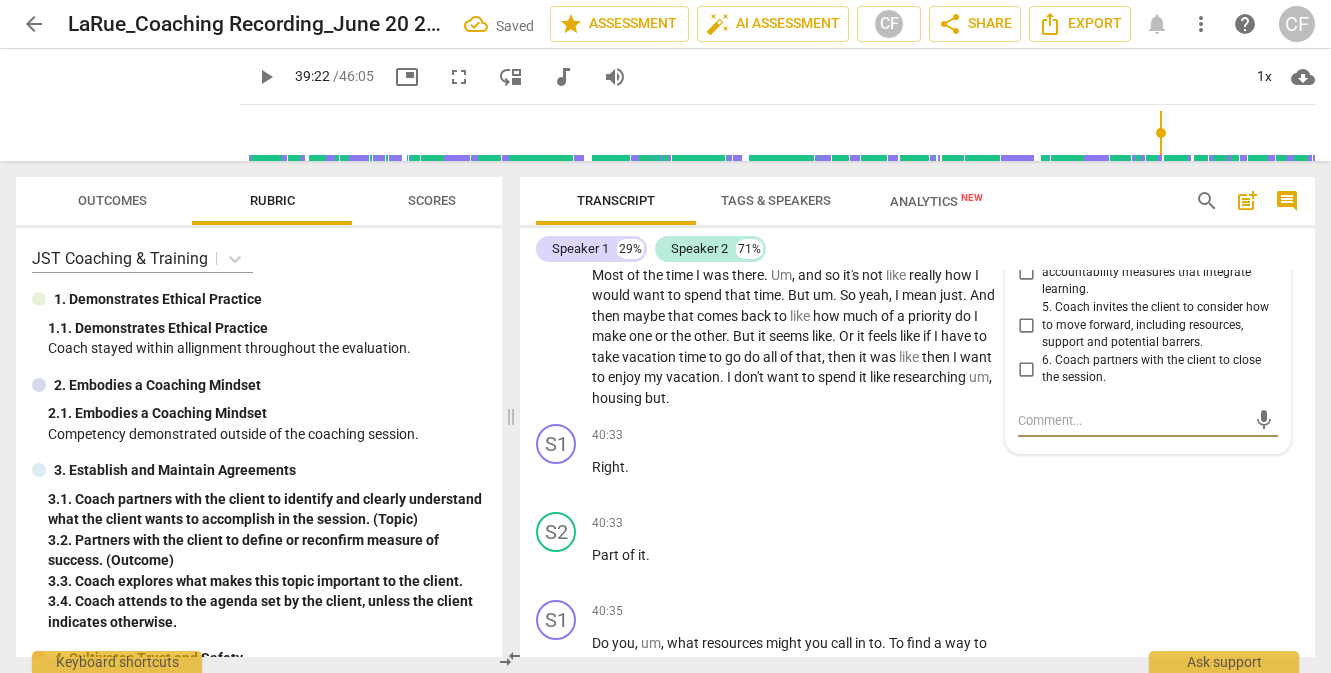scroll, scrollTop: 13809, scrollLeft: 0, axis: vertical 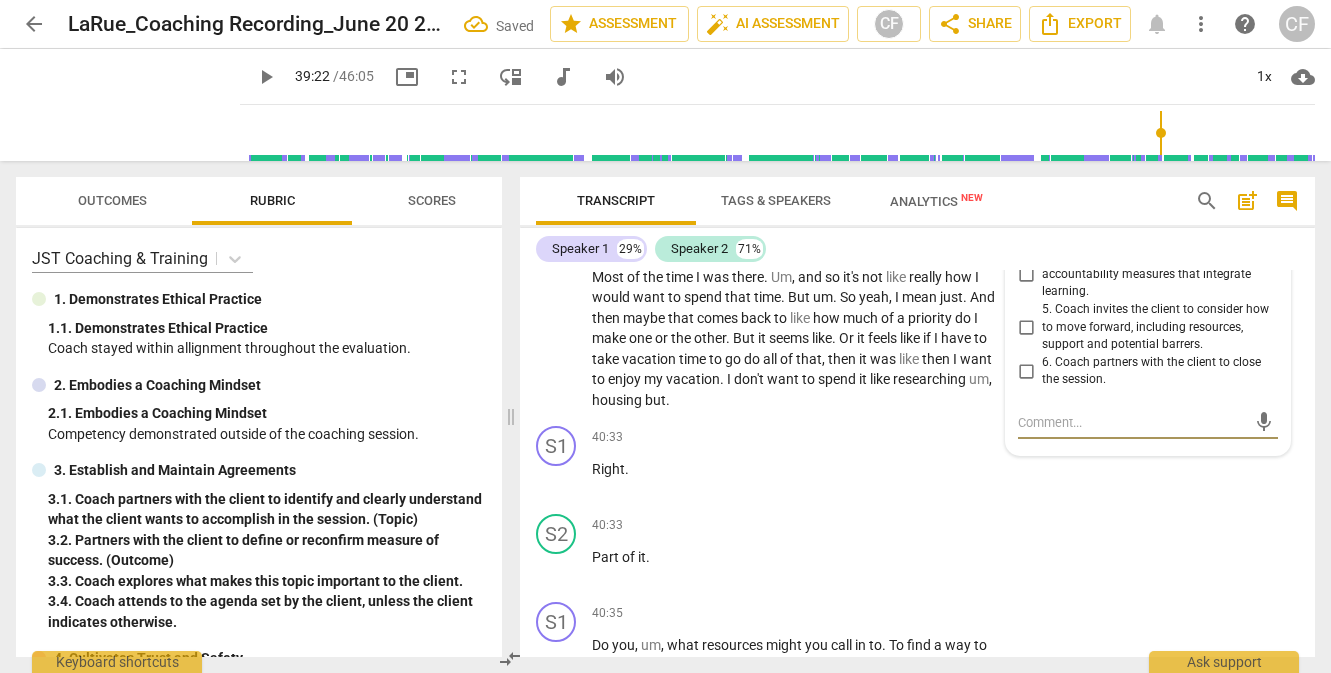 click on "3. Coach partners with the client to create or confirm specific action plans" at bounding box center [1026, 231] 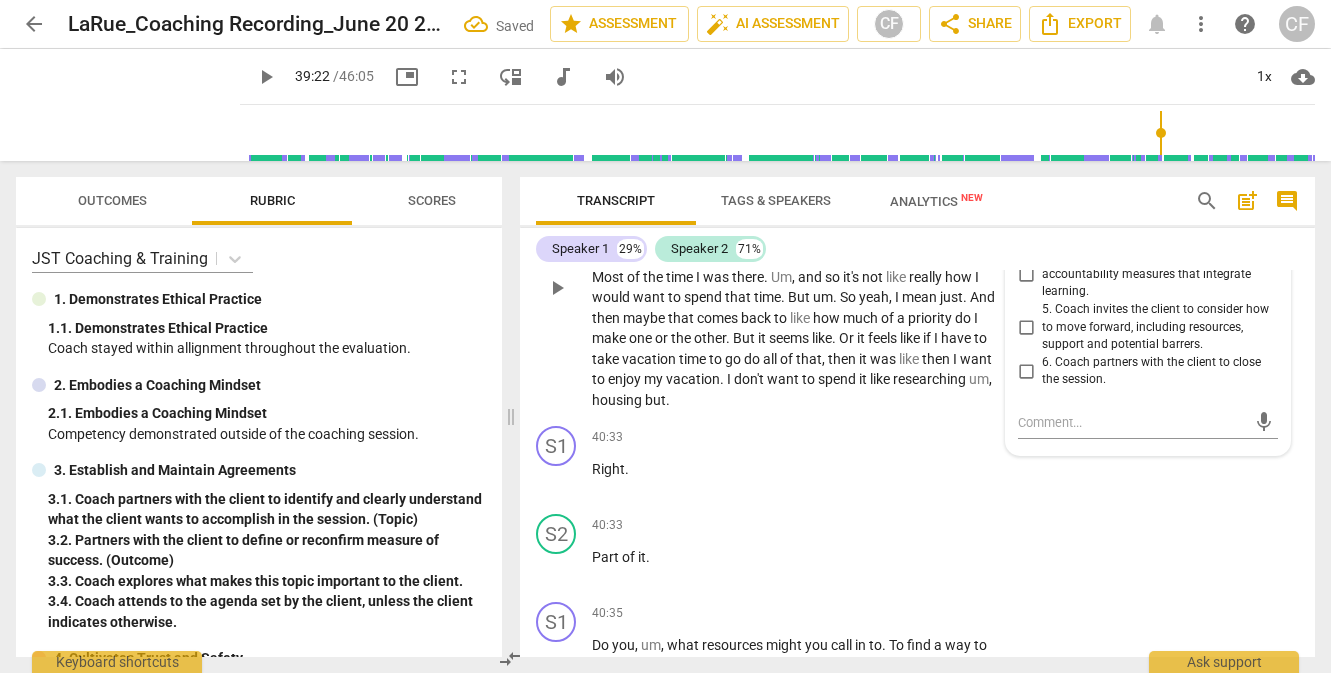 click on "Kind   of   where   I'm   struggling   right   now   because   I   want   to   go   to   [US_STATE]   next   month   and   I   want   to   like   go   to   [US_STATE]   and   enjoy   it .   But   then   I've   also ,   yeah .   Had   the   thought   it   was   like ,   well ,   maybe   I   need   to   like   explore   some   more   places   that   would   be   like   realistic   for   living .   But   then   I   feel   like   I   would   end   up   driving   around   Most   of   the   time   I   was   there .   Um ,   and   so   it's   not   like   really   how   I   would   want   to   spend   that   time .   But   um .   So   yeah ,   I   mean   just .   And   then   maybe   that   comes   back   to   like   how   much   of   a   priority   do   I   make   one   or   the   other .   But   it   seems   like .   Or   it   feels   like   if   I   have   to   take   vacation   time   to   go   do   all   of   that ,   then   it   was   like   then   I   want   to   enjoy   my   vacation .   I   don't   want   to" at bounding box center [796, 287] 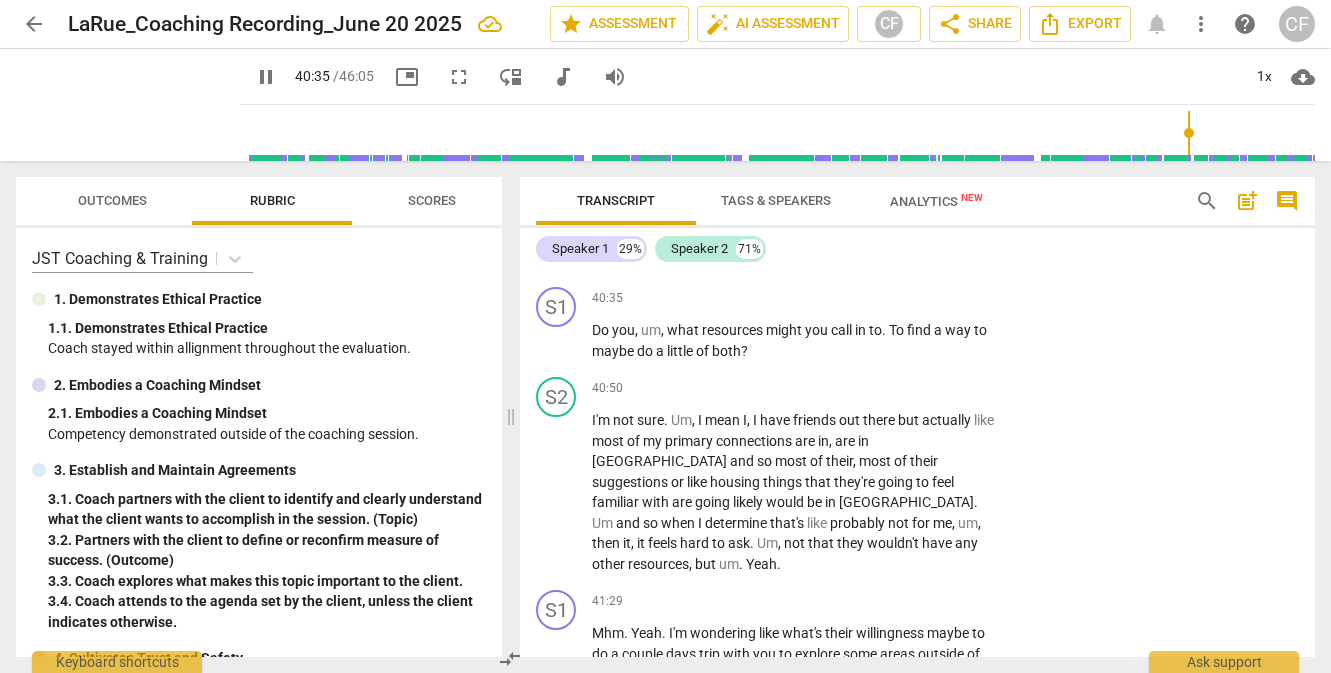 scroll, scrollTop: 14126, scrollLeft: 0, axis: vertical 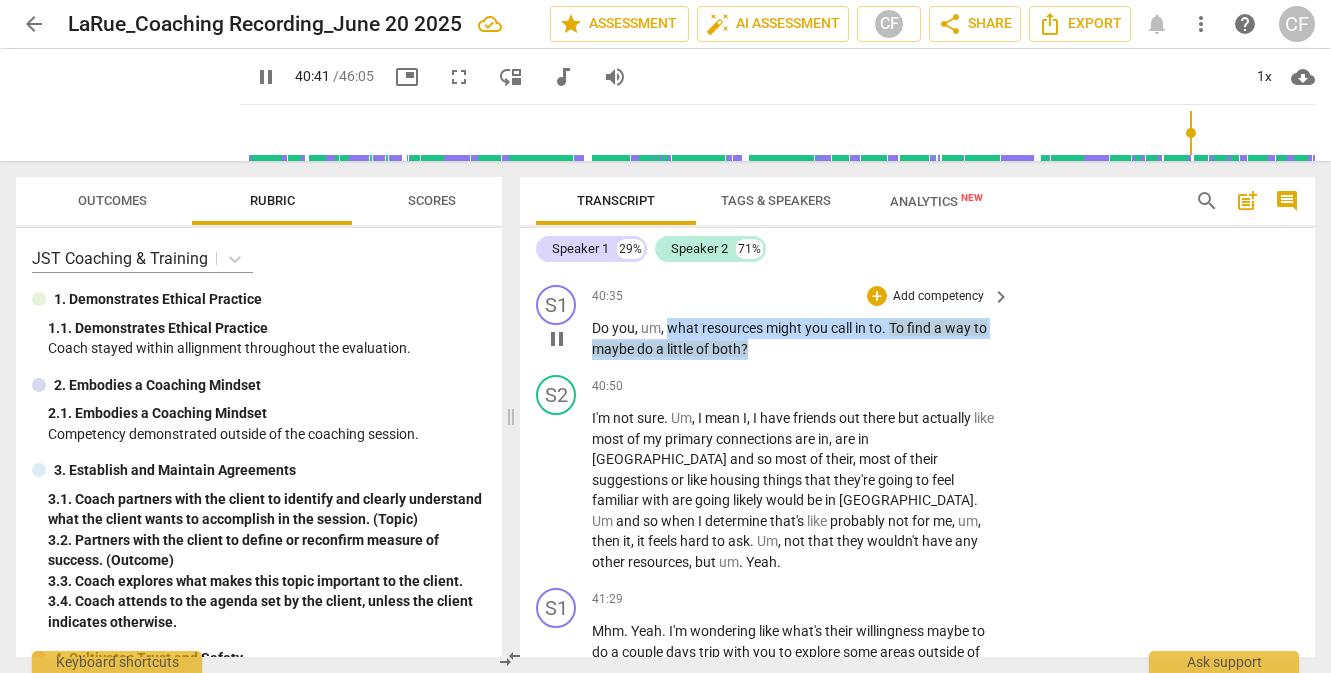 drag, startPoint x: 758, startPoint y: 428, endPoint x: 671, endPoint y: 403, distance: 90.52071 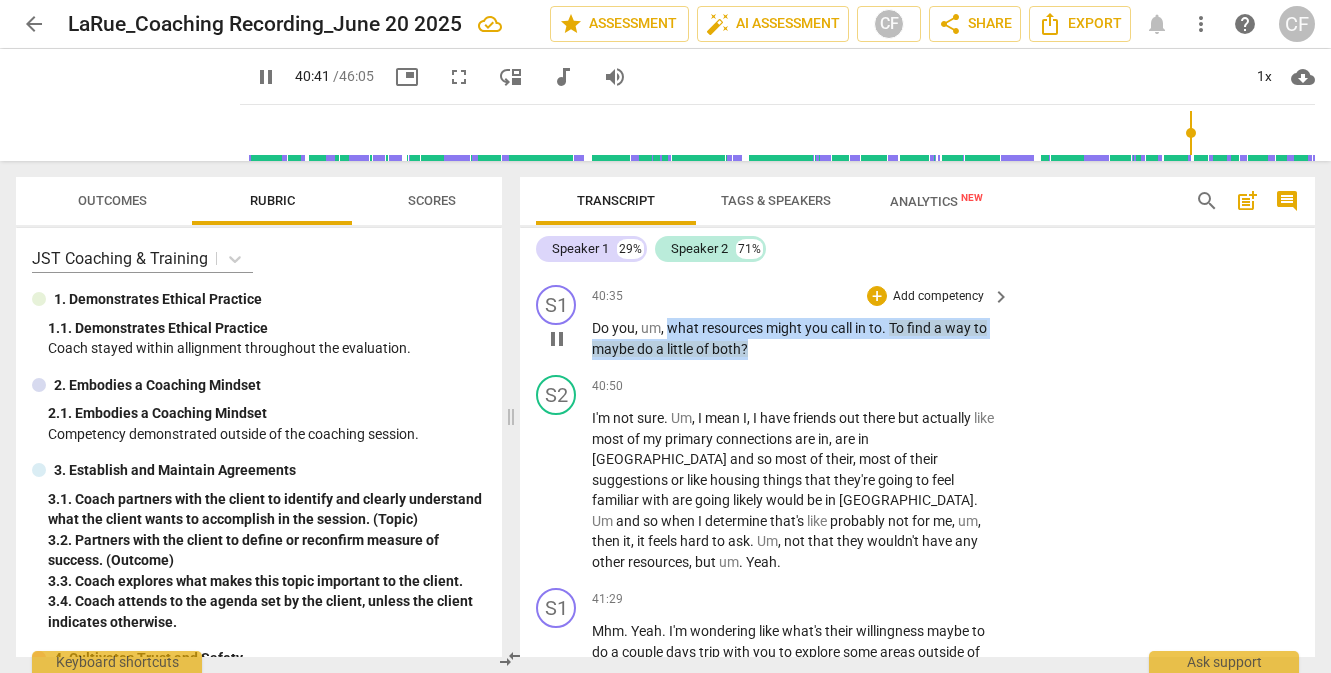 click on "Do   you ,   um ,   what   resources   might   you   call   in   to .   To   find   a   way   to   maybe   do   a   little   of   both ?" at bounding box center (796, 338) 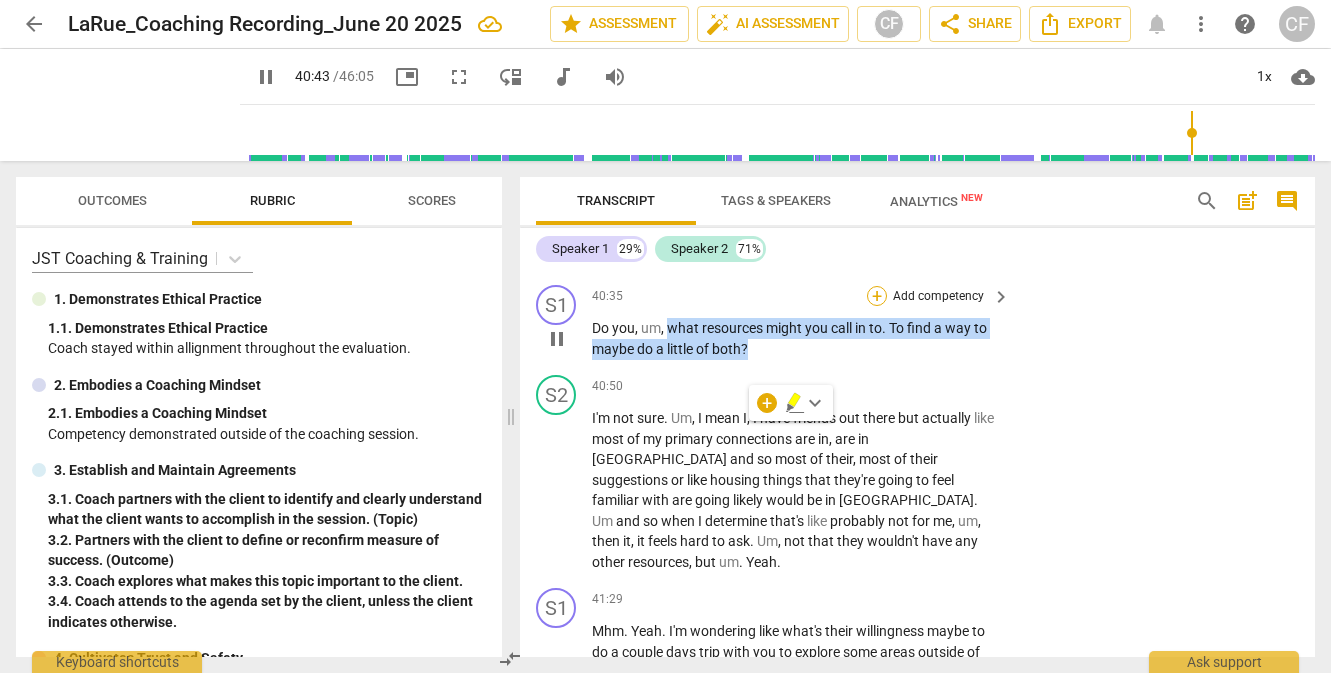 click on "+" at bounding box center [877, 296] 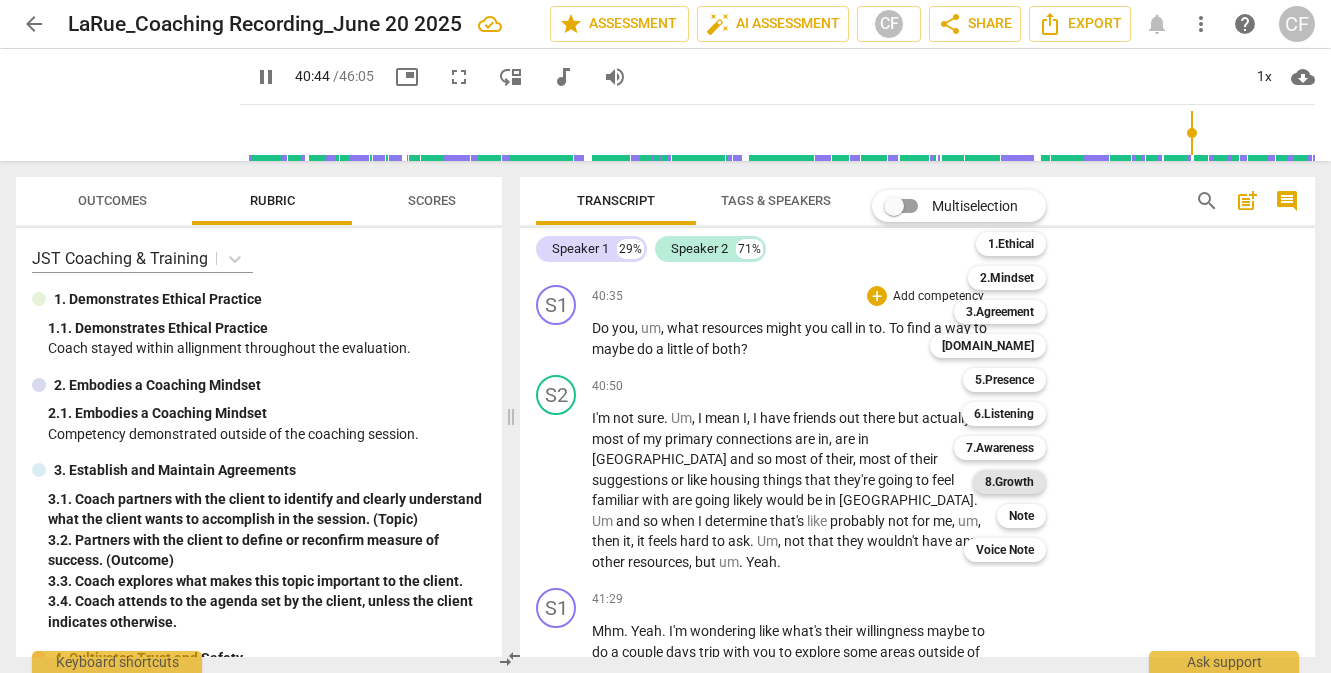 click on "8.Growth" at bounding box center (1009, 482) 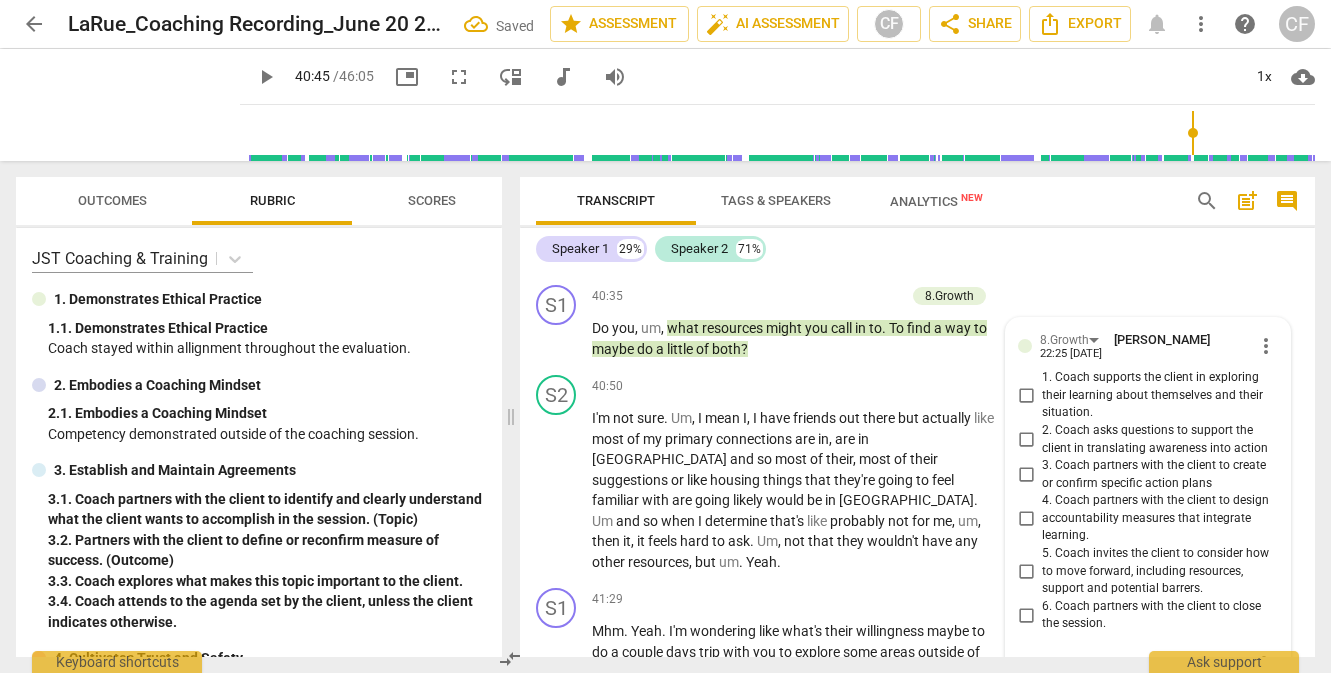 scroll, scrollTop: 14409, scrollLeft: 0, axis: vertical 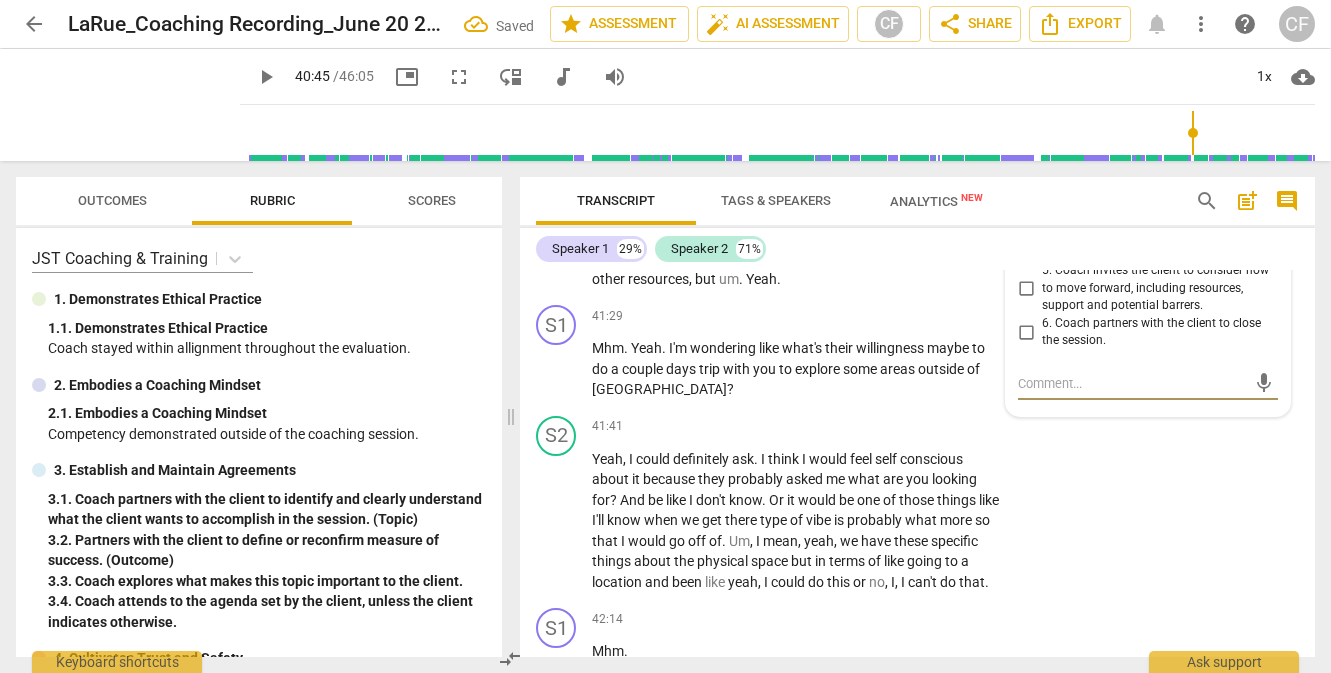 click on "5. Coach invites the client to consider how to move forward, including resources, support and potential barrers." at bounding box center (1026, 288) 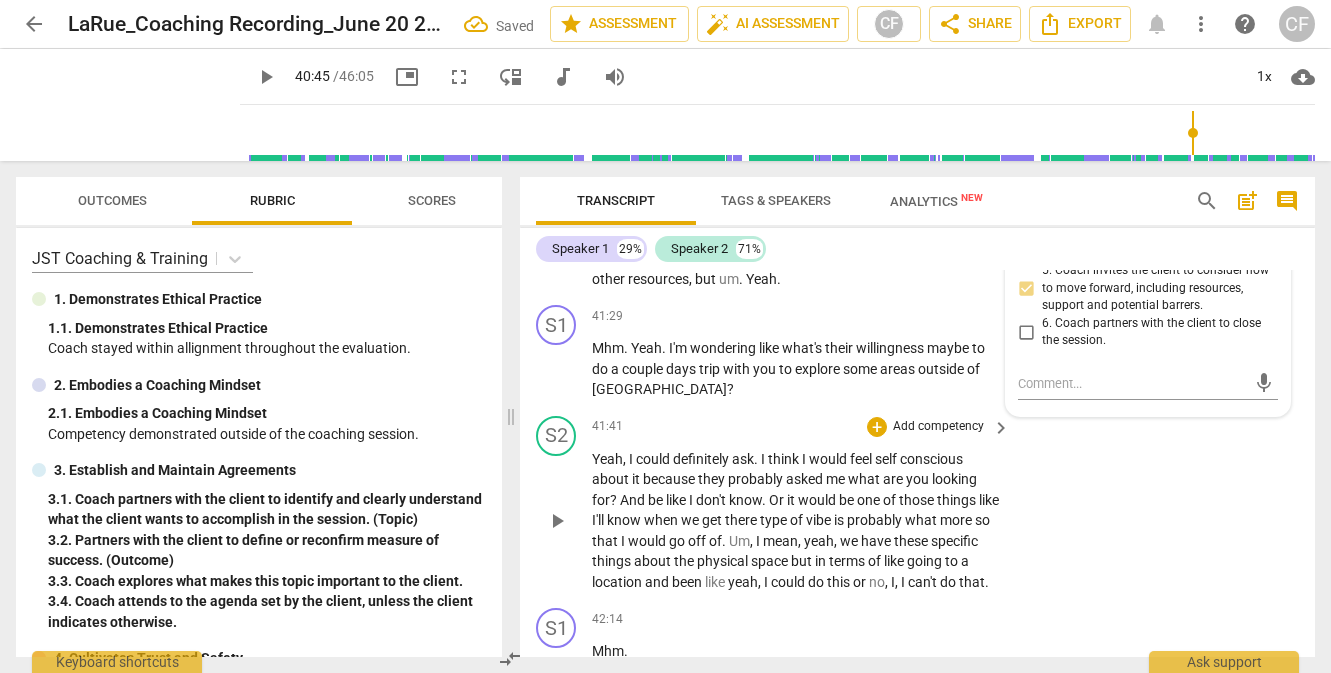 click on "S2 play_arrow pause 41:41 + Add competency keyboard_arrow_right Yeah ,   I   could   definitely   ask .   I   think   I   would   feel   self   conscious   about   it   because   they   probably   asked   me   what   are   you   looking   for ?   And   be   like   I   don't   know .   Or   it   would   be   one   of   those   things   like   I'll   know   when   we   get   there   type   of   vibe   is   probably   what   more   so   that   I   would   go   off   of .   Um ,   I   mean ,   yeah ,   we   have   these   specific   things   about   the   physical   space   but   in   terms   of   like   going   to   a   location   and   been   like   yeah ,   I   could   do   this   or   no ,   I ,   I   can't   do   that ." at bounding box center (917, 504) 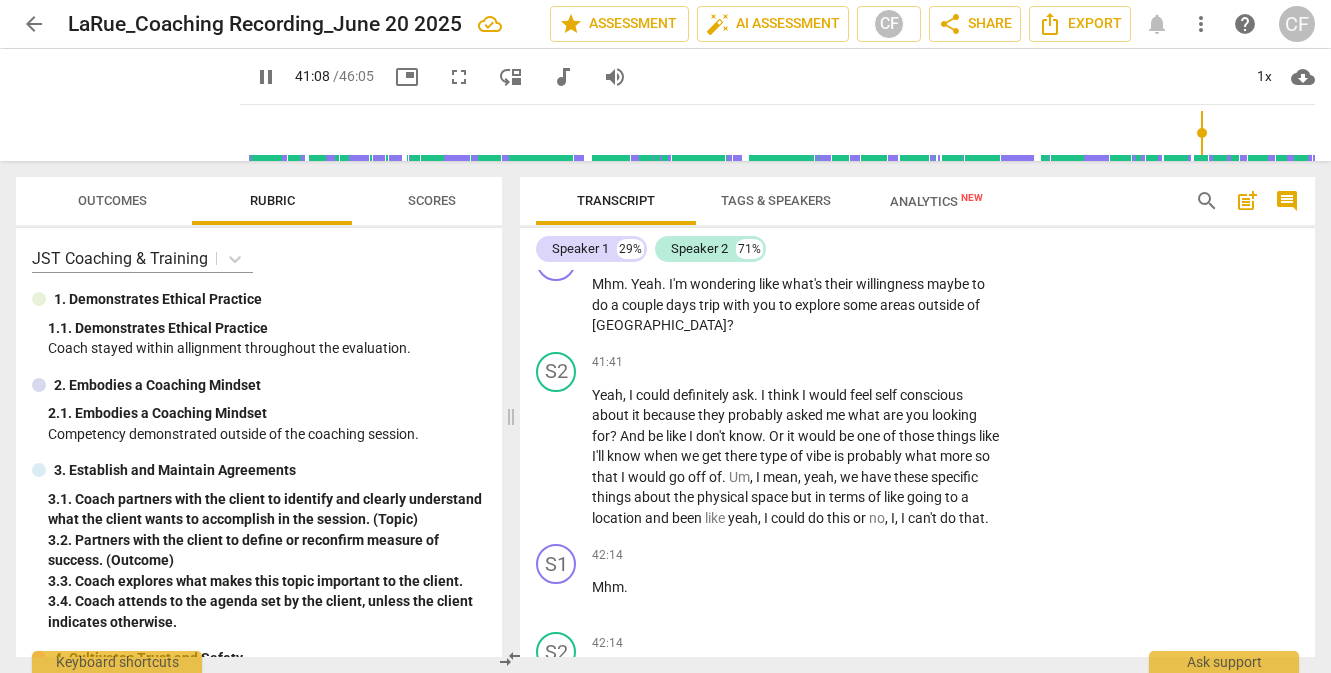scroll, scrollTop: 14475, scrollLeft: 0, axis: vertical 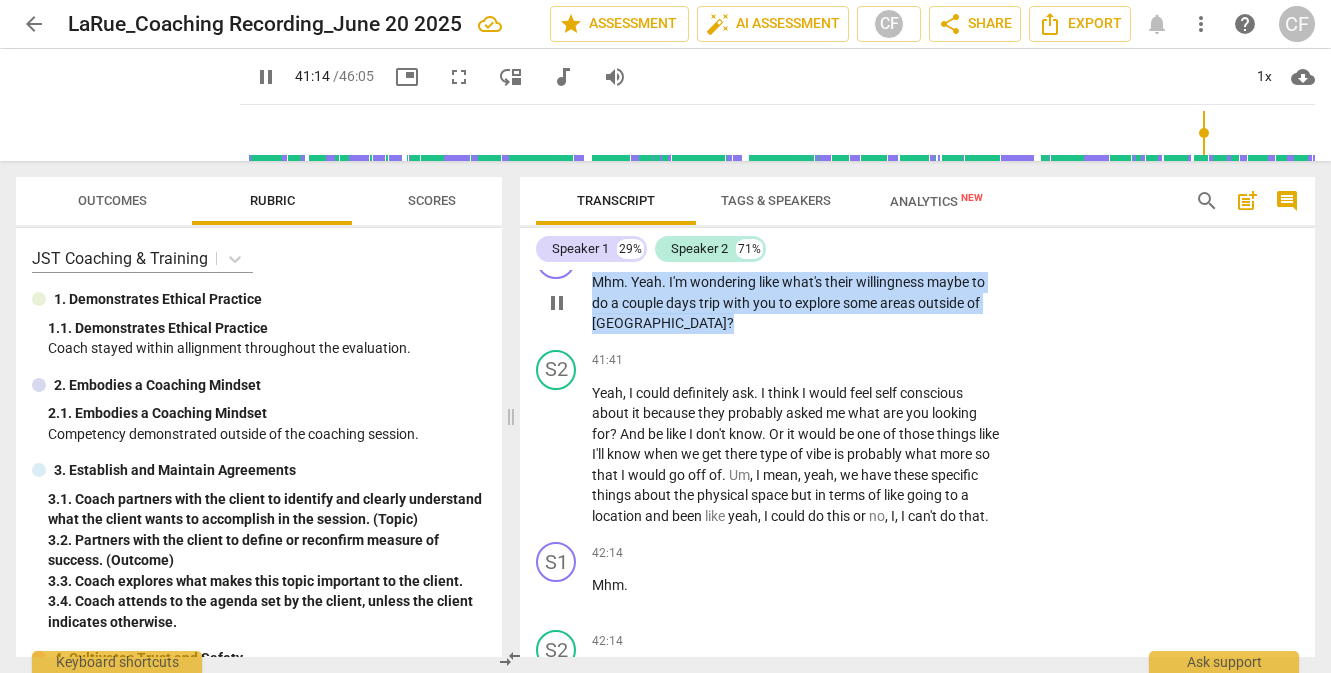 drag, startPoint x: 648, startPoint y: 377, endPoint x: 594, endPoint y: 333, distance: 69.656296 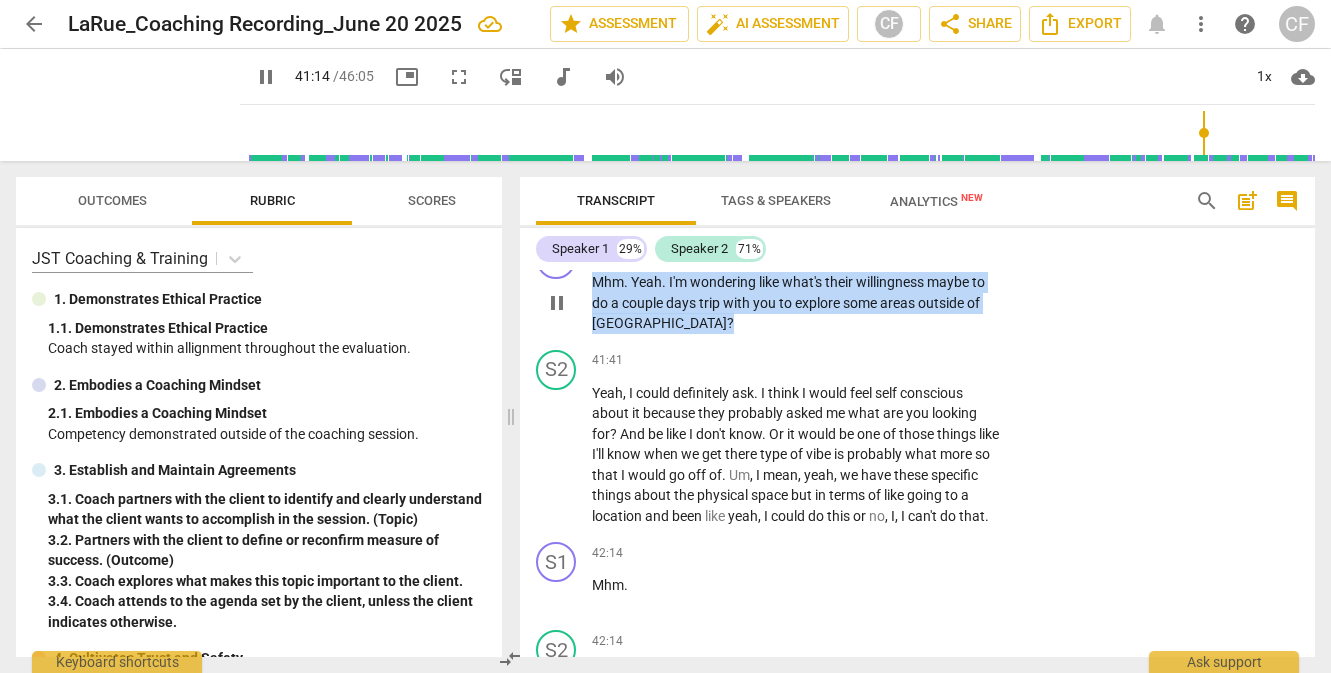 click on "Mhm .   Yeah .   I'm   wondering   like   what's   their   willingness   maybe   to   do   a   couple   days   trip   with   you   to   explore   some   areas   outside   of   [GEOGRAPHIC_DATA] ?" at bounding box center (796, 303) 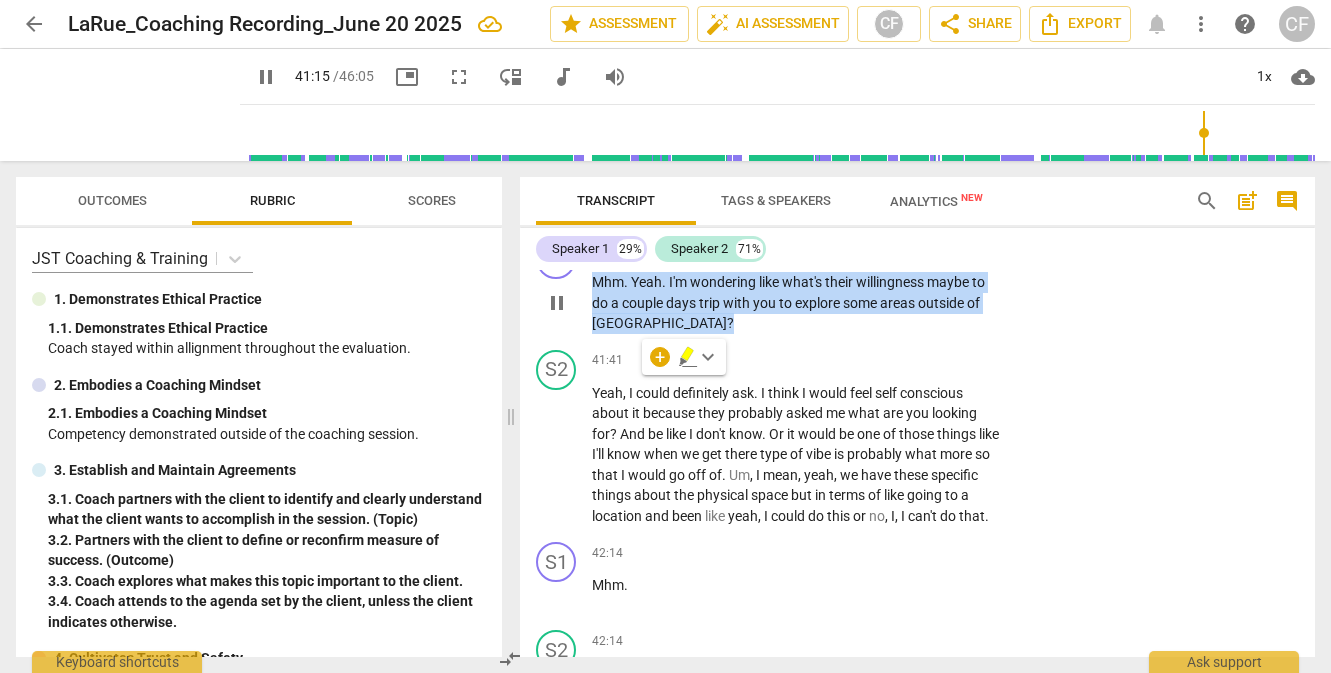 click on "+ Add competency" at bounding box center [926, 250] 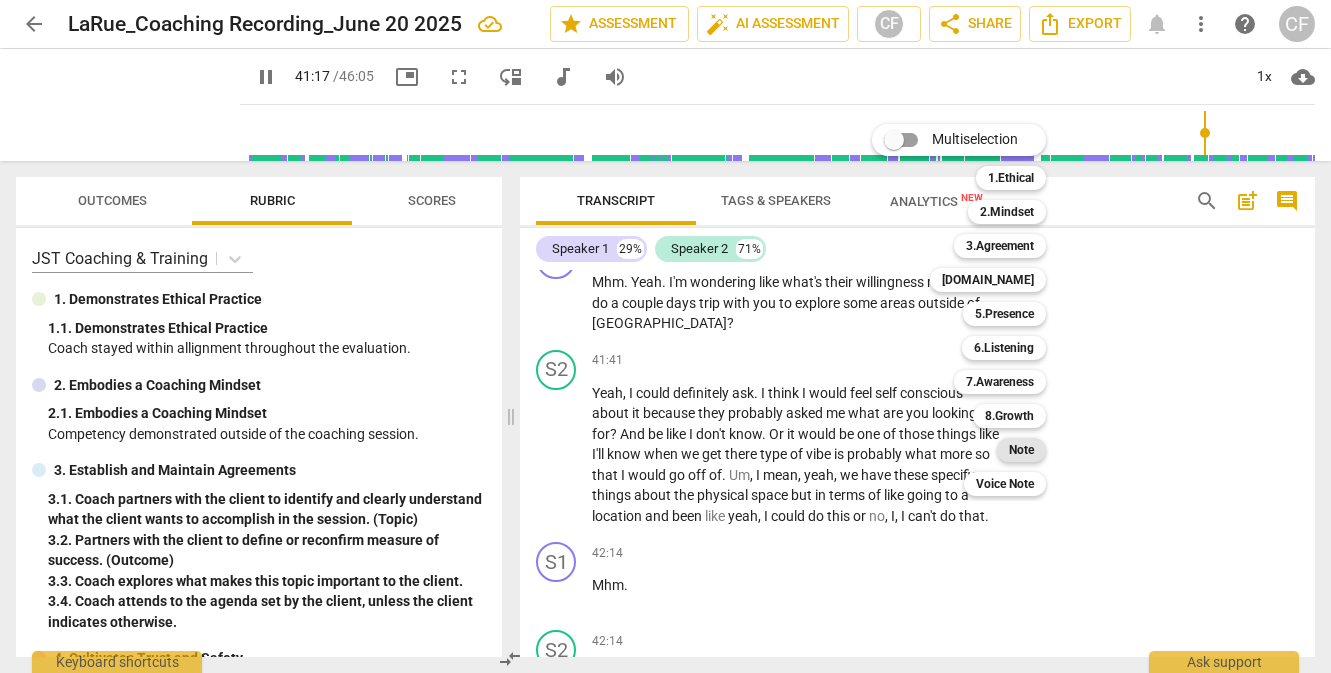 click on "Note" at bounding box center (1021, 450) 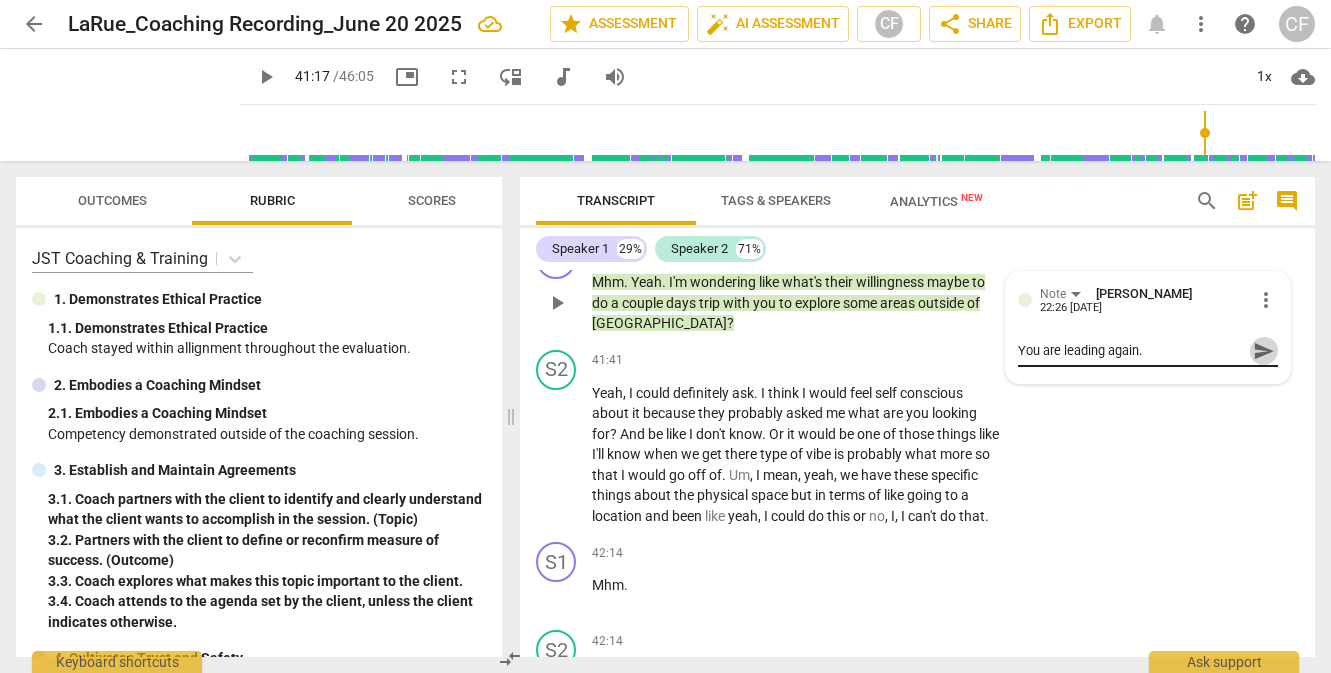 click on "send" at bounding box center [1264, 351] 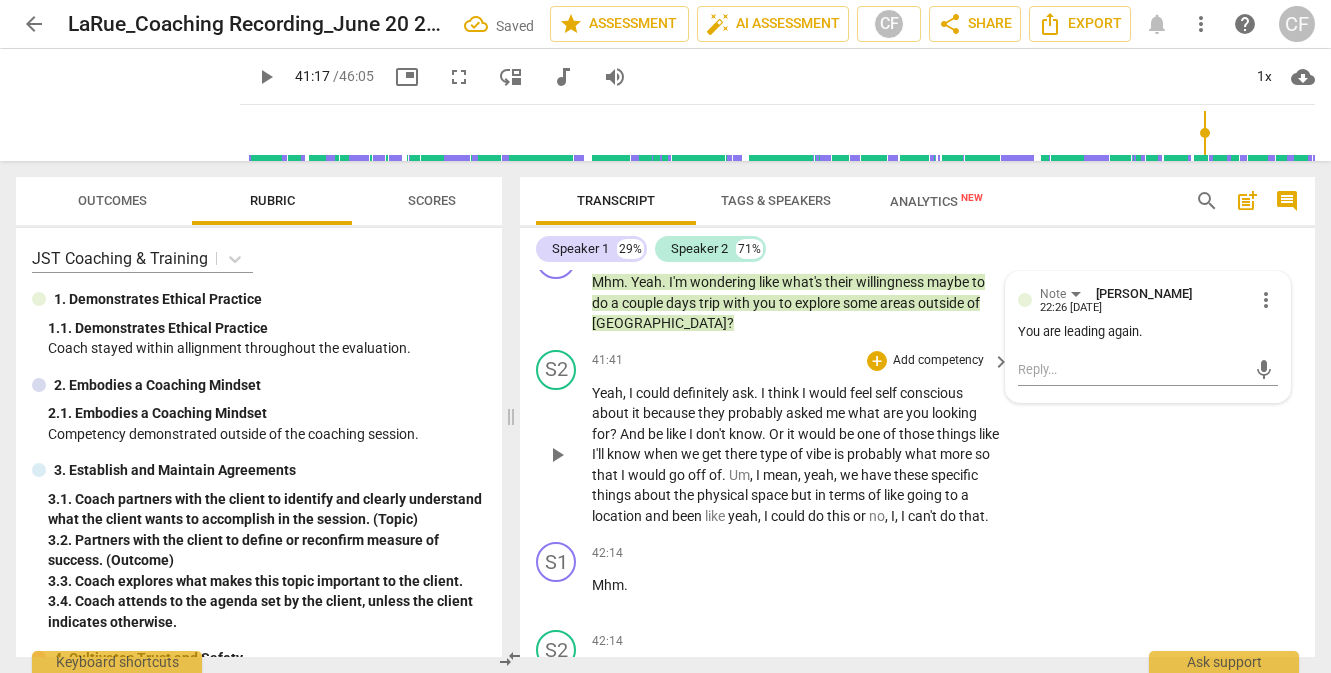 scroll, scrollTop: 14642, scrollLeft: 0, axis: vertical 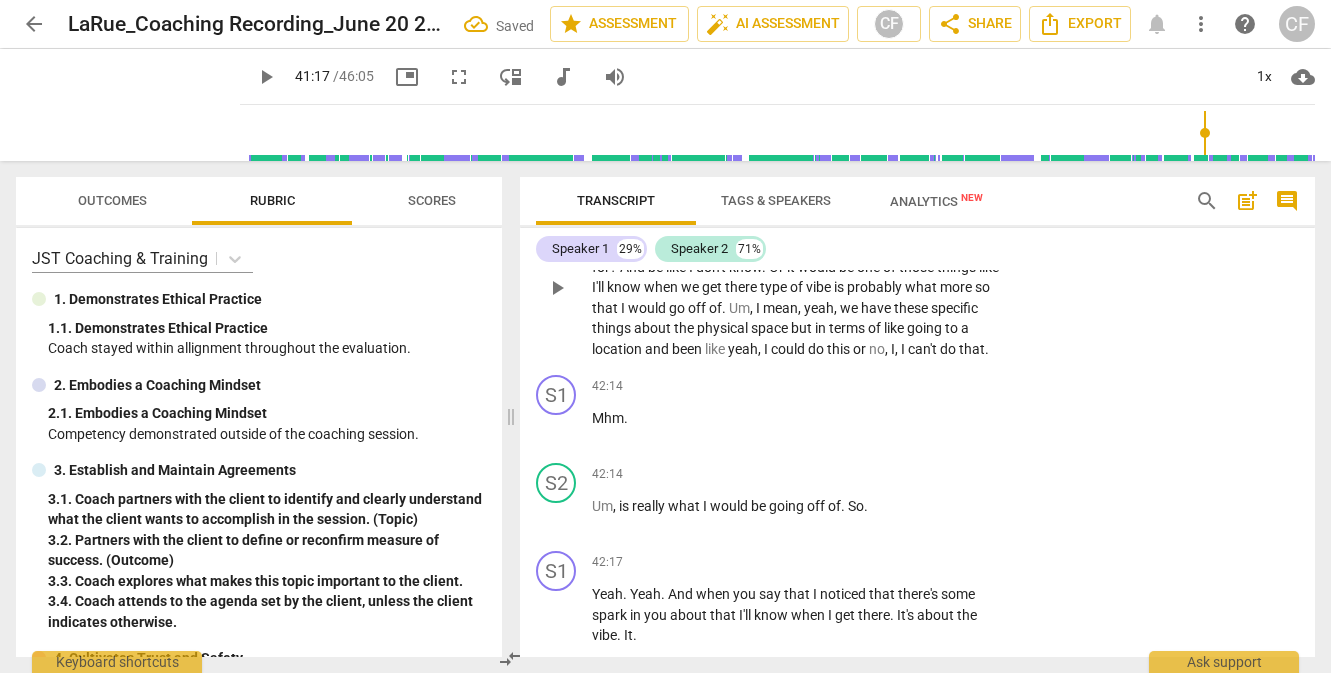 click on "play_arrow" at bounding box center [557, 288] 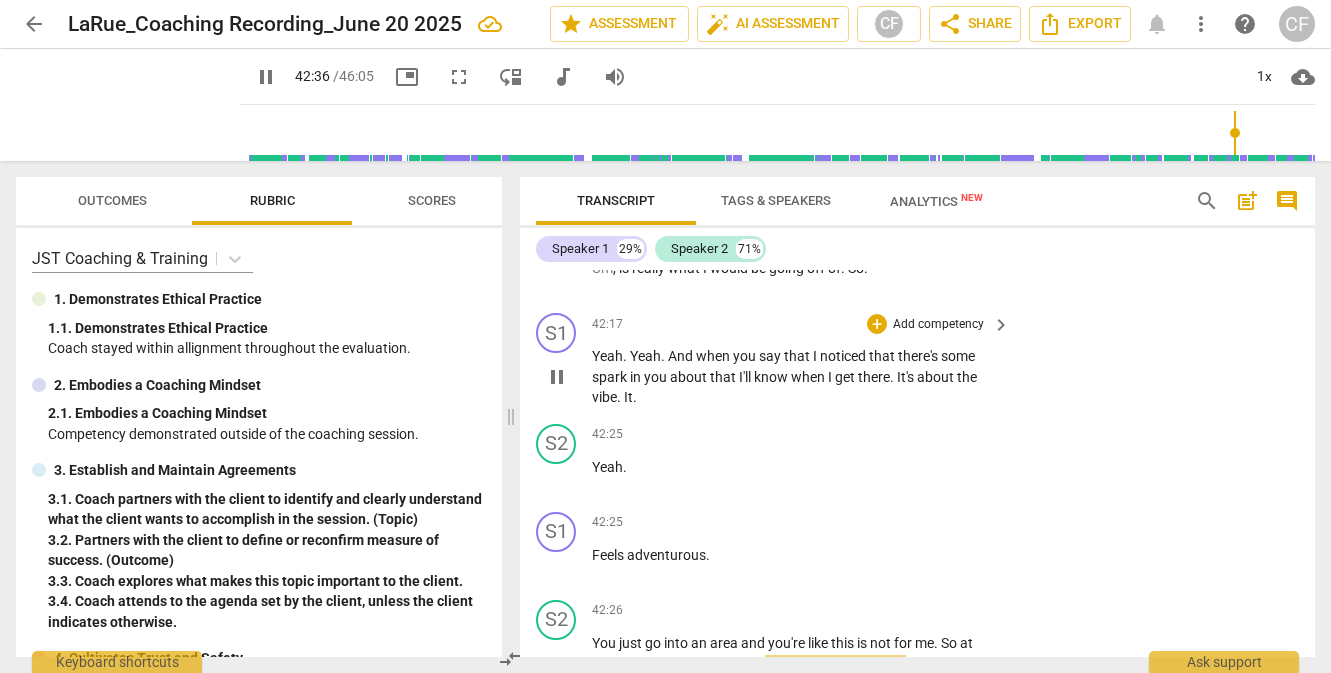 scroll, scrollTop: 14879, scrollLeft: 0, axis: vertical 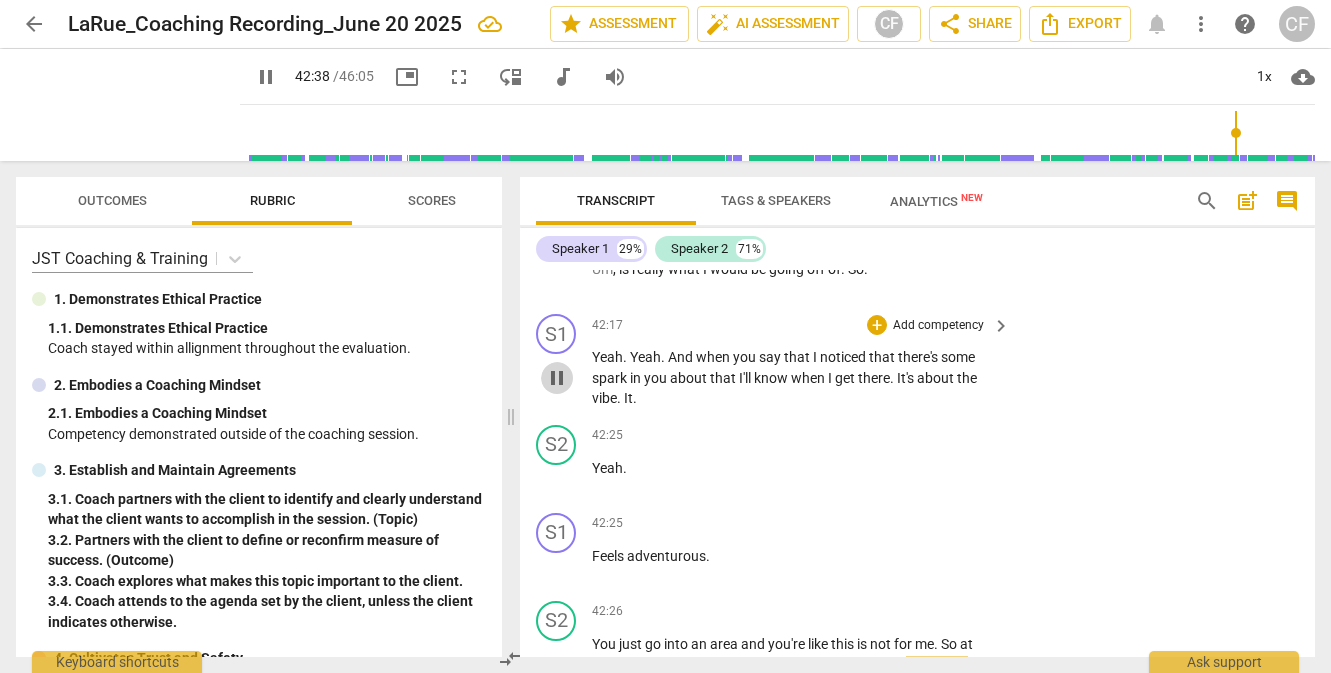 click on "pause" at bounding box center (557, 378) 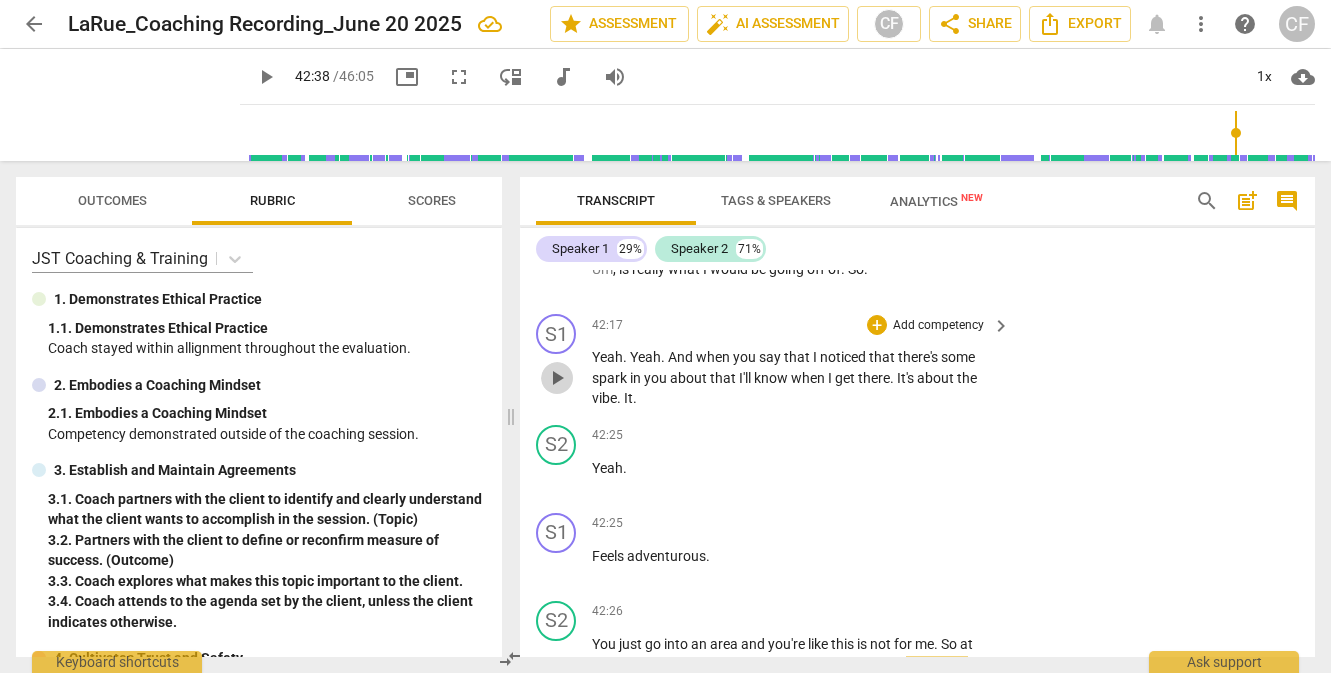 click on "play_arrow" at bounding box center (557, 378) 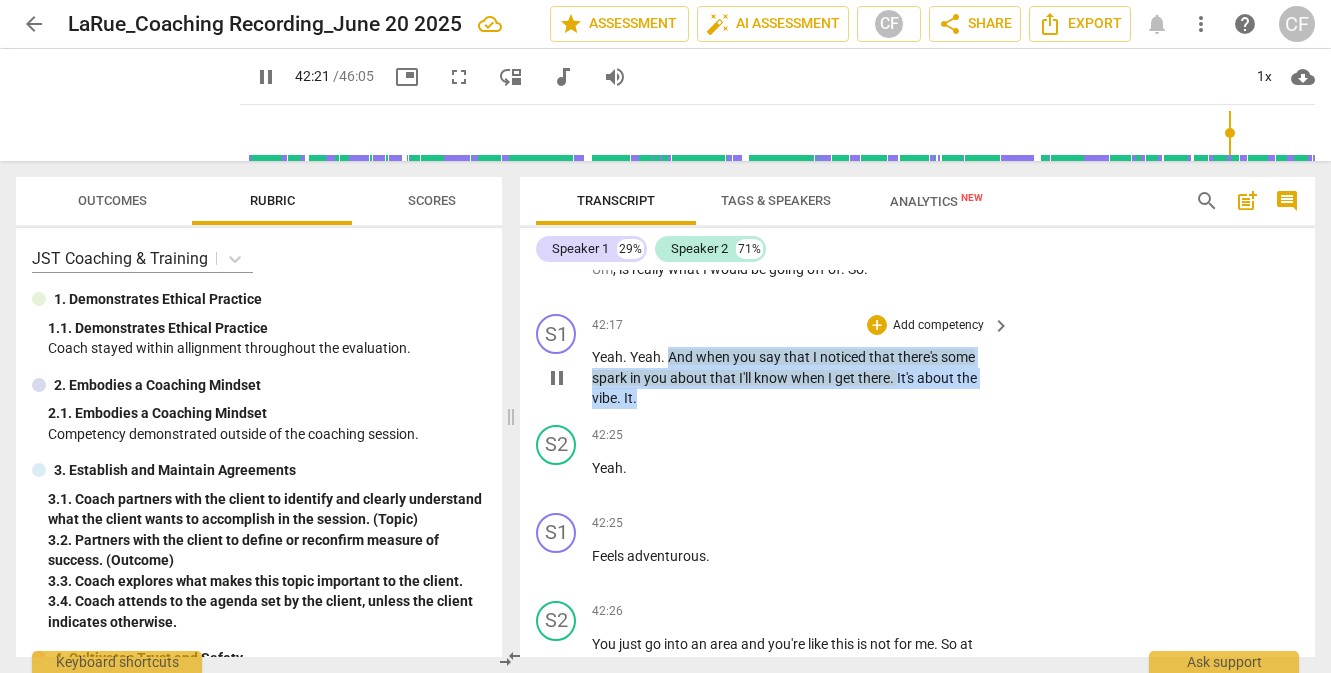 drag, startPoint x: 642, startPoint y: 482, endPoint x: 670, endPoint y: 434, distance: 55.569775 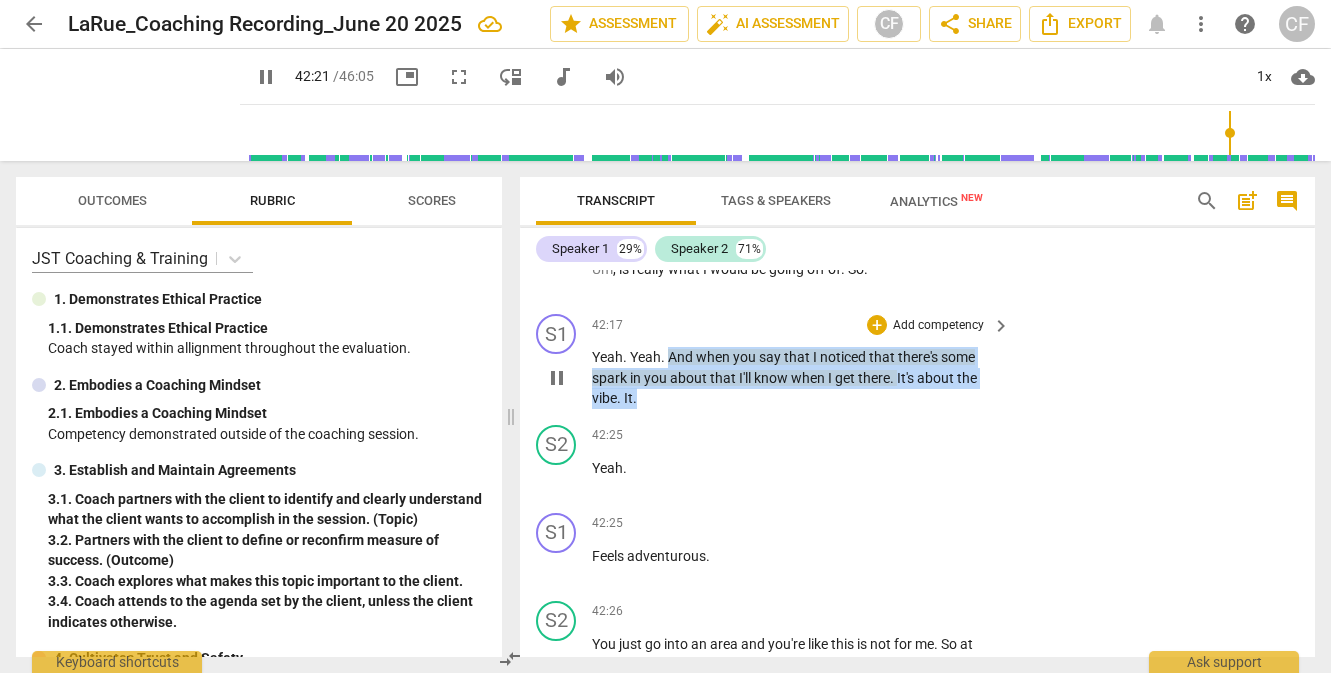 click on "Yeah .   Yeah .   And   when   you   say   that   I   noticed   that   there's   some   spark   in   you   about   that   I'll   know   when   I   get   there .   It's   about   the   vibe .   It ." at bounding box center (796, 378) 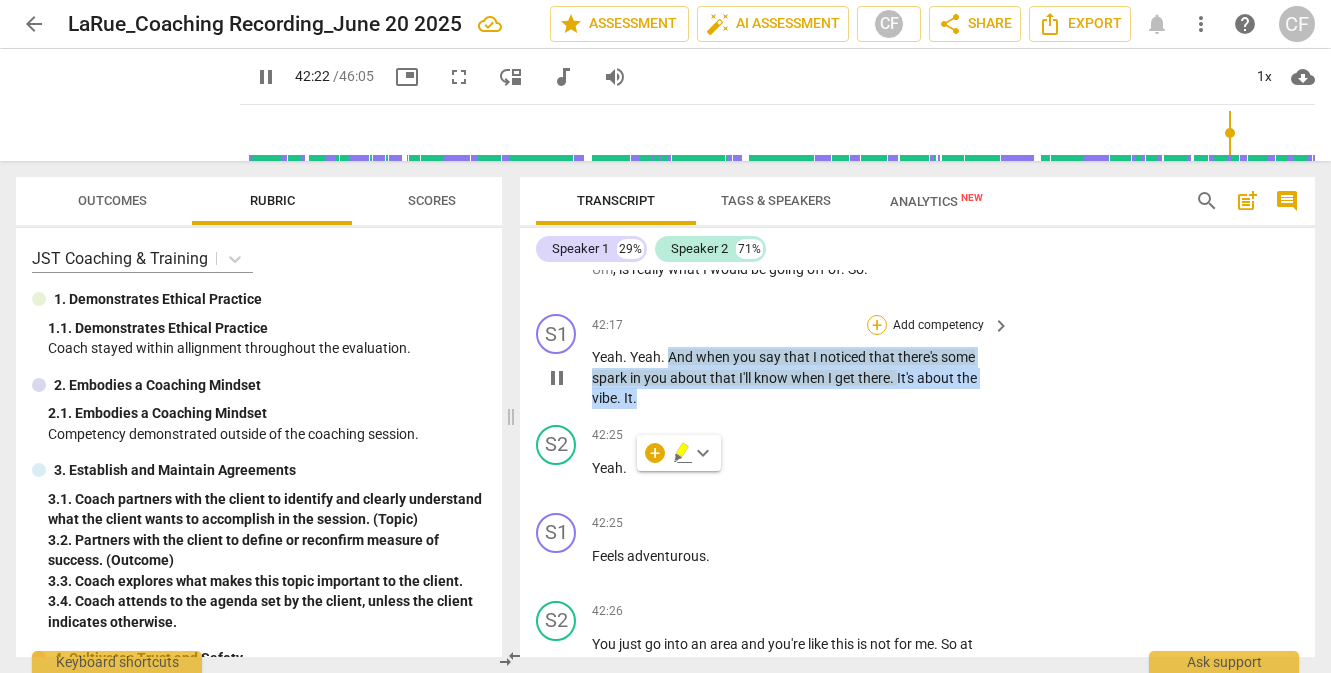 click on "+" at bounding box center [877, 325] 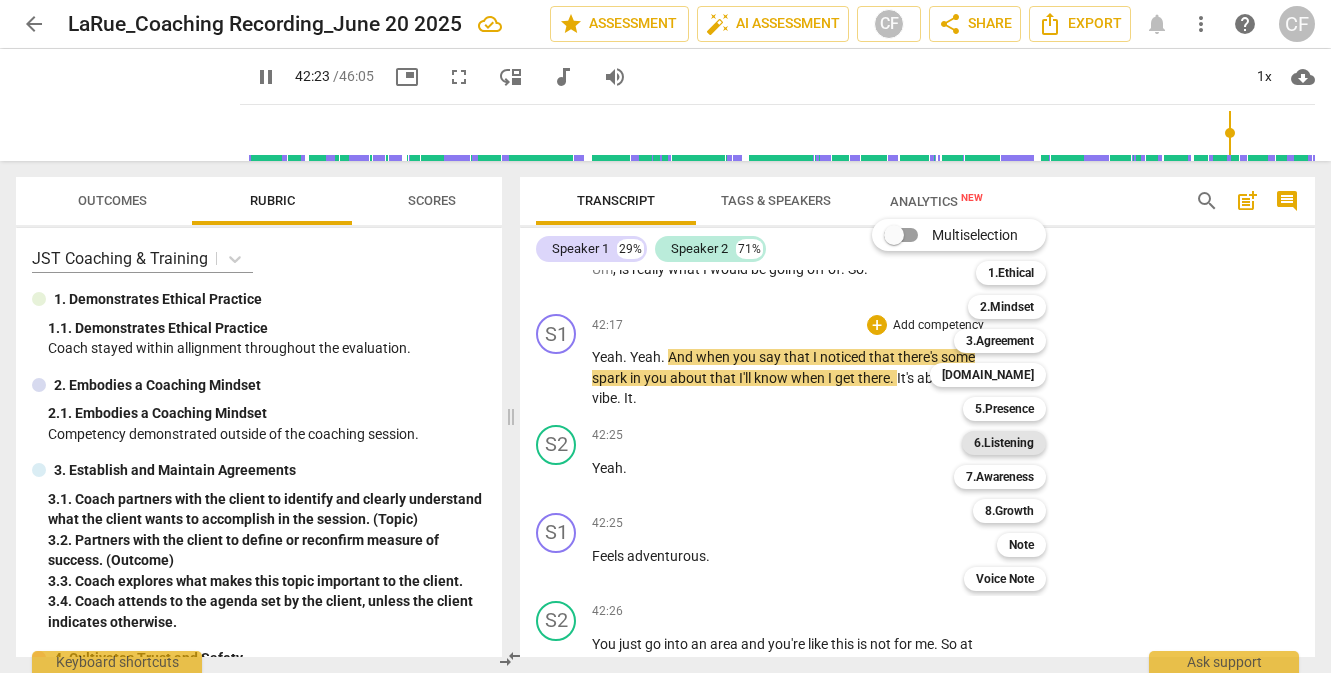 click on "6.Listening" at bounding box center (1004, 443) 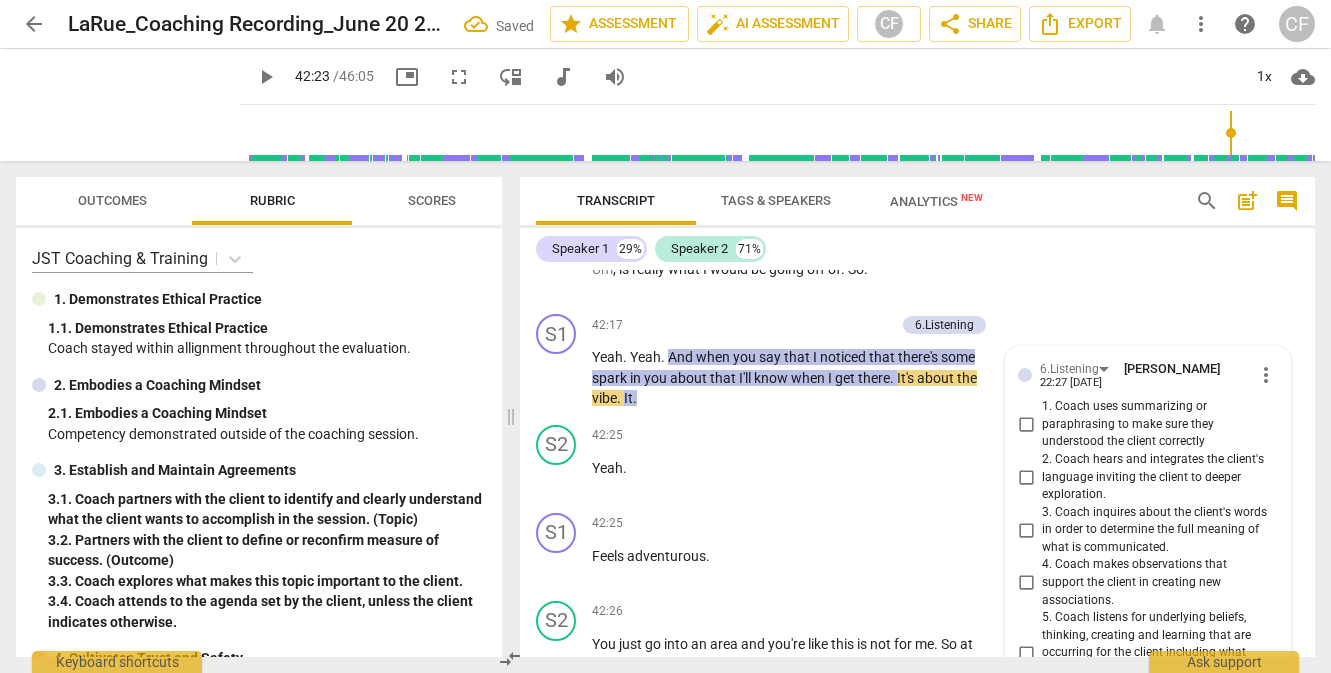 scroll, scrollTop: 15226, scrollLeft: 0, axis: vertical 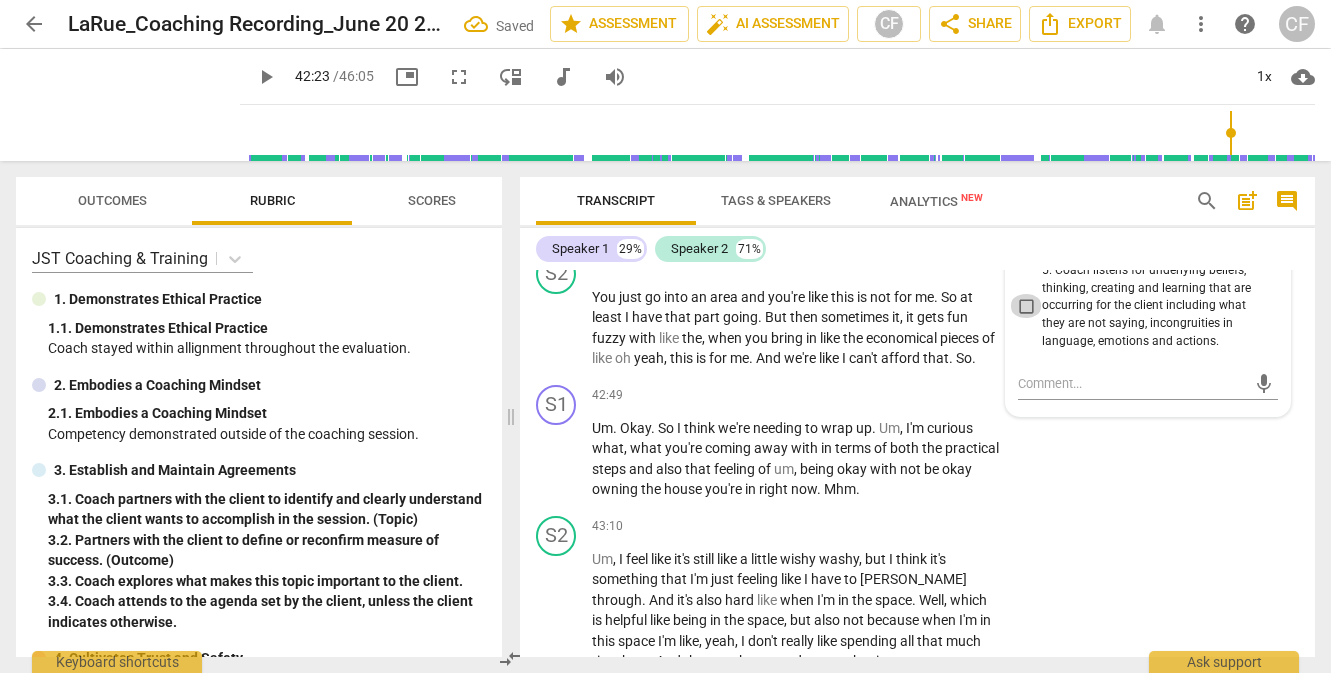 click on "5. Coach listens for underlying beliefs, thinking, creating and learning that are occurring for the client including what they are not saying, incongruities in language, emotions and actions." at bounding box center [1026, 306] 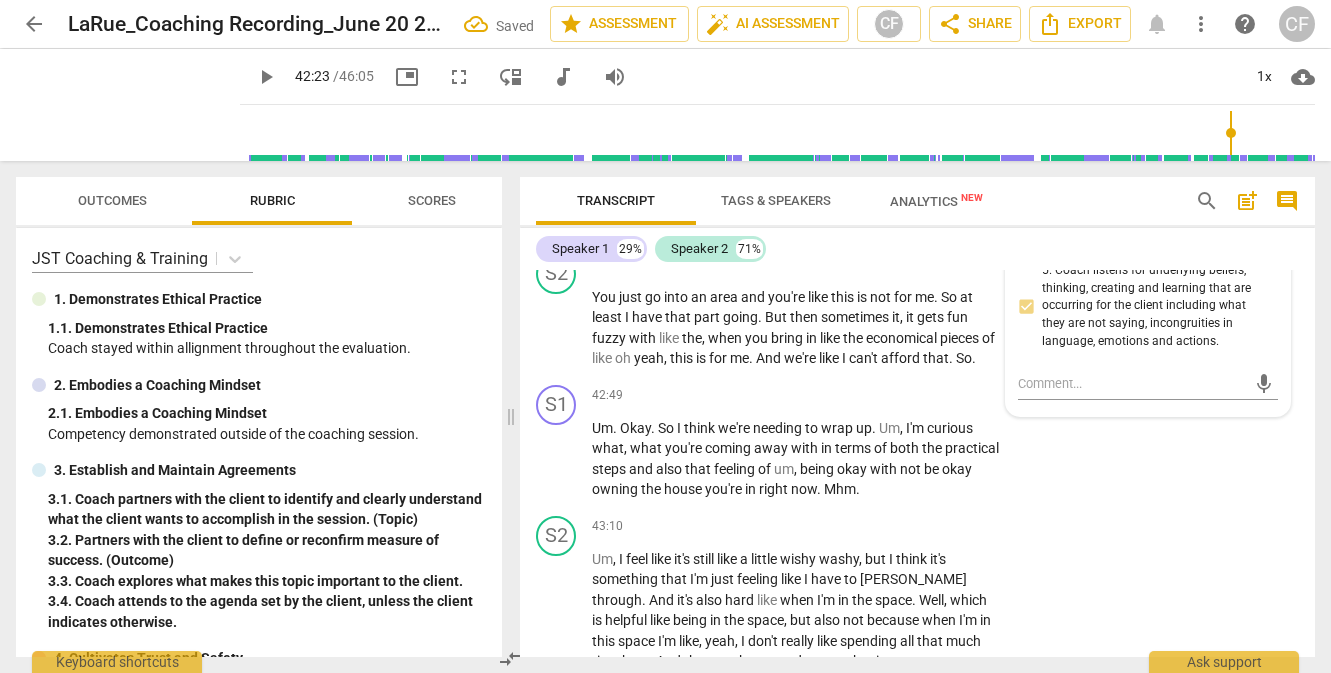 click on "42:25 + Add competency keyboard_arrow_right Feels   adventurous ." at bounding box center [802, 202] 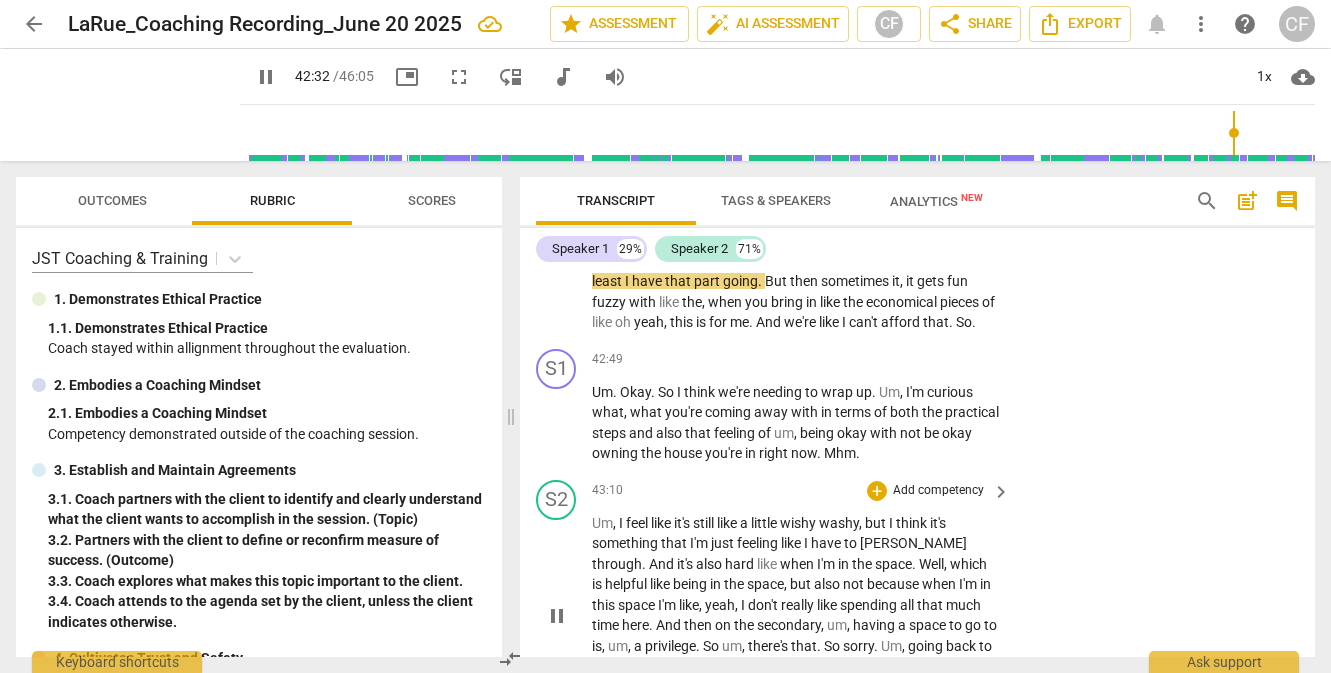 scroll, scrollTop: 15219, scrollLeft: 0, axis: vertical 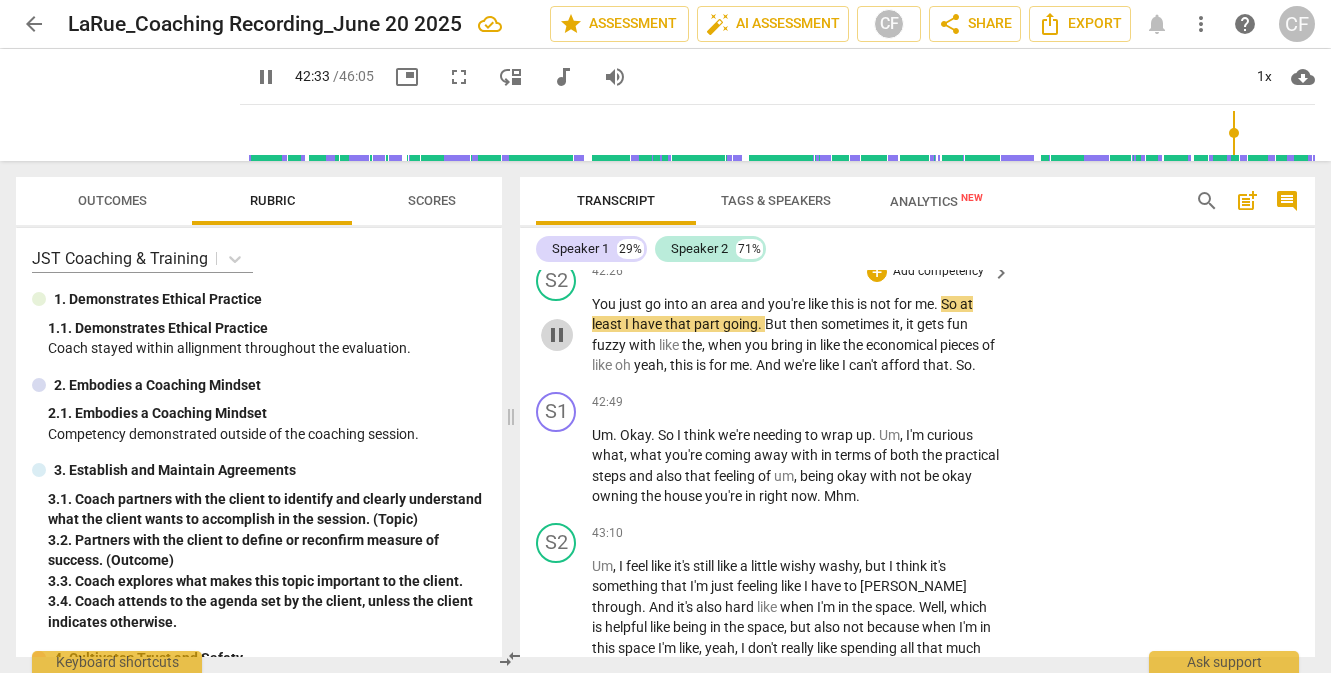 click on "pause" at bounding box center [557, 335] 